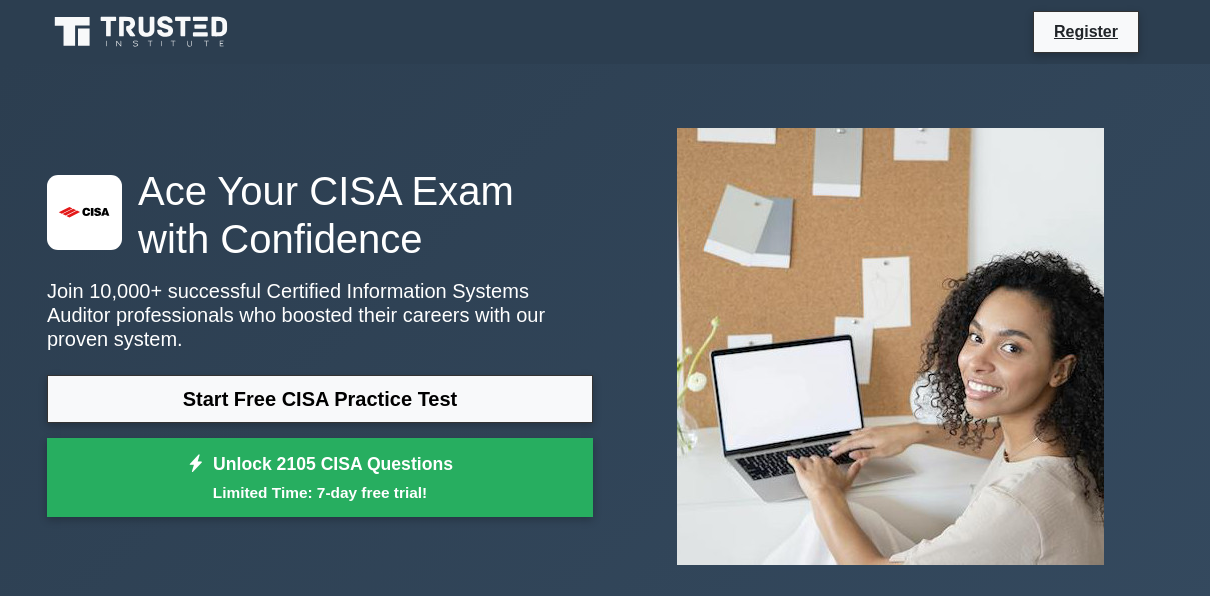 scroll, scrollTop: 0, scrollLeft: 0, axis: both 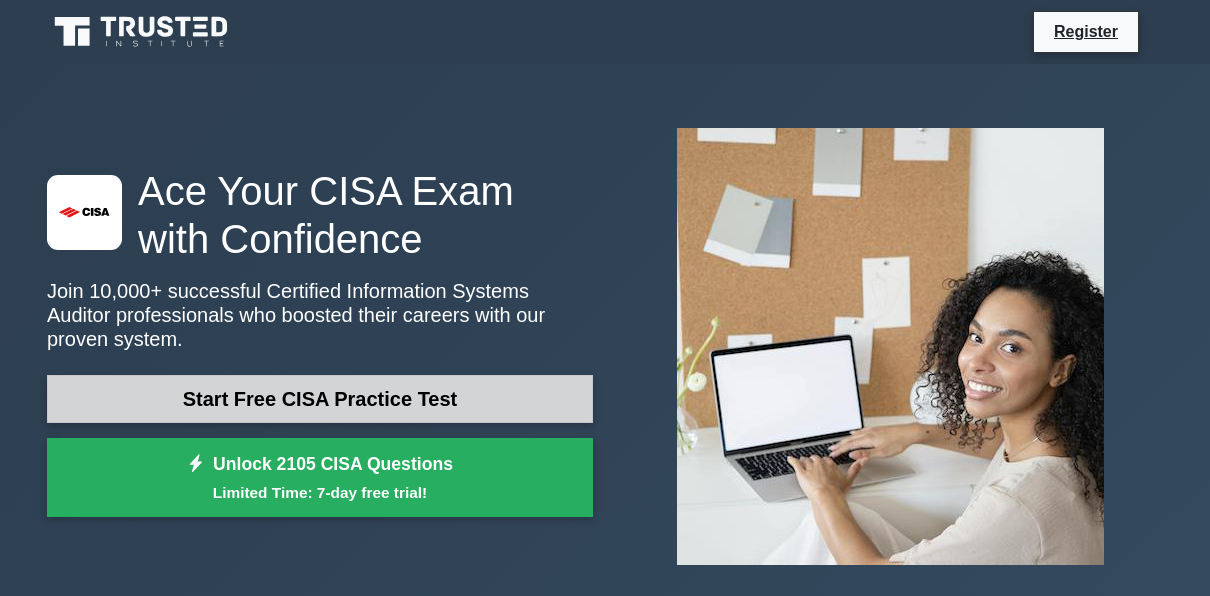 click on "Start Free CISA Practice Test" at bounding box center [320, 399] 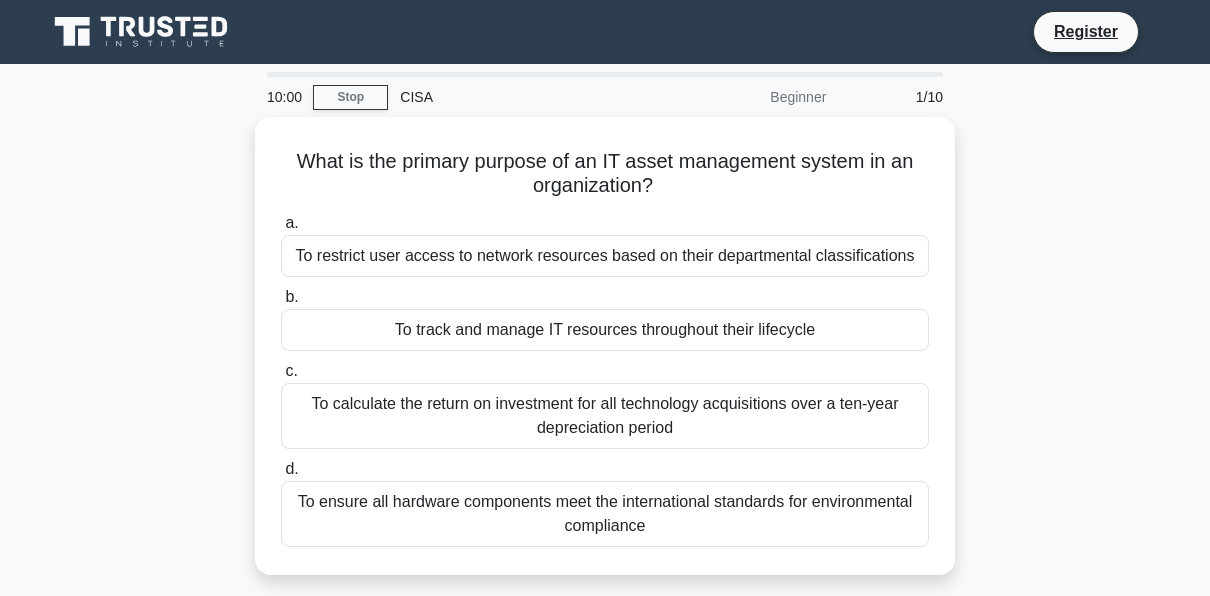 scroll, scrollTop: 0, scrollLeft: 0, axis: both 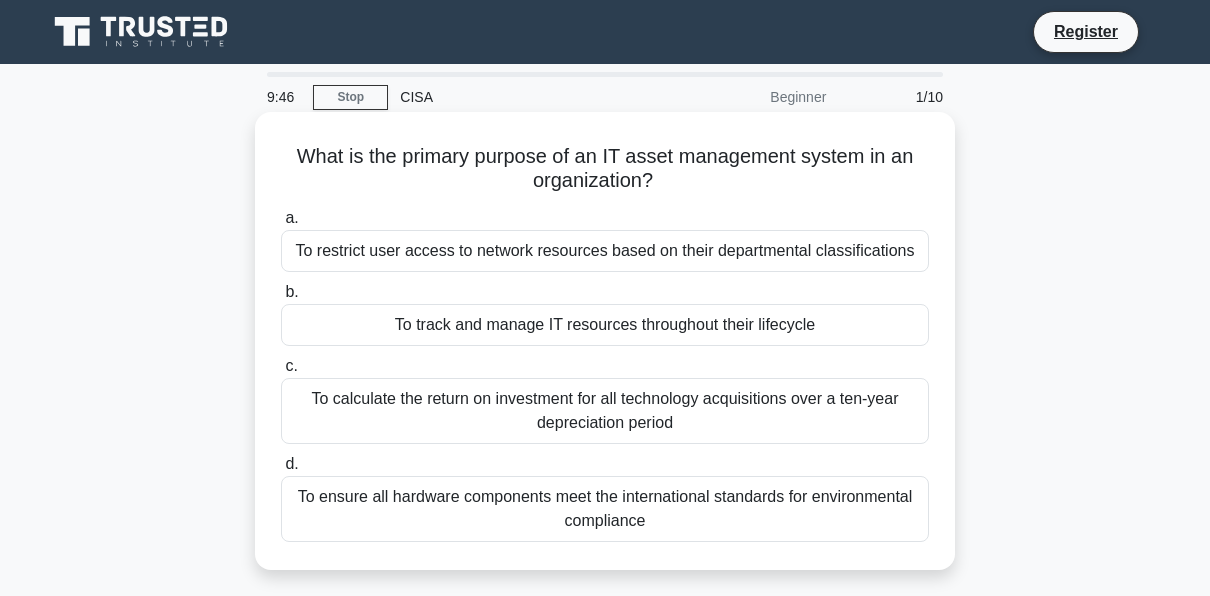 click on "To restrict user access to network resources based on their departmental classifications" at bounding box center [605, 251] 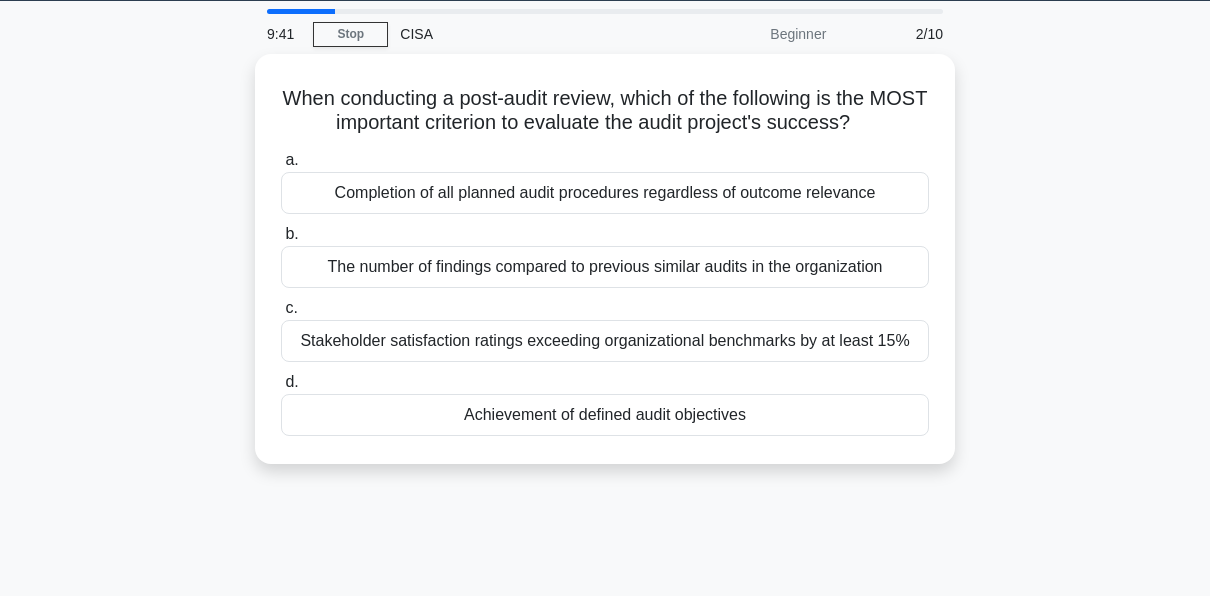 scroll, scrollTop: 35, scrollLeft: 0, axis: vertical 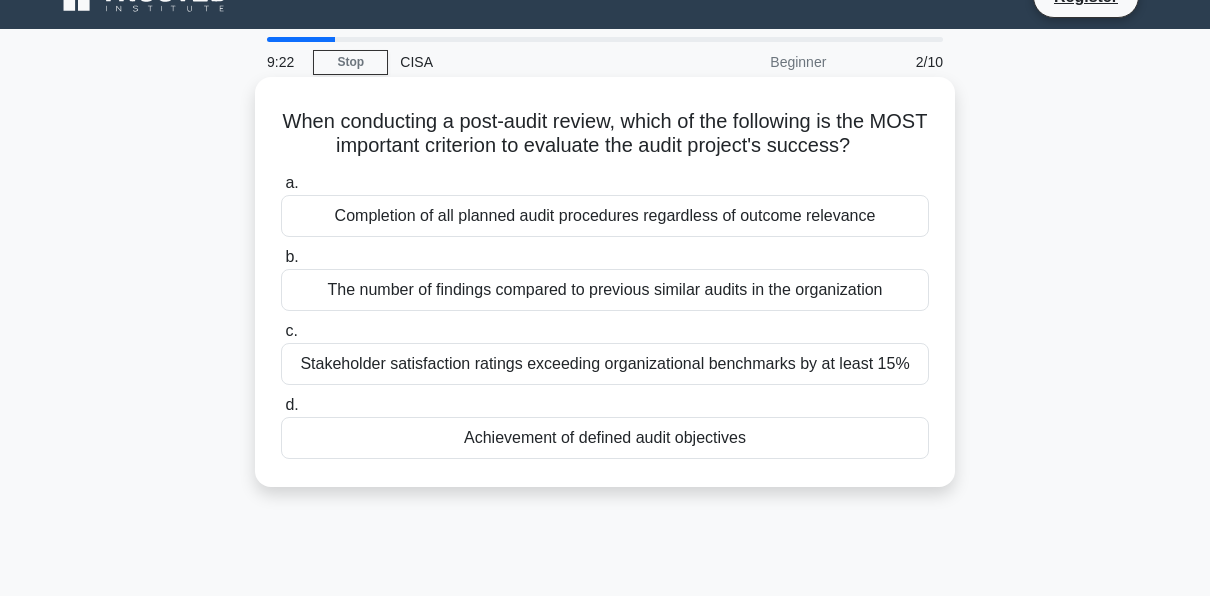 click on "Achievement of defined audit objectives" at bounding box center [605, 438] 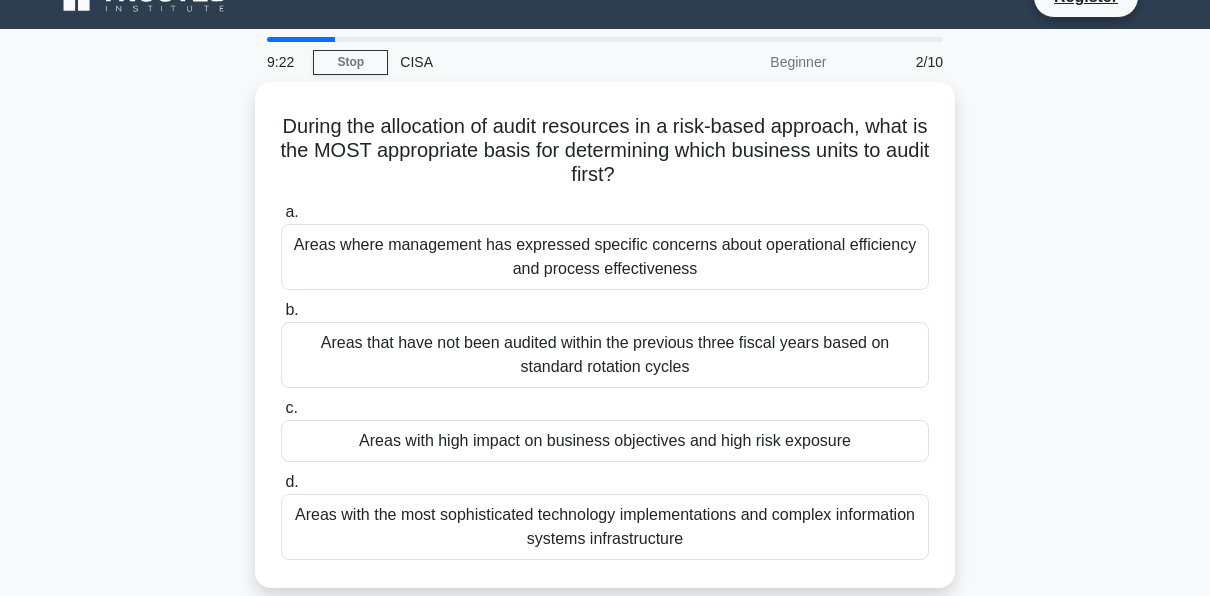 scroll, scrollTop: 0, scrollLeft: 0, axis: both 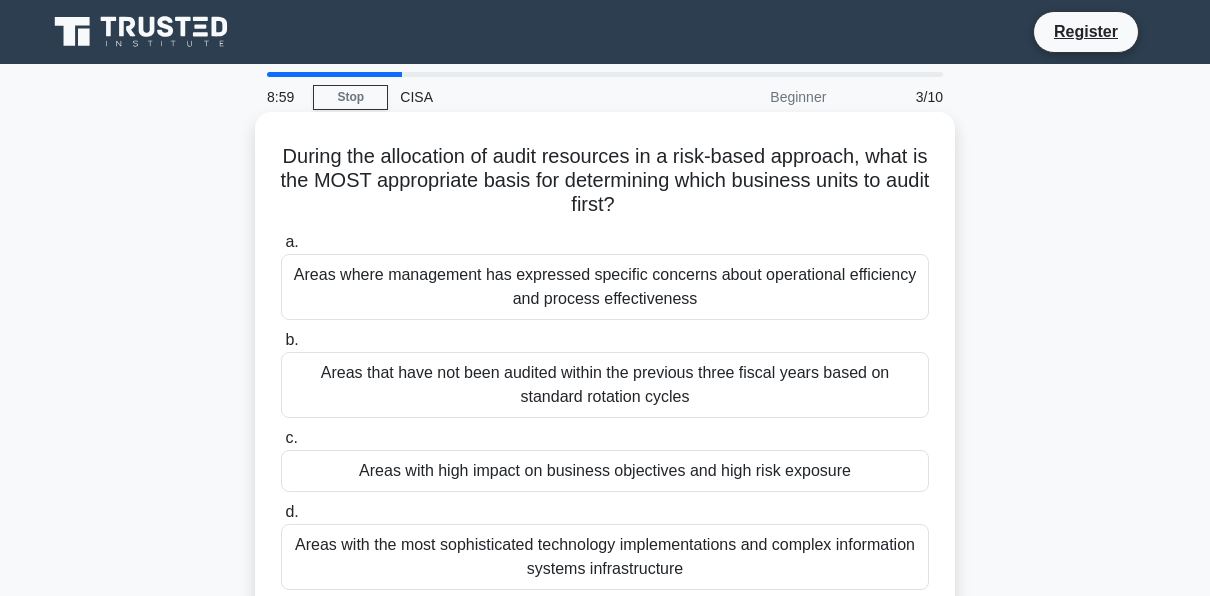 click on "Areas that have not been audited within the previous three fiscal years based on standard rotation cycles" at bounding box center (605, 385) 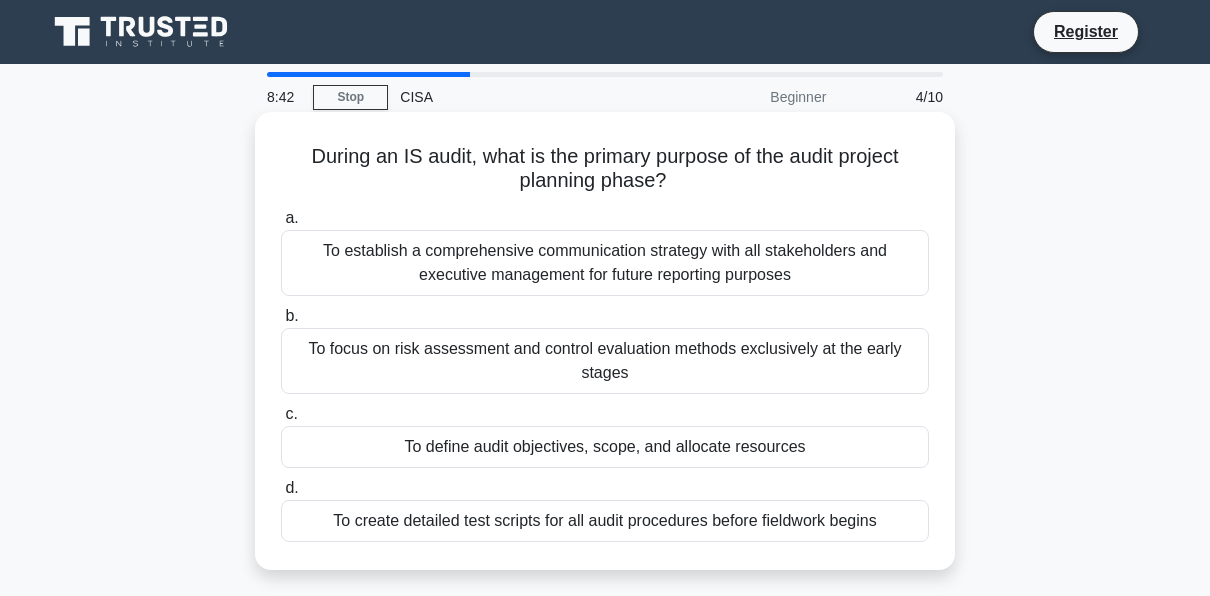 click on "To create detailed test scripts for all audit procedures before fieldwork begins" at bounding box center [605, 521] 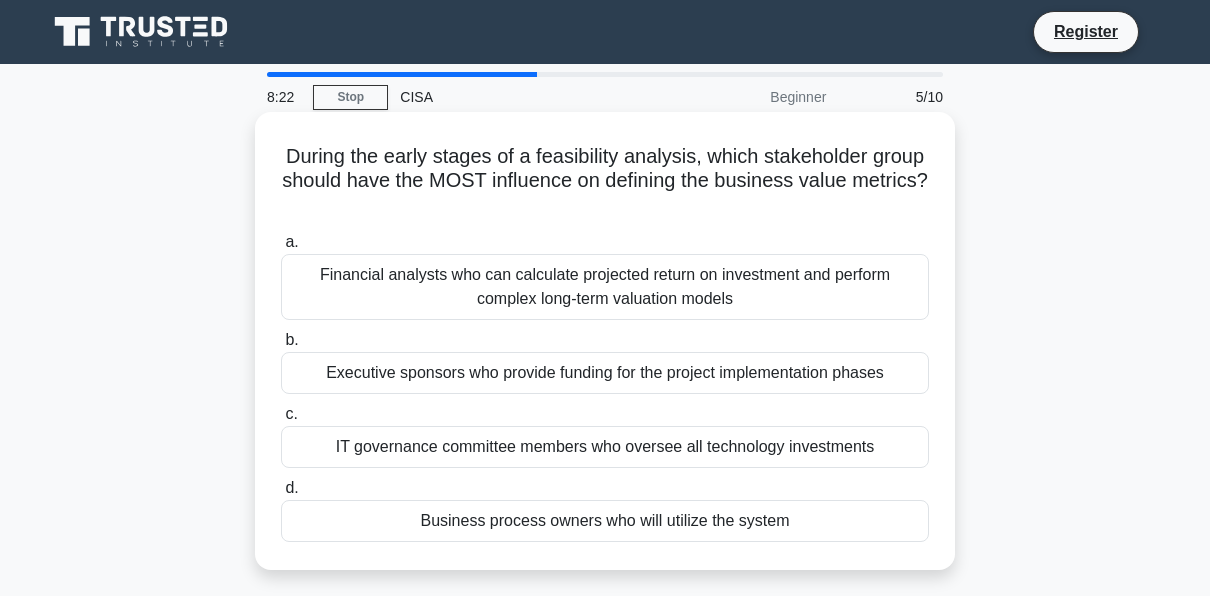 click on "IT governance committee members who oversee all technology investments" at bounding box center (605, 447) 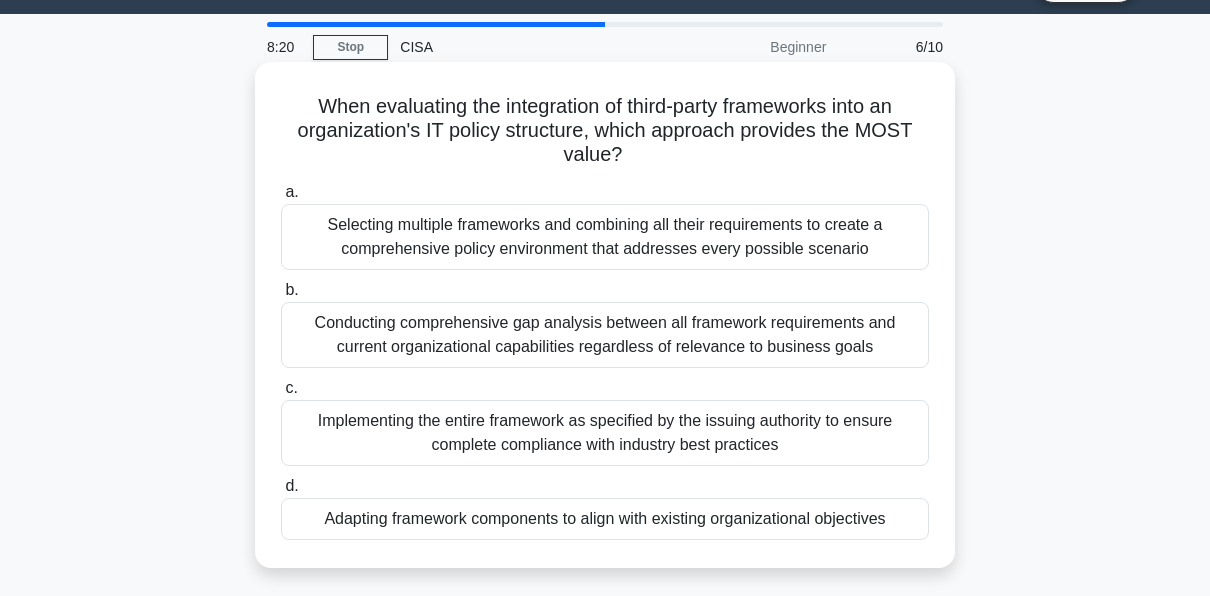 scroll, scrollTop: 61, scrollLeft: 0, axis: vertical 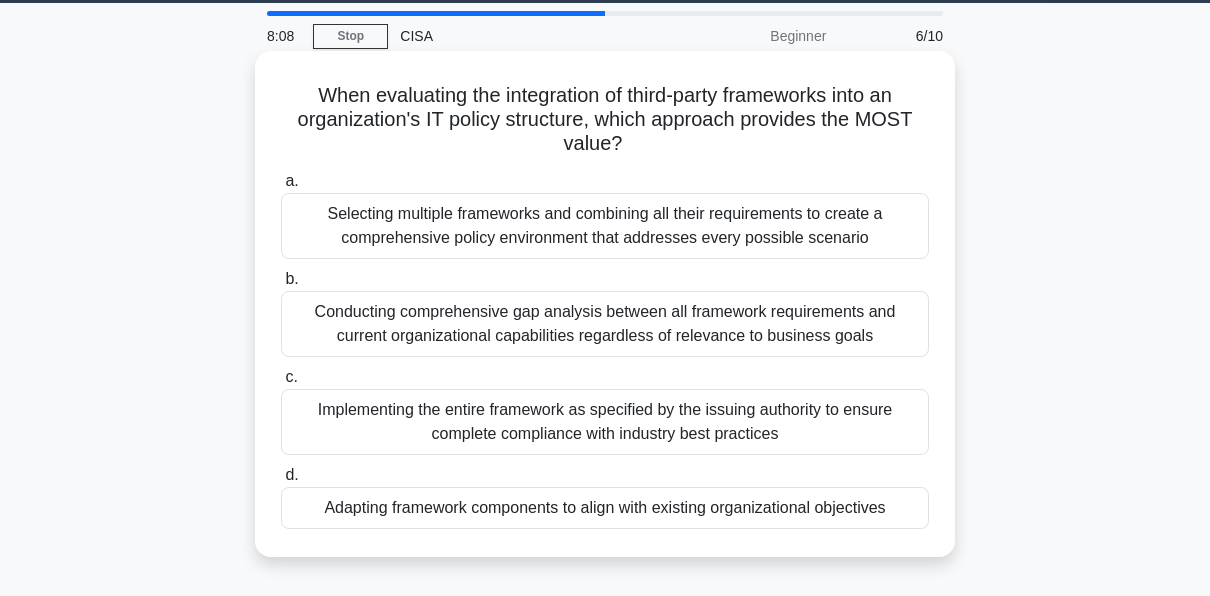 click on "Implementing the entire framework as specified by the issuing authority to ensure complete compliance with industry best practices" at bounding box center [605, 422] 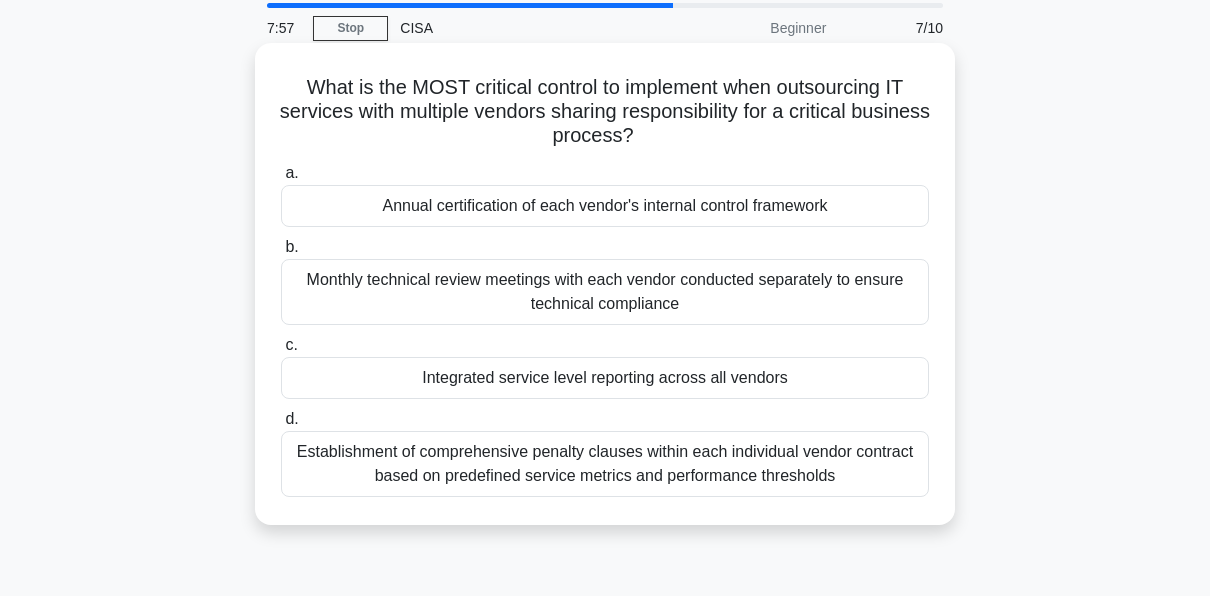 scroll, scrollTop: 73, scrollLeft: 0, axis: vertical 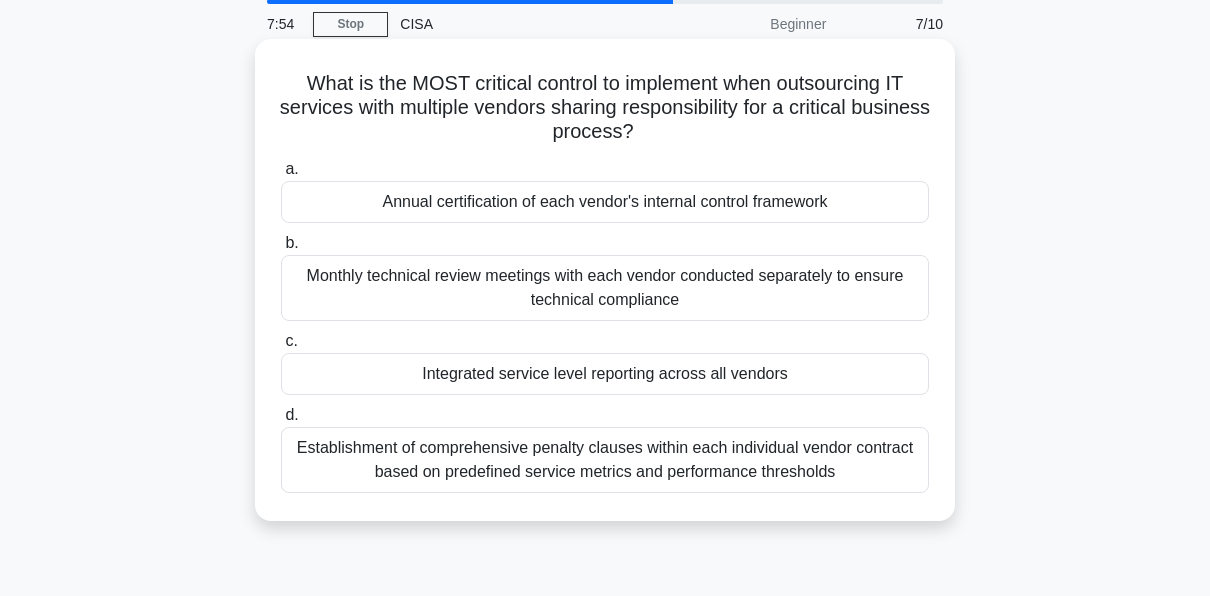 click on "Establishment of comprehensive penalty clauses within each individual vendor contract based on predefined service metrics and performance thresholds" at bounding box center [605, 460] 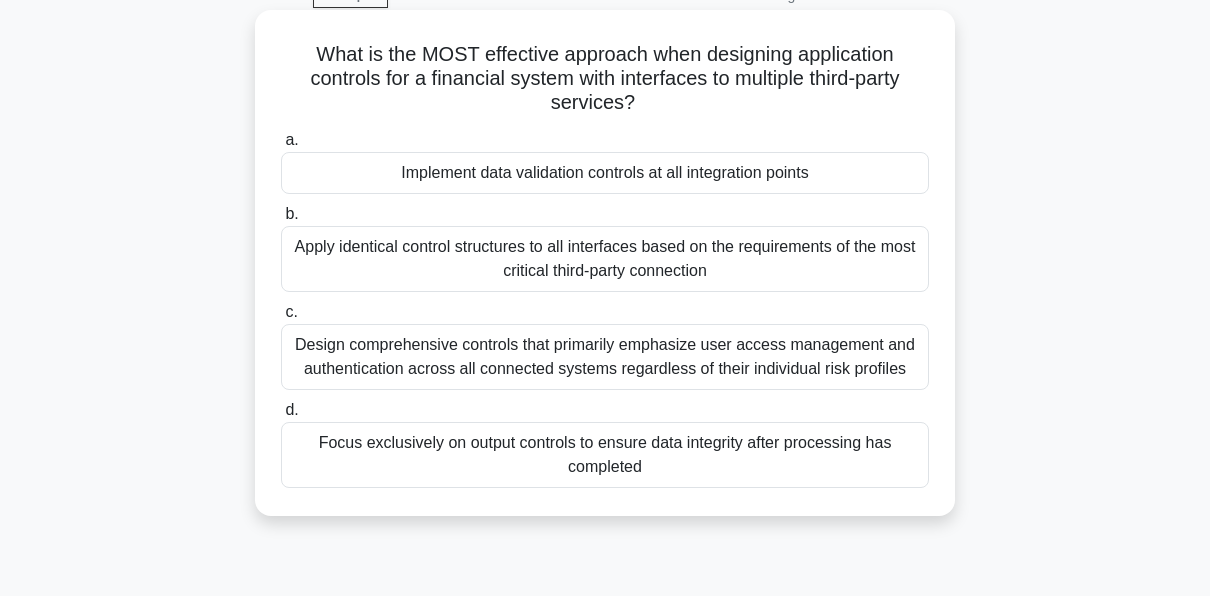 scroll, scrollTop: 103, scrollLeft: 0, axis: vertical 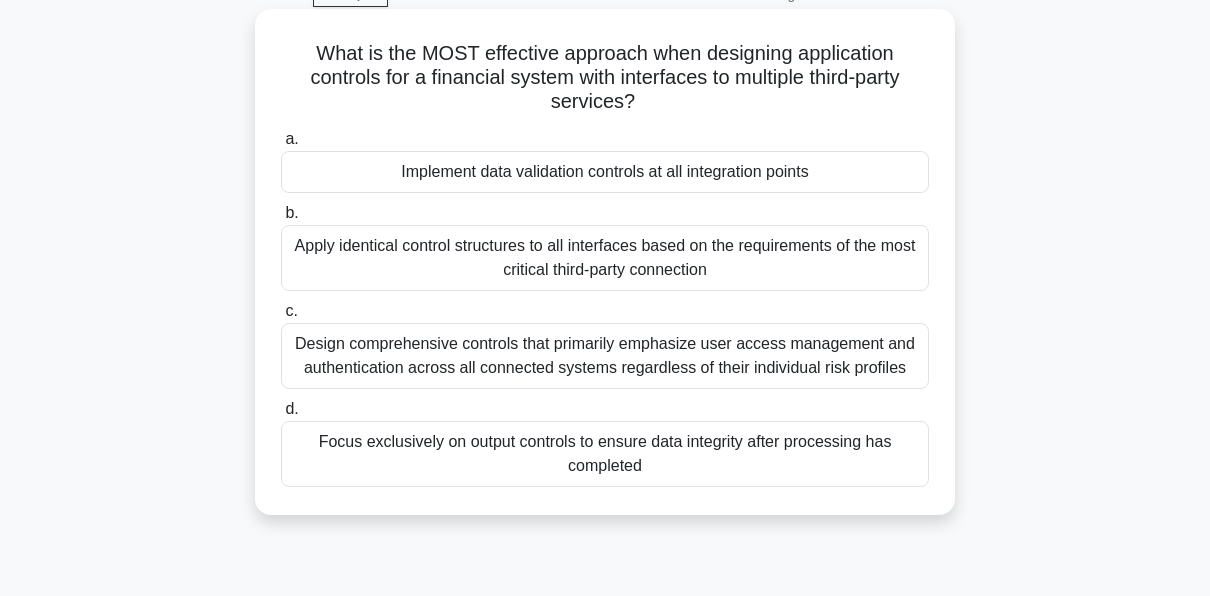 click on "Focus exclusively on output controls to ensure data integrity after processing has completed" at bounding box center [605, 454] 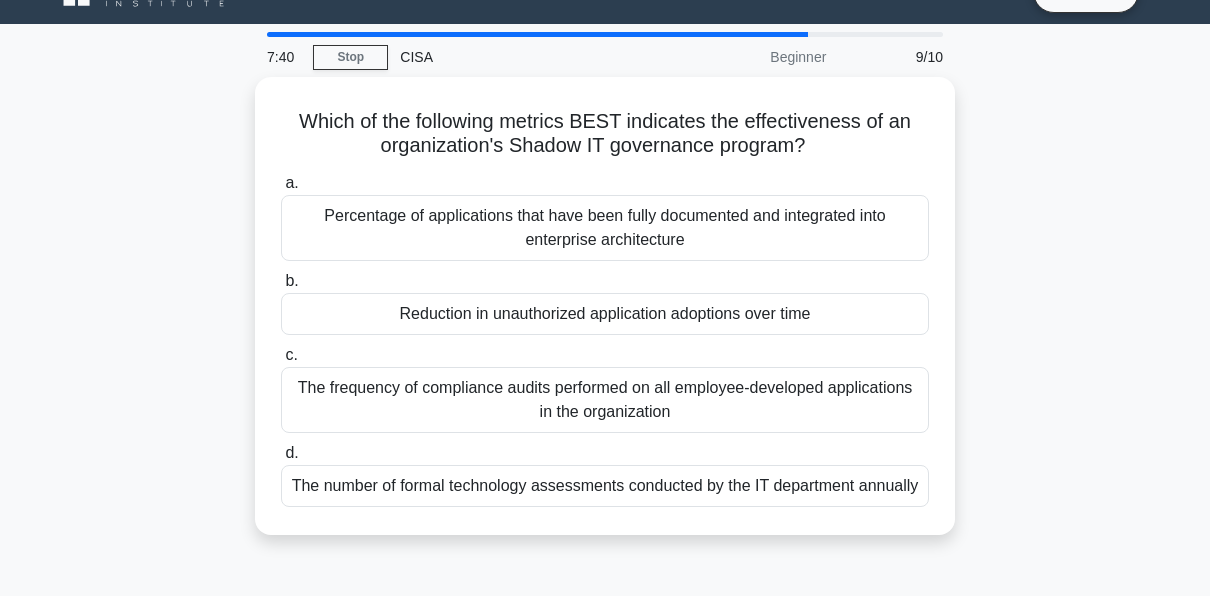 scroll, scrollTop: 0, scrollLeft: 0, axis: both 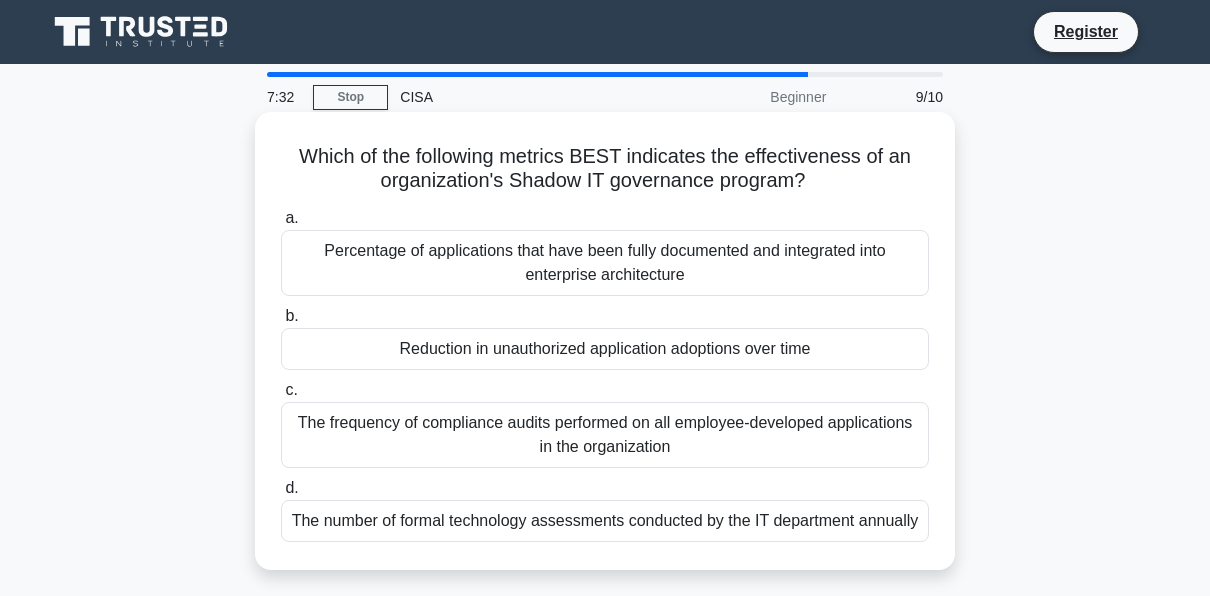 click on "Reduction in unauthorized application adoptions over time" at bounding box center (605, 349) 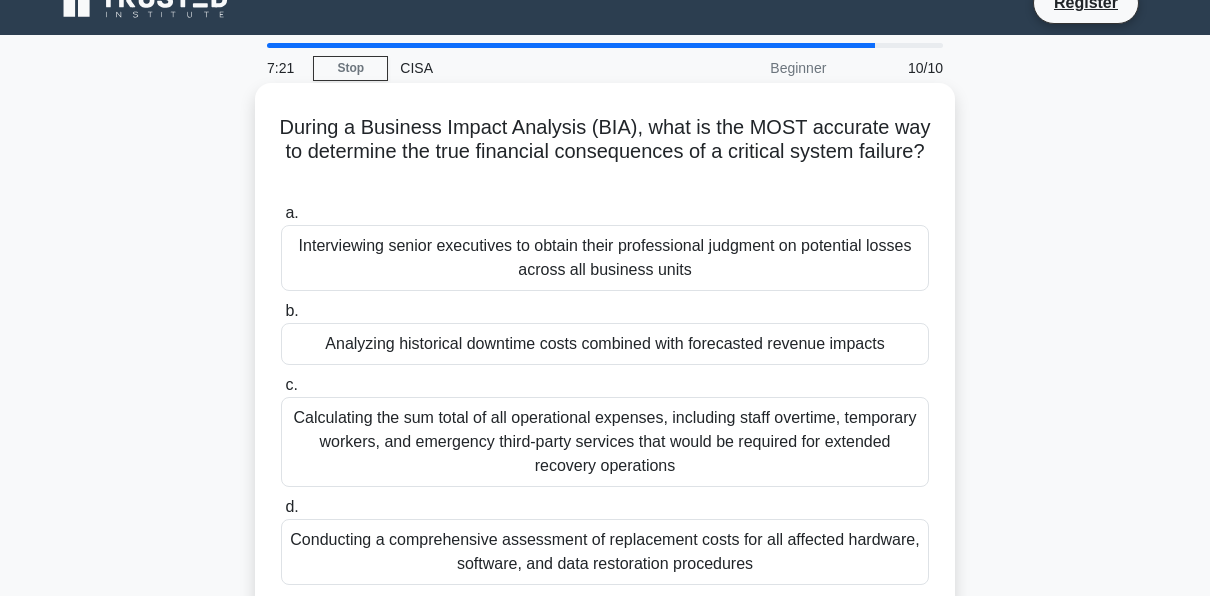 scroll, scrollTop: 30, scrollLeft: 0, axis: vertical 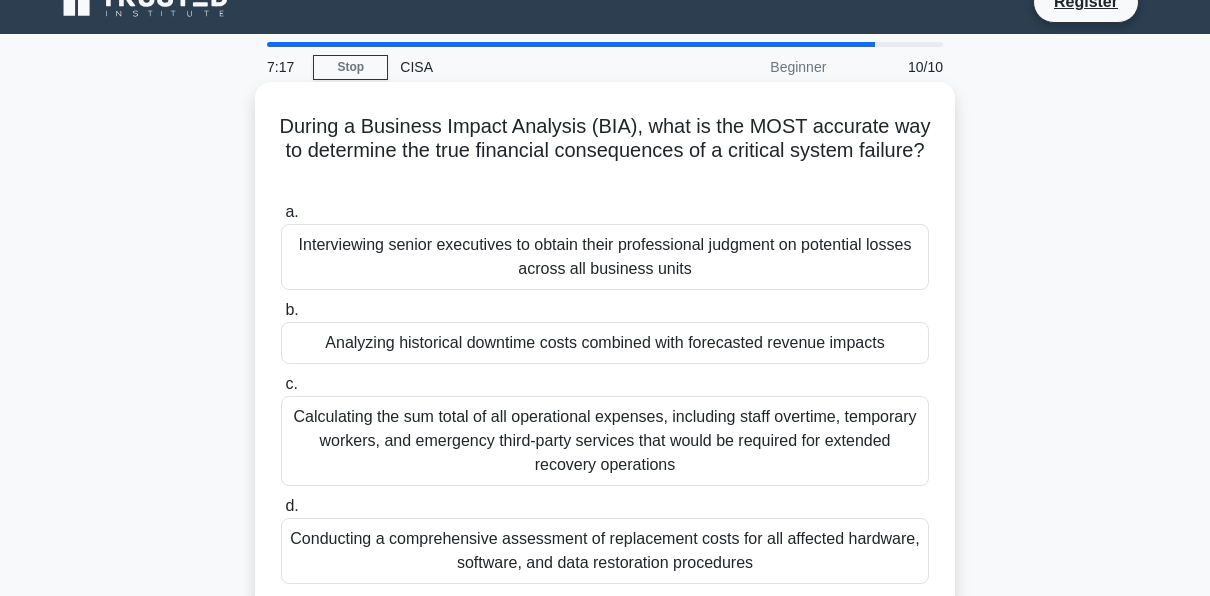 click on "Calculating the sum total of all operational expenses, including staff overtime, temporary workers, and emergency third-party services that would be required for extended recovery operations" at bounding box center [605, 441] 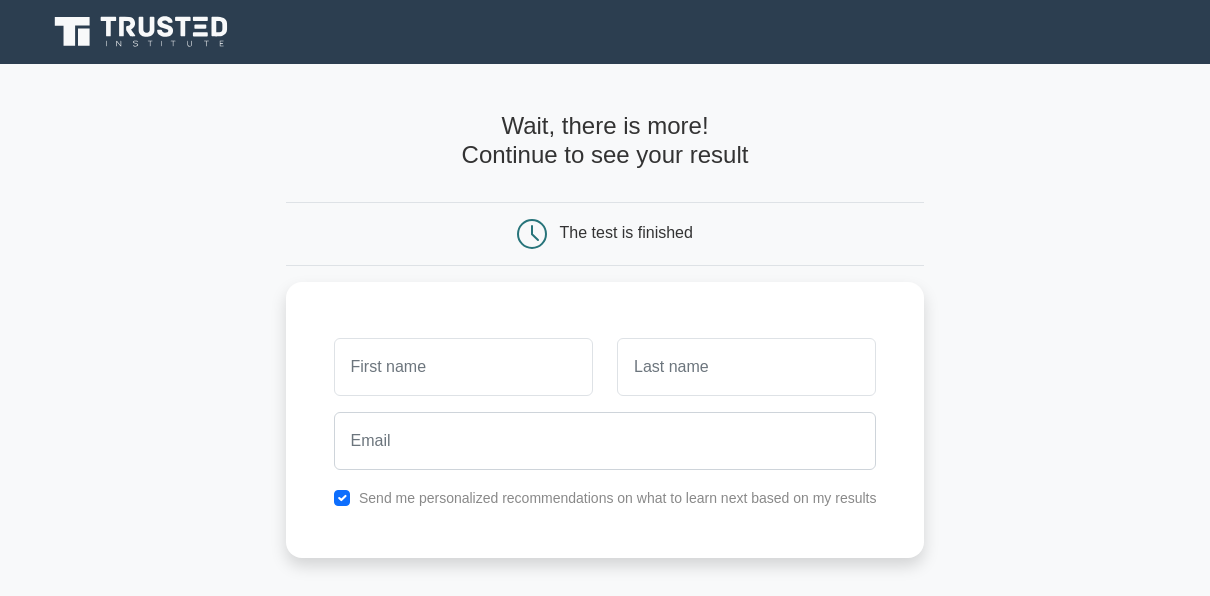 scroll, scrollTop: 0, scrollLeft: 0, axis: both 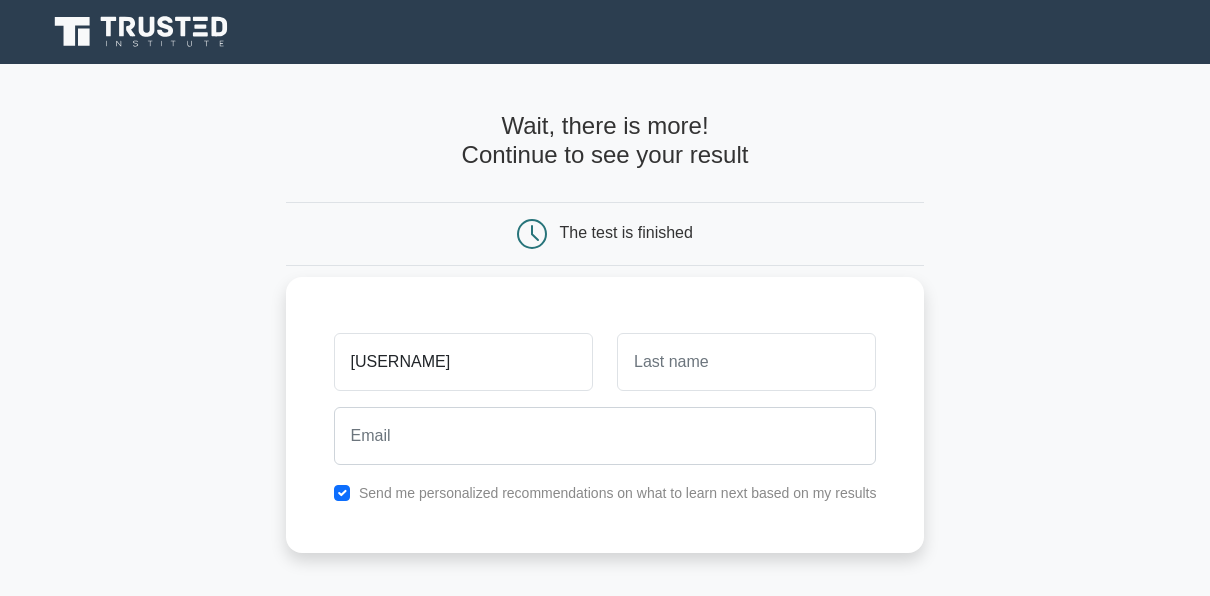 type on "chioma" 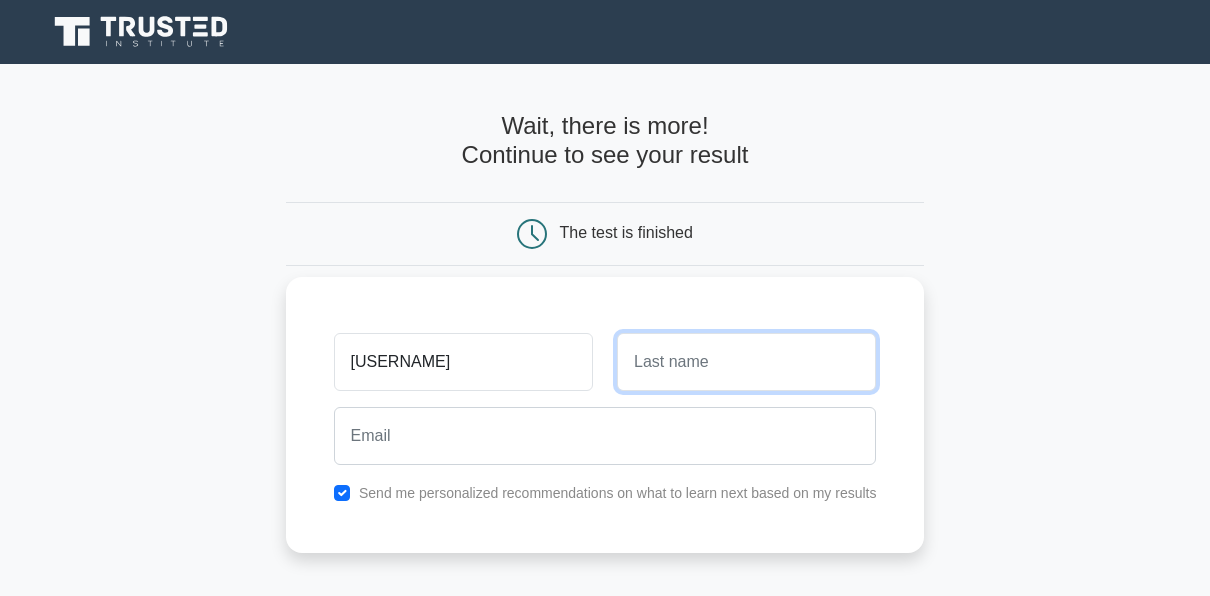 click at bounding box center [746, 362] 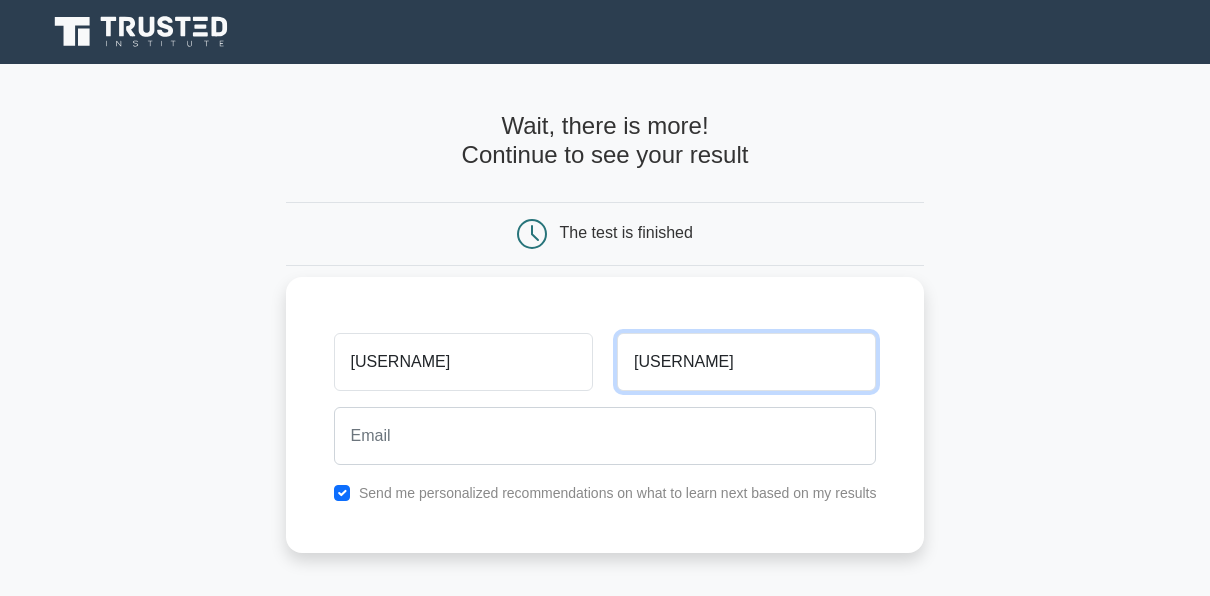type on "okonkwo" 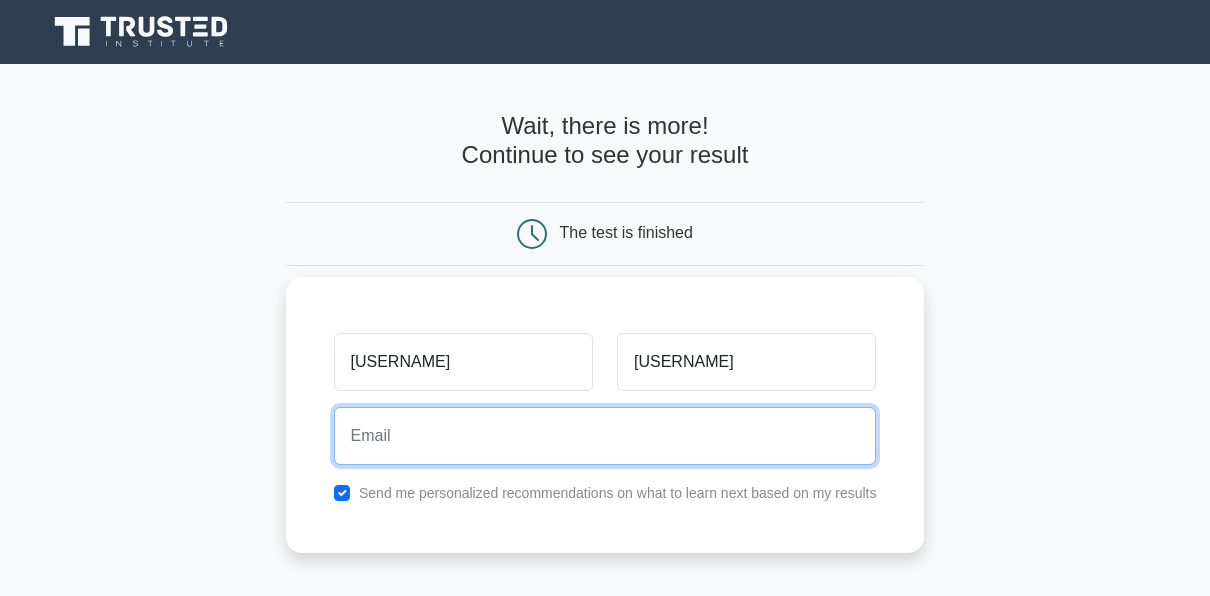 click at bounding box center (605, 436) 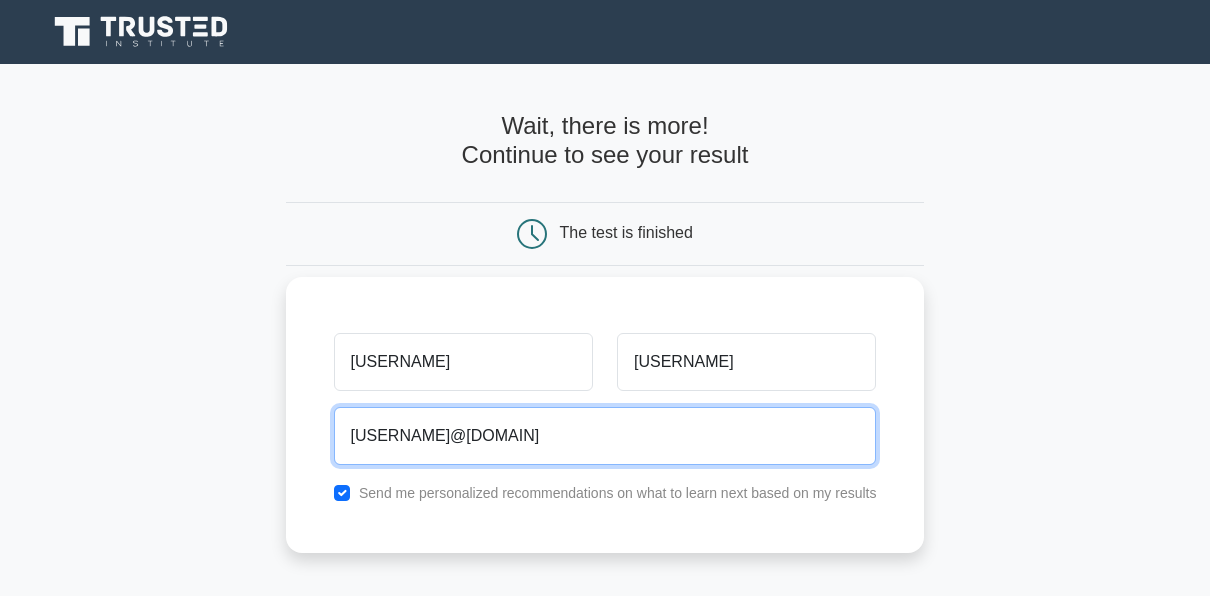 type on "chiomaokonkwo2007@gmail.com" 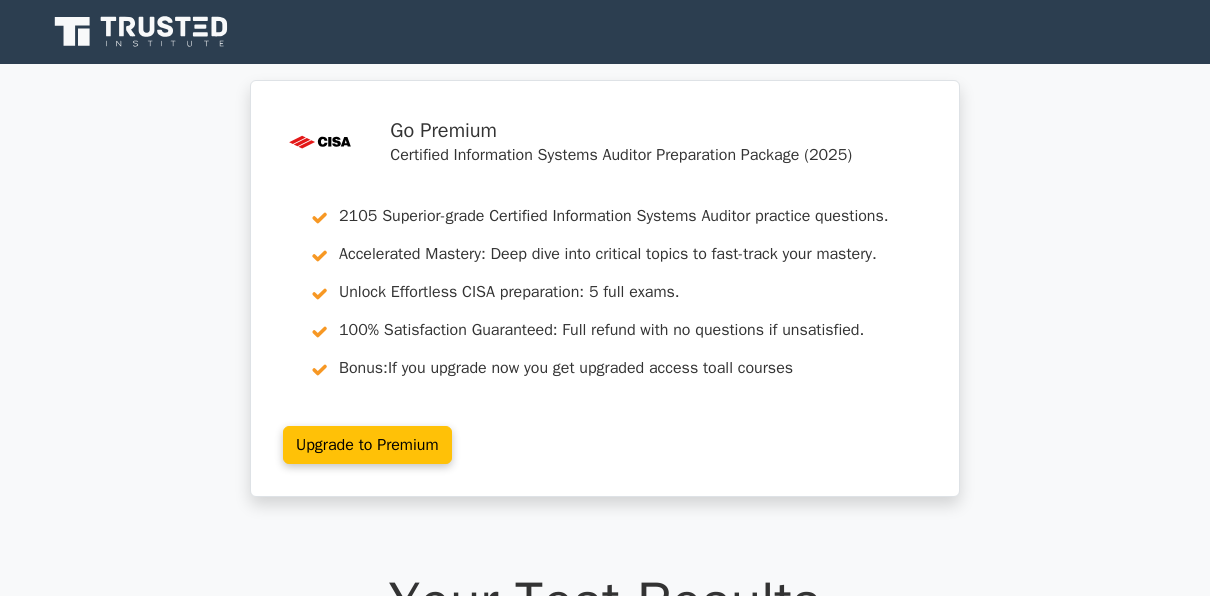 scroll, scrollTop: 0, scrollLeft: 0, axis: both 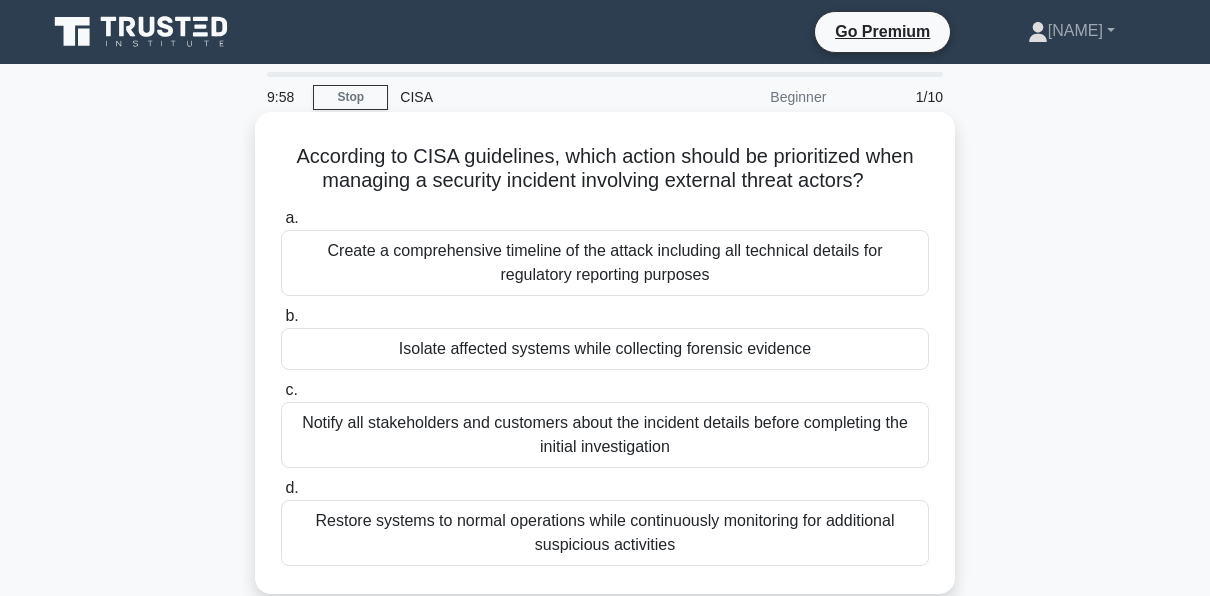 click on "Isolate affected systems while collecting forensic evidence" at bounding box center [605, 349] 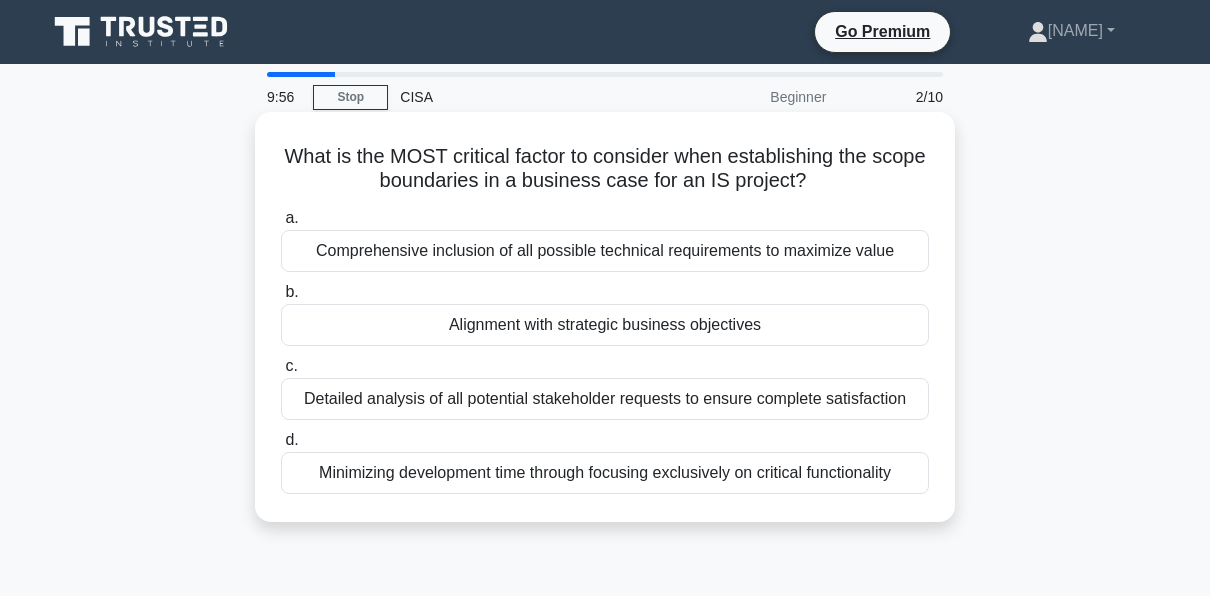 click on "Alignment with strategic business objectives" at bounding box center [605, 325] 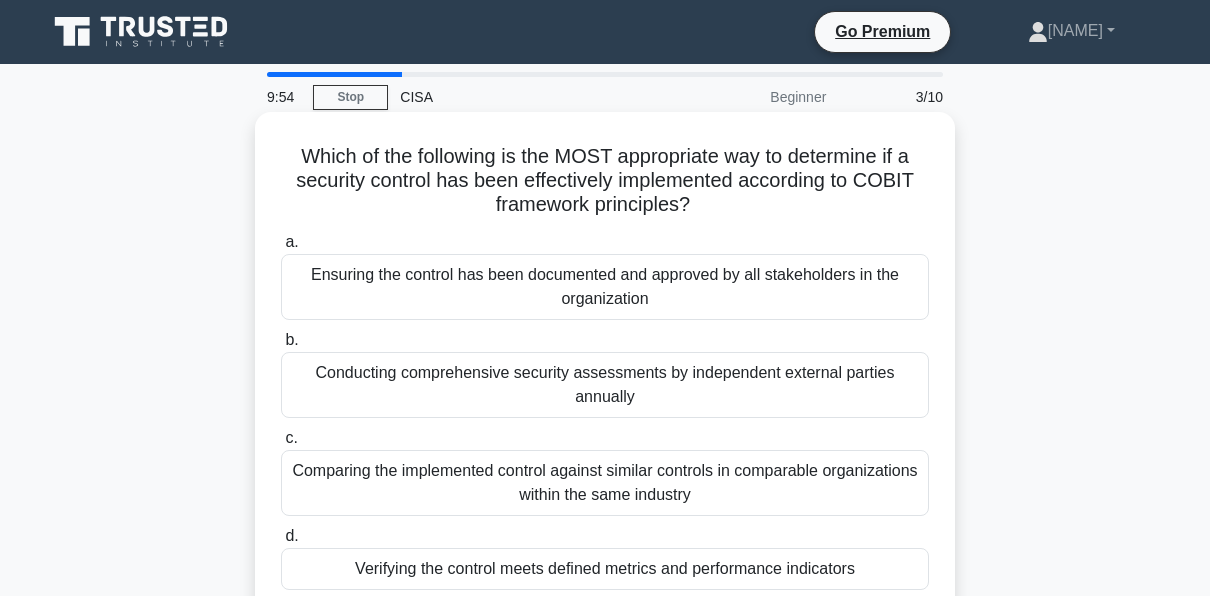 click on "Comparing the implemented control against similar controls in comparable organizations within the same industry" at bounding box center (605, 483) 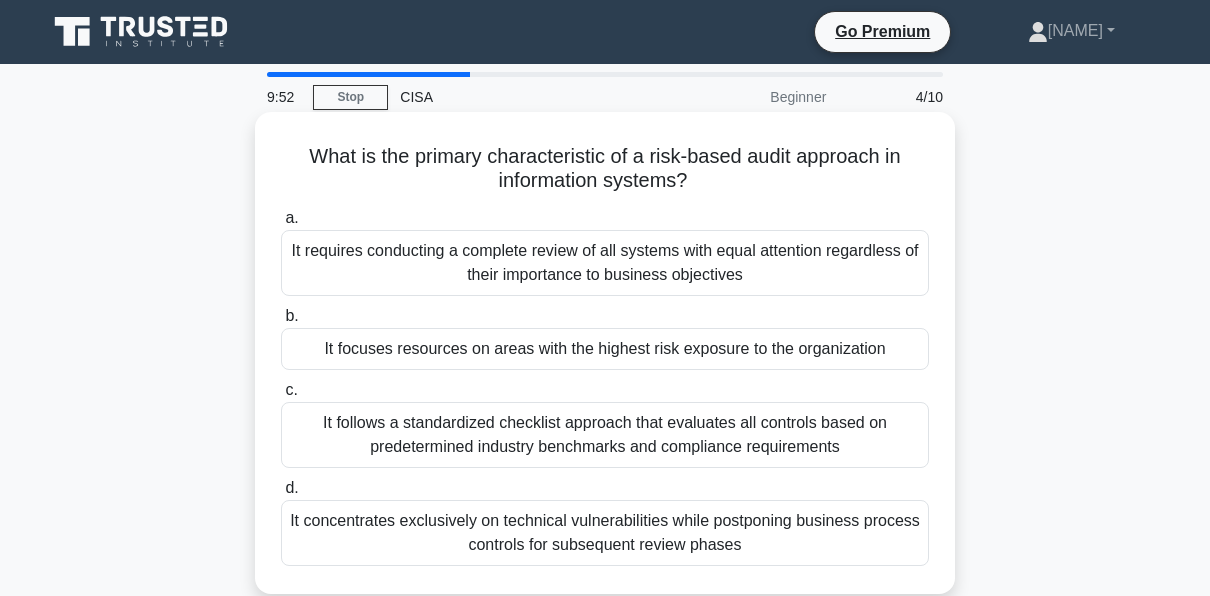 click on "It focuses resources on areas with the highest risk exposure to the organization" at bounding box center (605, 349) 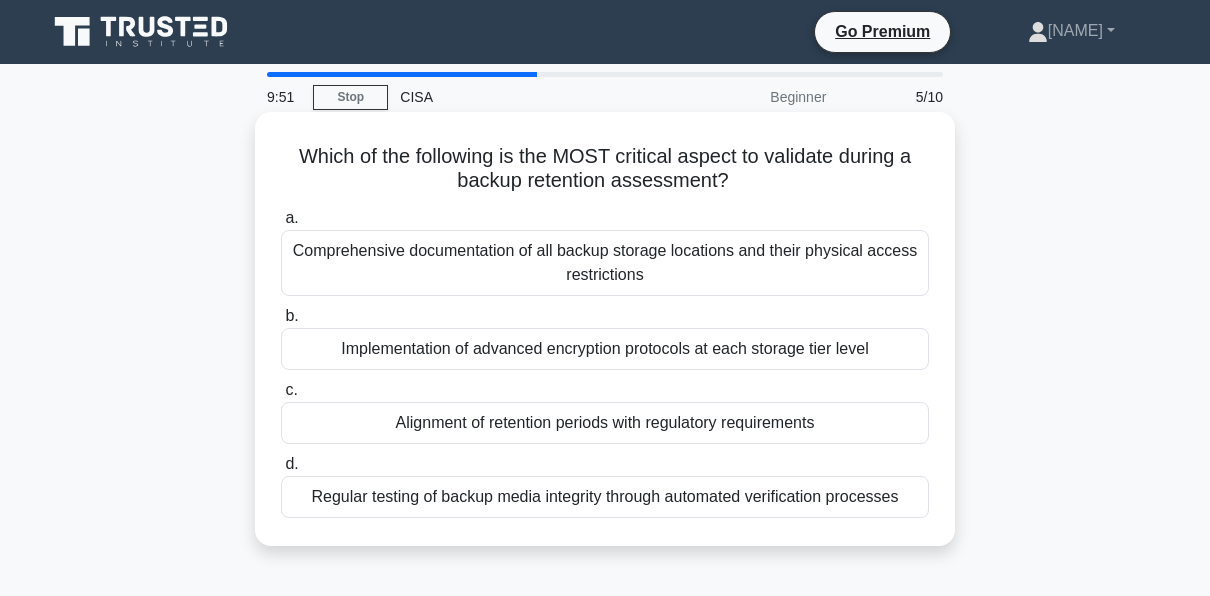 click on "Comprehensive documentation of all backup storage locations and their physical access restrictions" at bounding box center (605, 263) 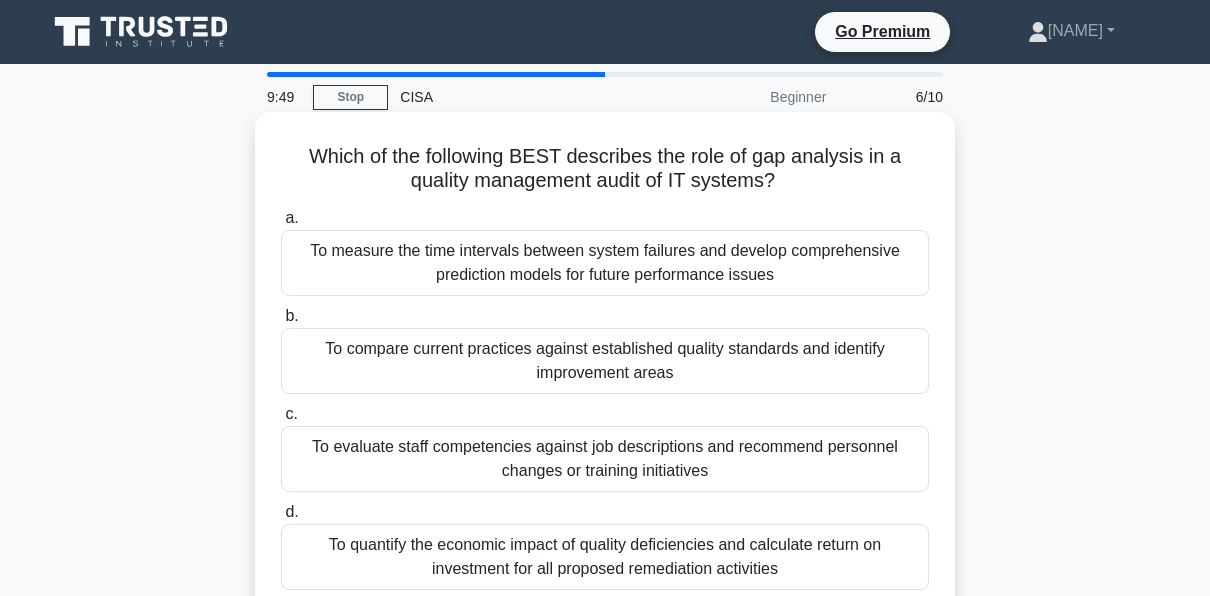 click on "To compare current practices against established quality standards and identify improvement areas" at bounding box center [605, 361] 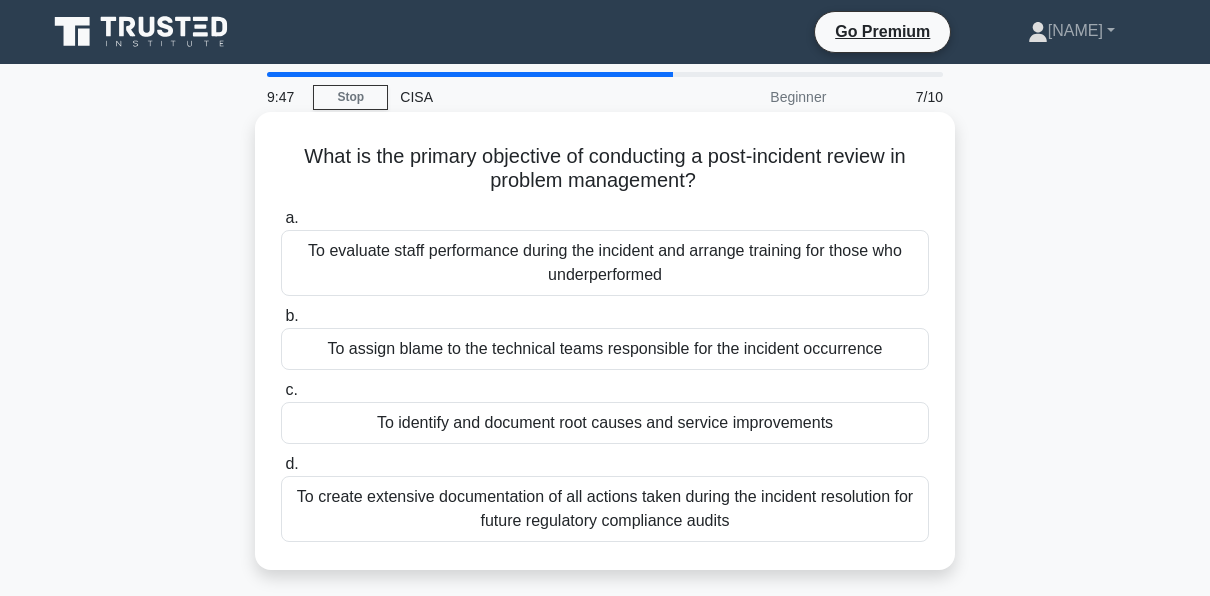 click on "To create extensive documentation of all actions taken during the incident resolution for future regulatory compliance audits" at bounding box center (605, 509) 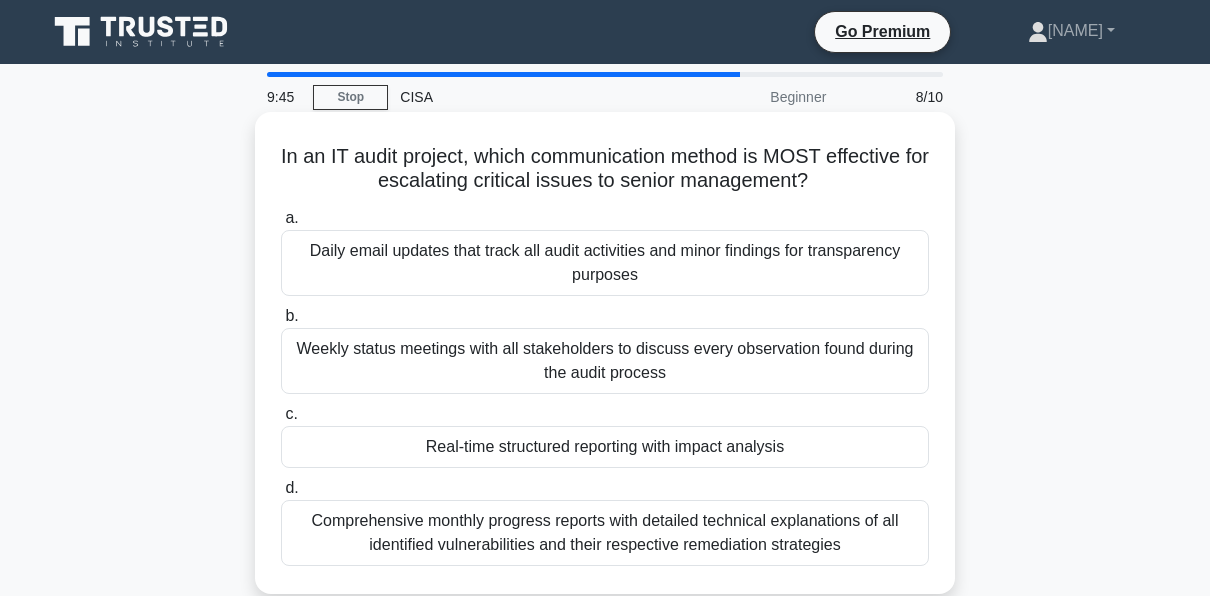 click on "Daily email updates that track all audit activities and minor findings for transparency purposes" at bounding box center (605, 263) 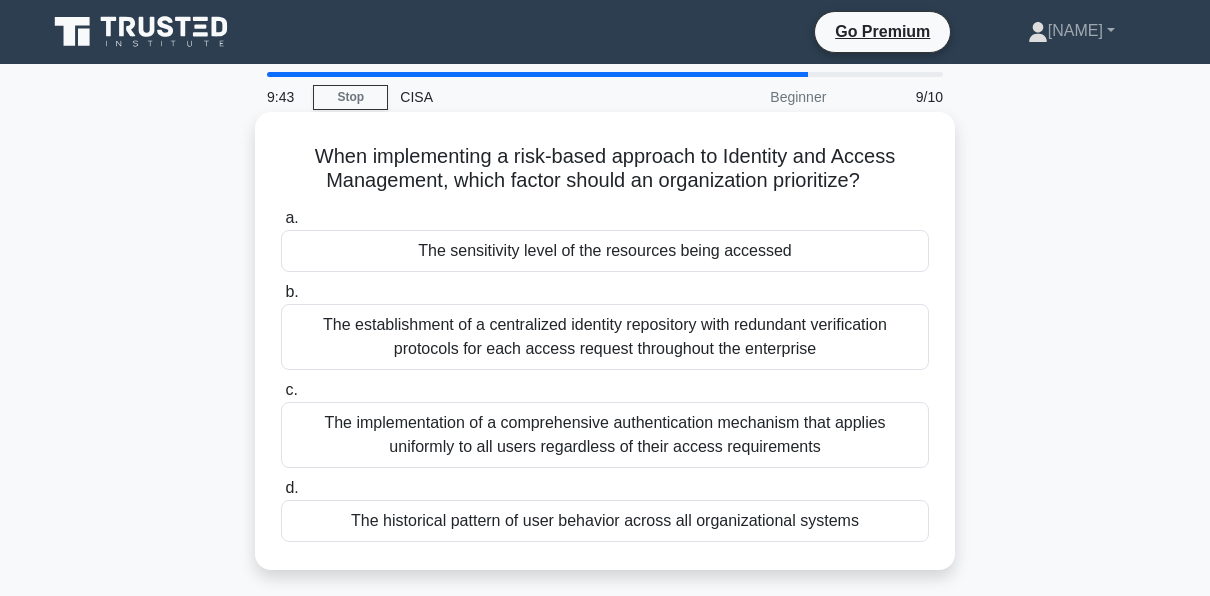 click on "The establishment of a centralized identity repository with redundant verification protocols for each access request throughout the enterprise" at bounding box center [605, 337] 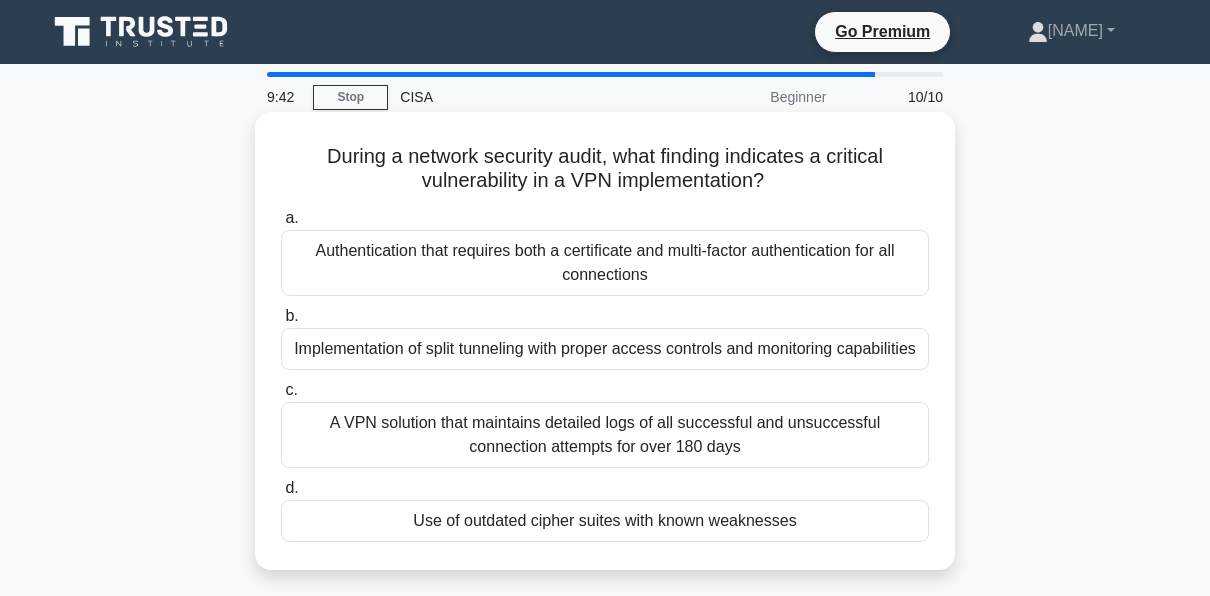 click on "Implementation of split tunneling with proper access controls and monitoring capabilities" at bounding box center [605, 349] 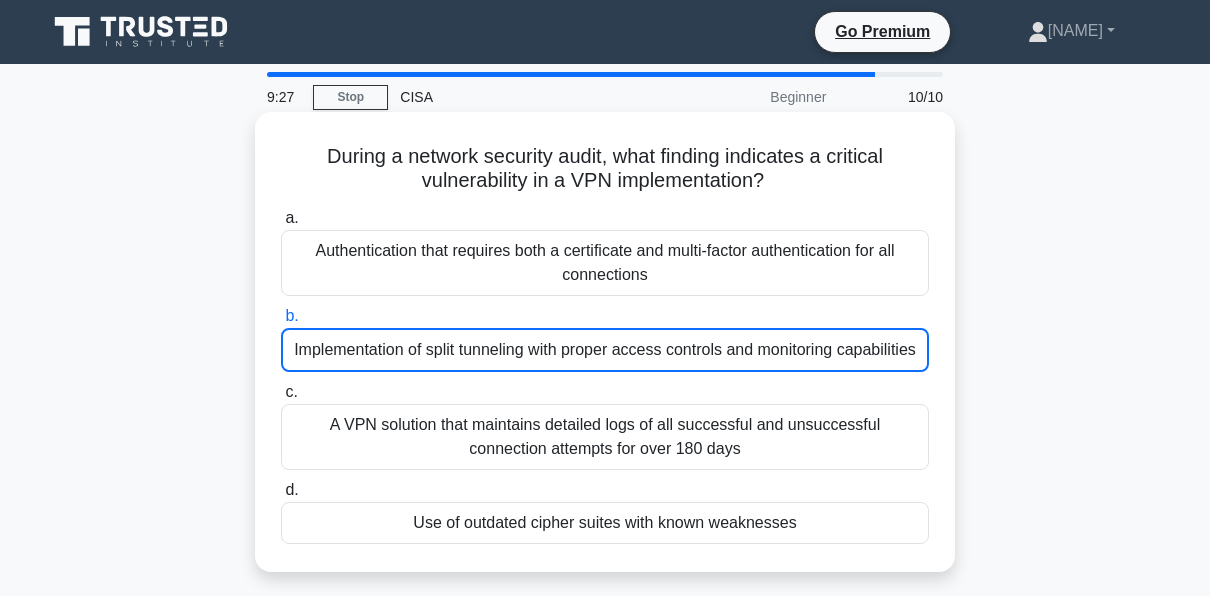 click on "Authentication that requires both a certificate and multi-factor authentication for all connections" at bounding box center [605, 263] 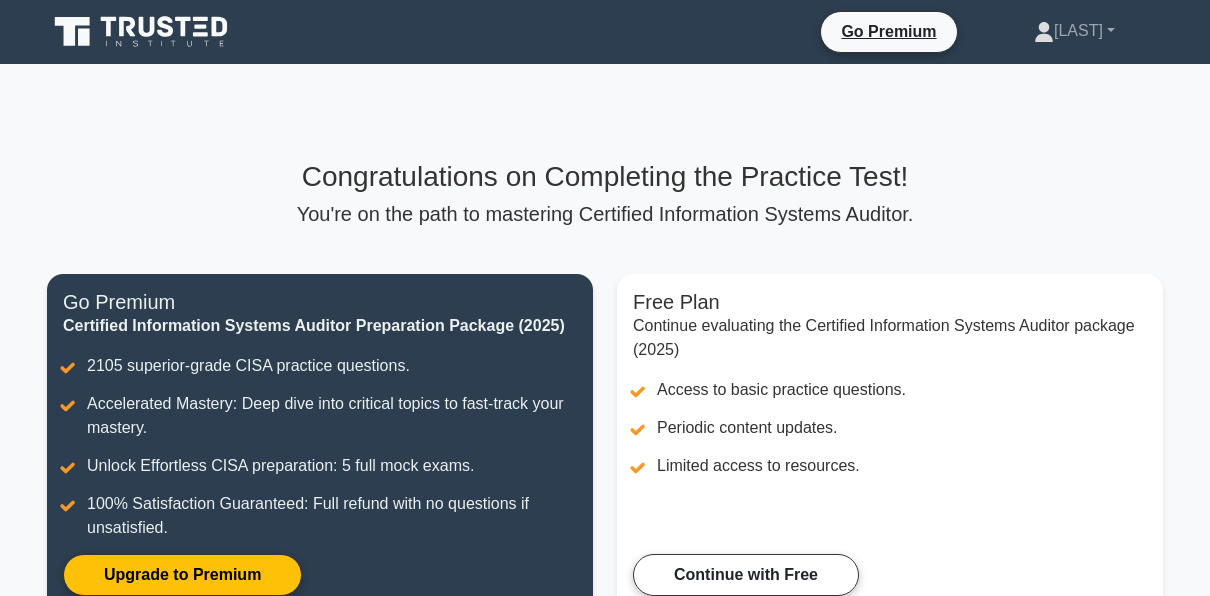 scroll, scrollTop: 0, scrollLeft: 0, axis: both 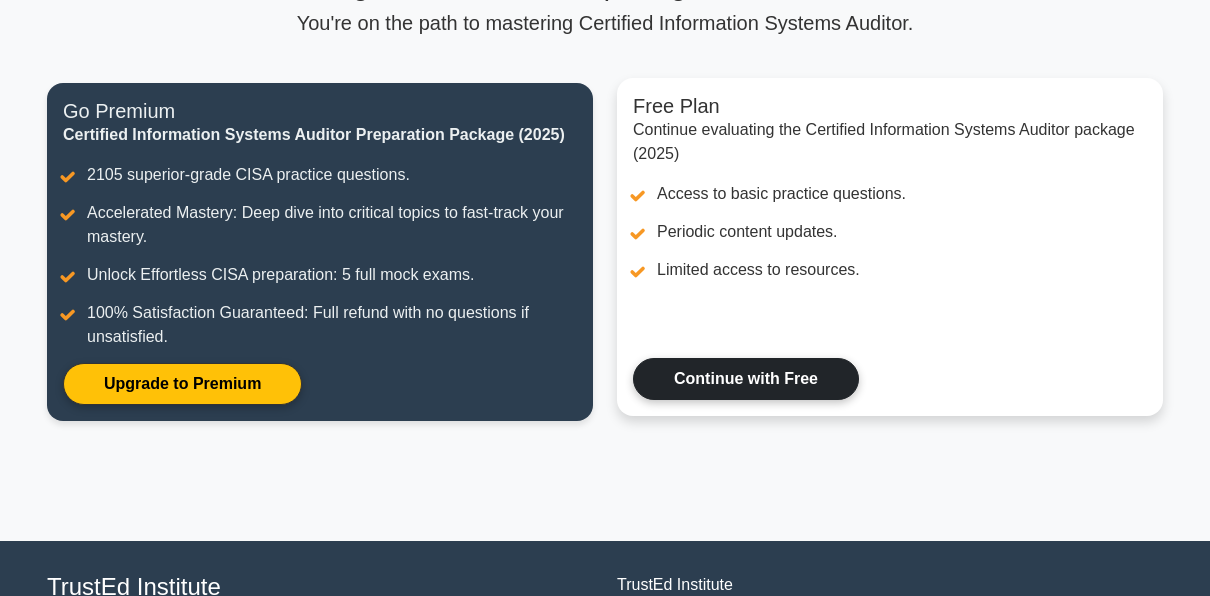 click on "Continue with Free" at bounding box center (746, 379) 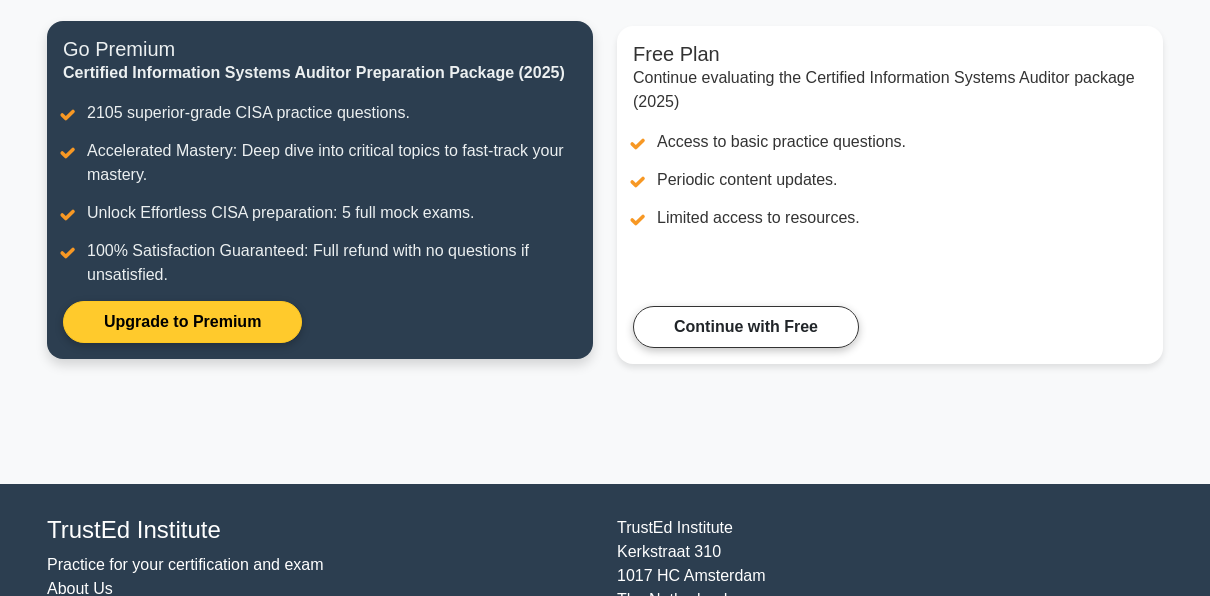 scroll, scrollTop: 259, scrollLeft: 0, axis: vertical 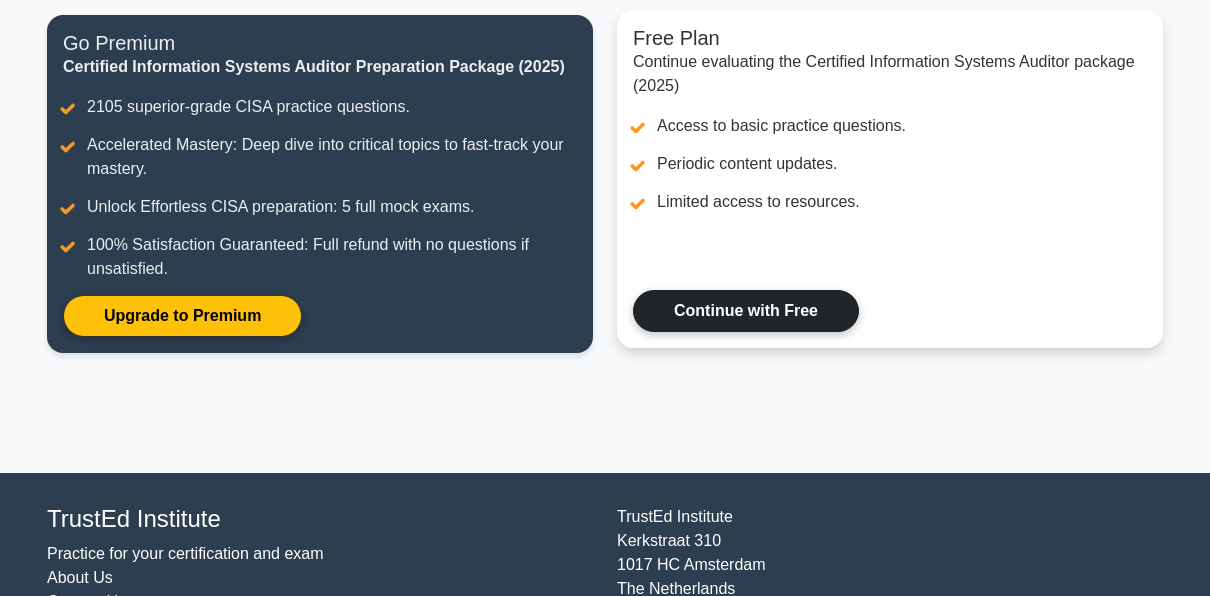 click on "Continue with Free" at bounding box center (746, 311) 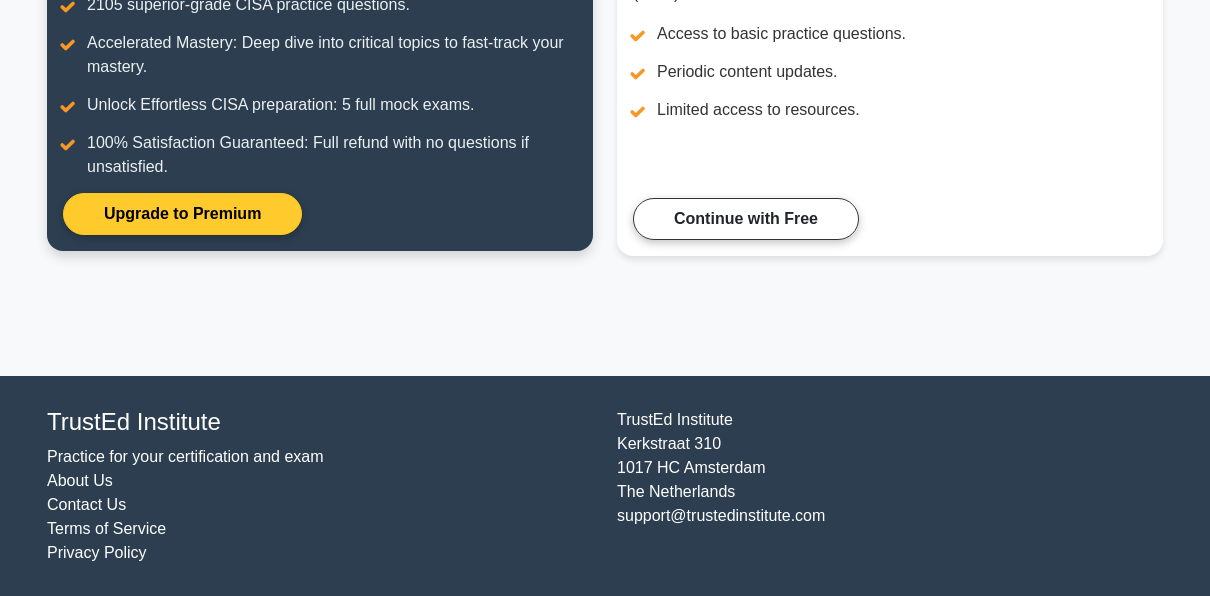 scroll, scrollTop: 0, scrollLeft: 0, axis: both 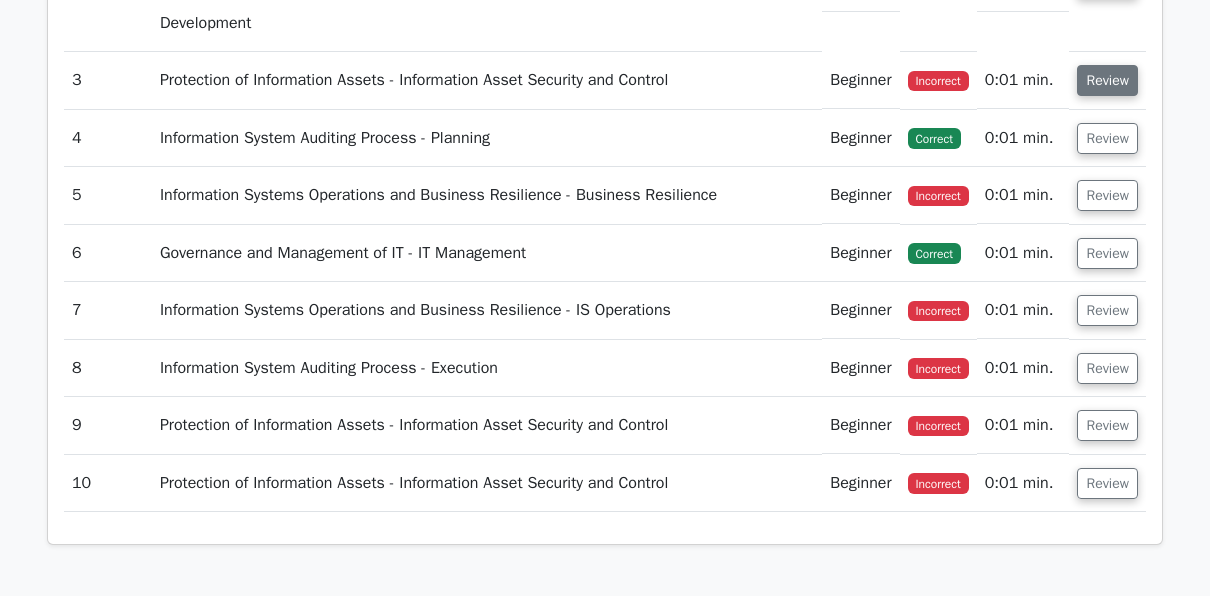click on "Review" at bounding box center (1107, 80) 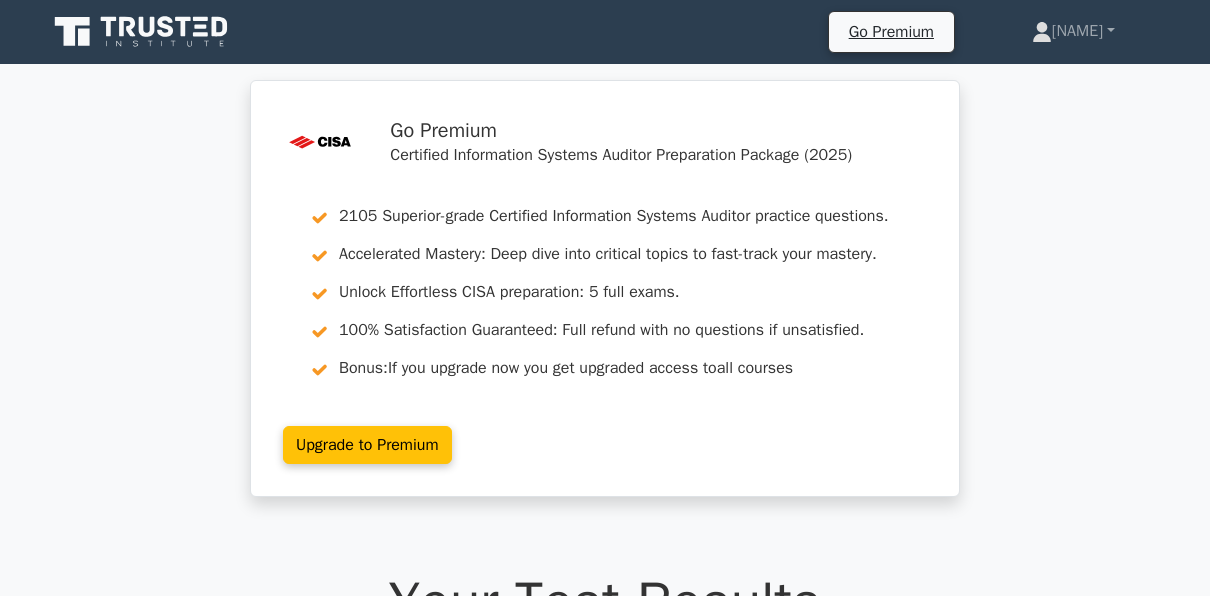 scroll, scrollTop: 0, scrollLeft: 0, axis: both 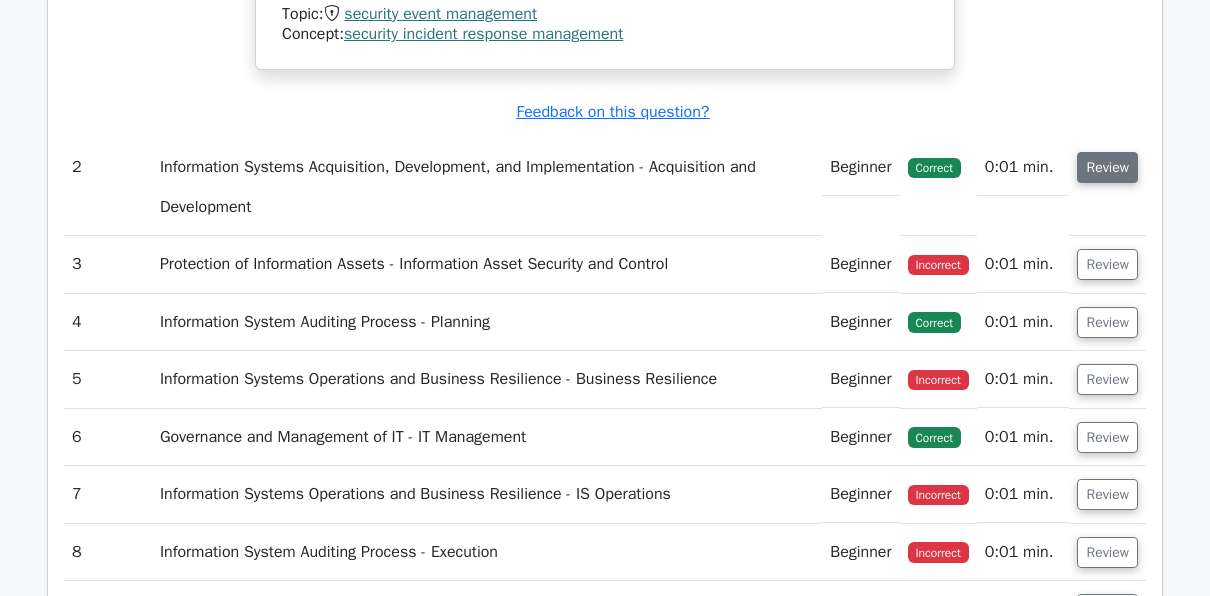 click on "Review" at bounding box center [1107, 167] 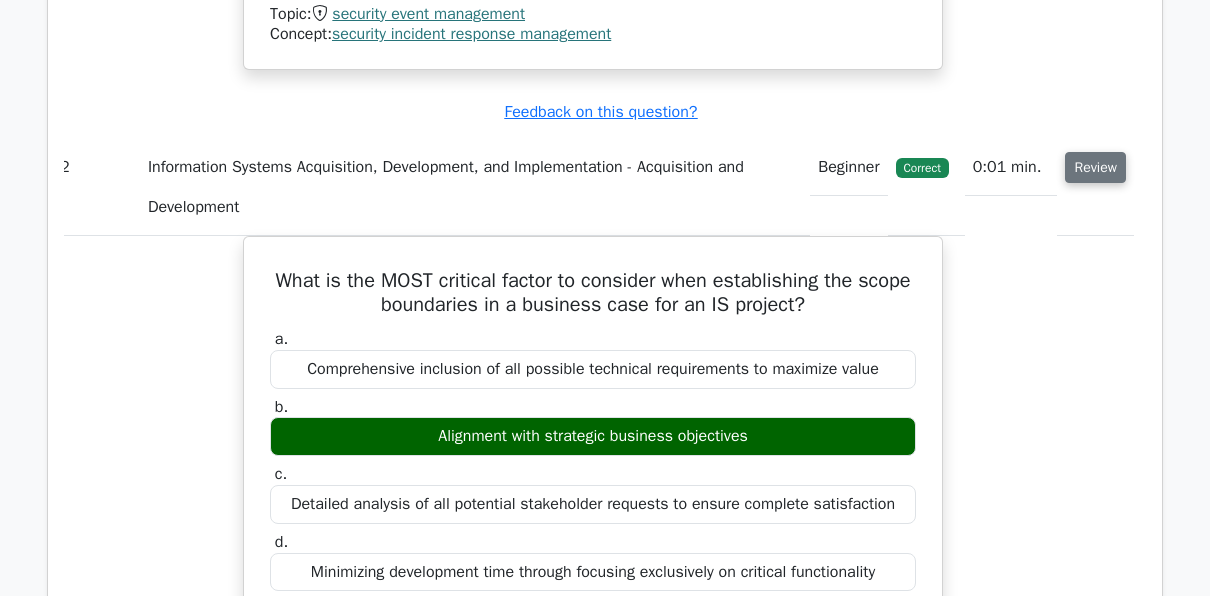 scroll, scrollTop: 0, scrollLeft: 7, axis: horizontal 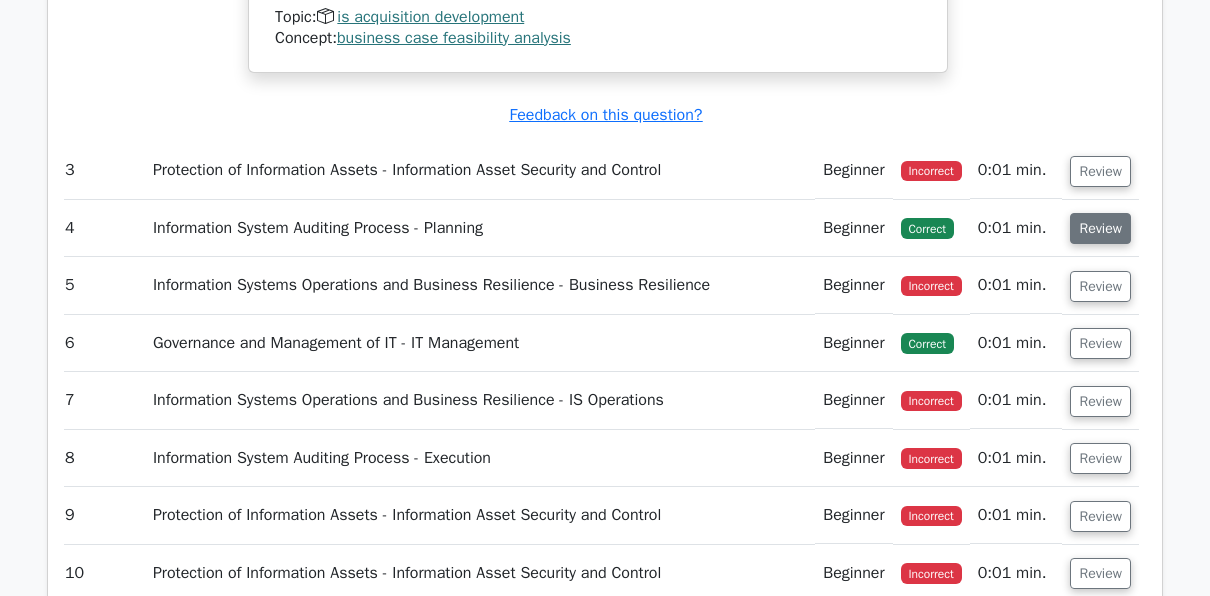 click on "Review" at bounding box center [1100, 228] 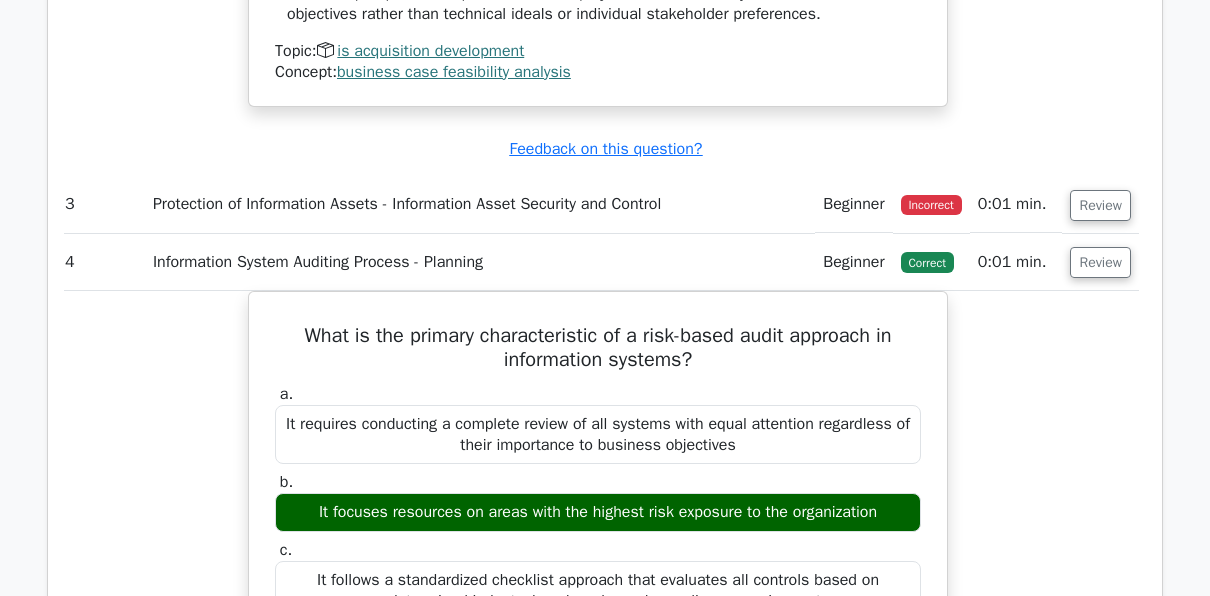 scroll, scrollTop: 3838, scrollLeft: 0, axis: vertical 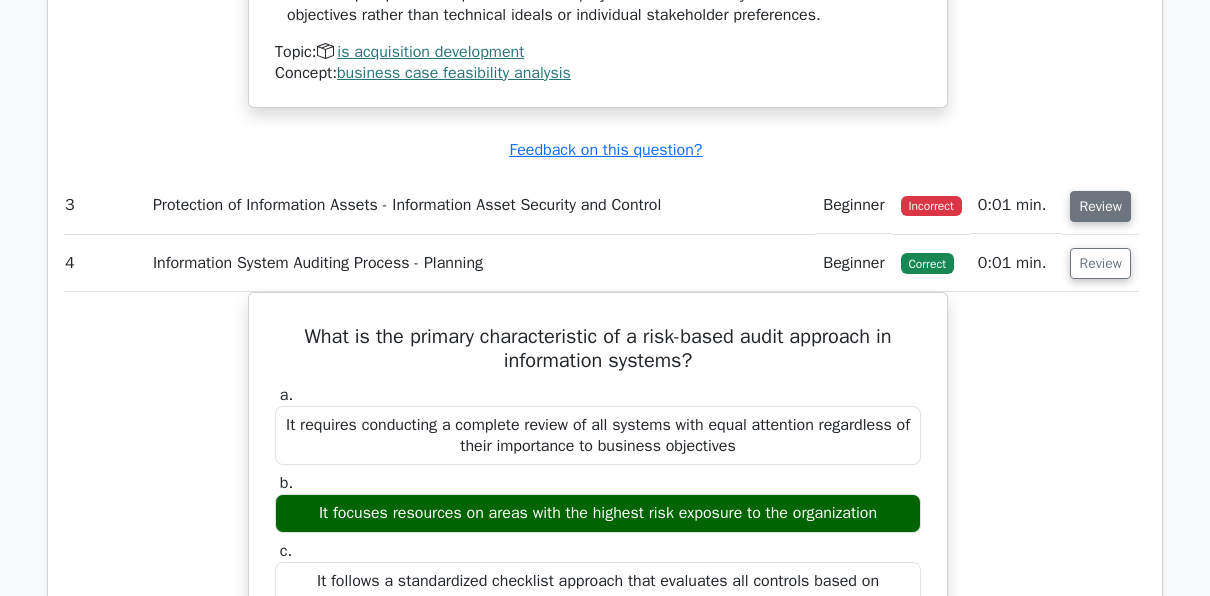 click on "Review" at bounding box center (1100, 206) 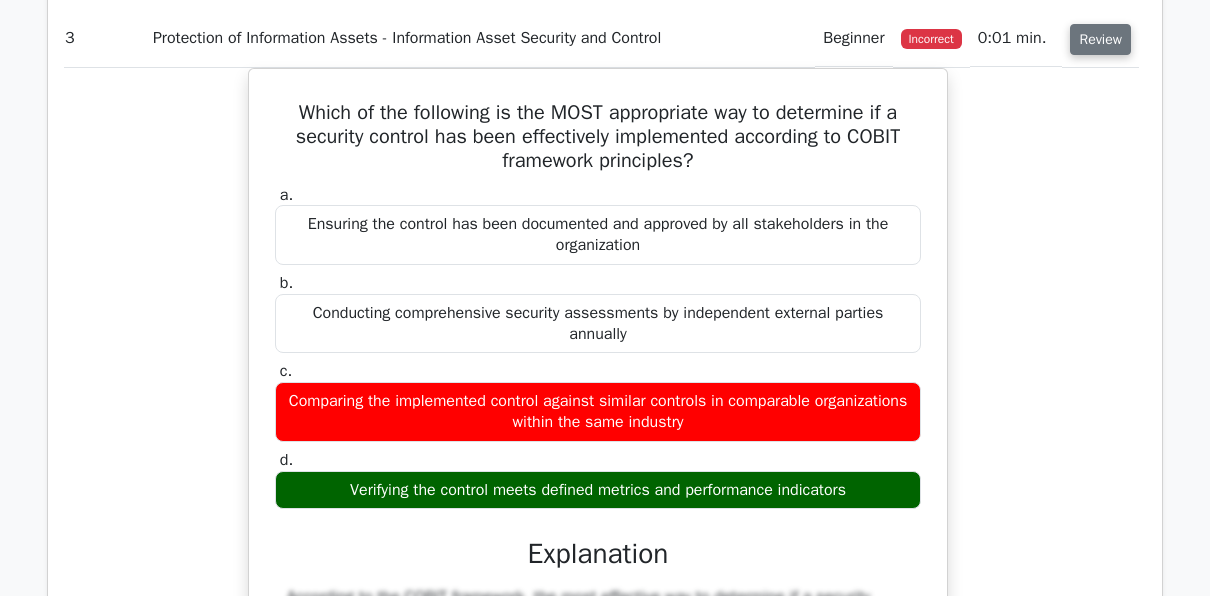 scroll, scrollTop: 4006, scrollLeft: 0, axis: vertical 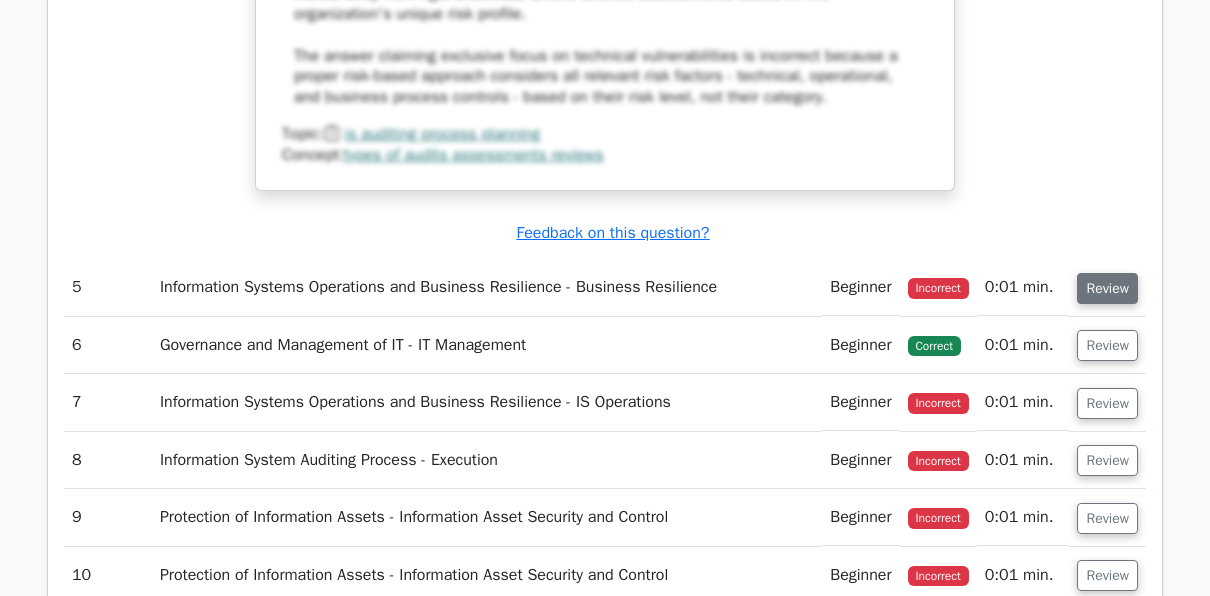 click on "Review" at bounding box center [1107, 288] 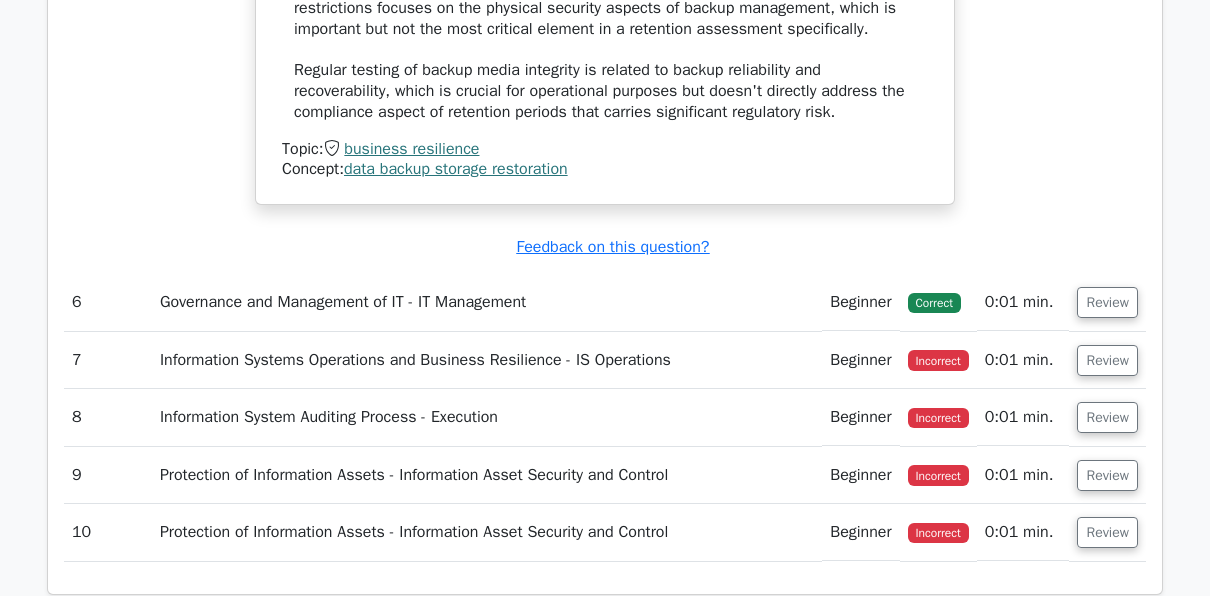 scroll, scrollTop: 7270, scrollLeft: 0, axis: vertical 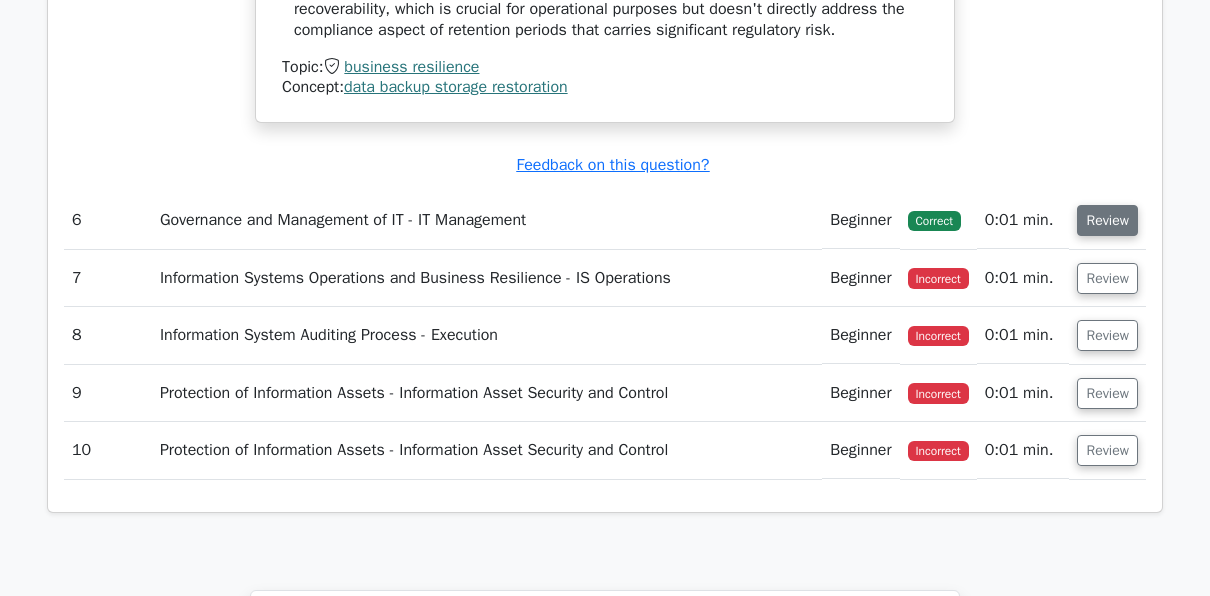 click on "Review" at bounding box center [1107, 220] 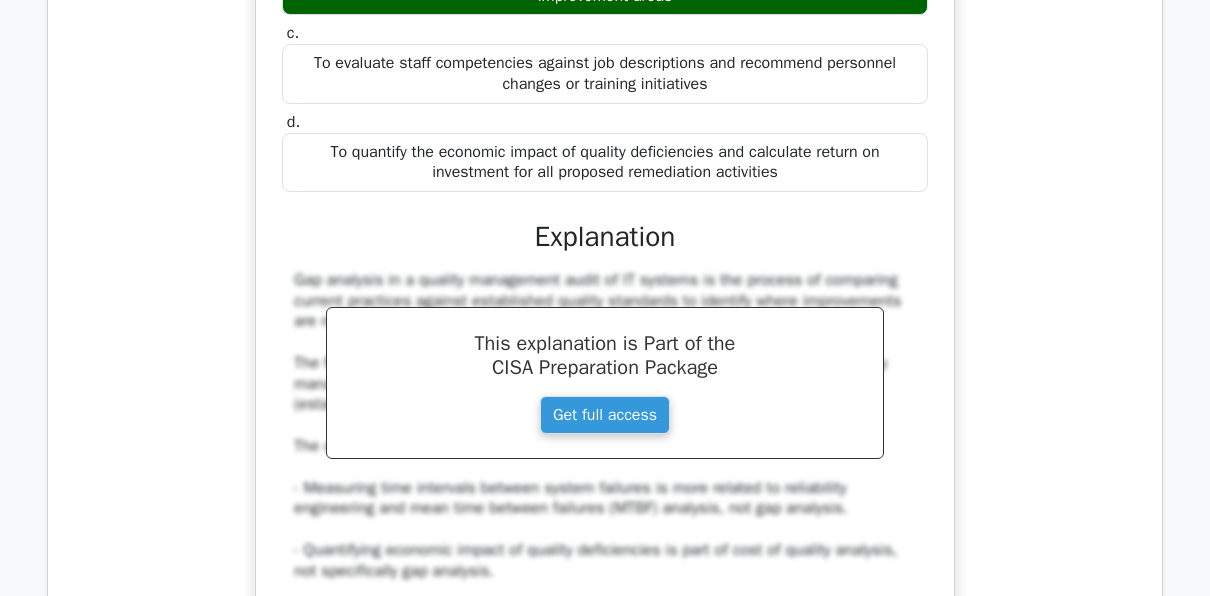 scroll, scrollTop: 7770, scrollLeft: 0, axis: vertical 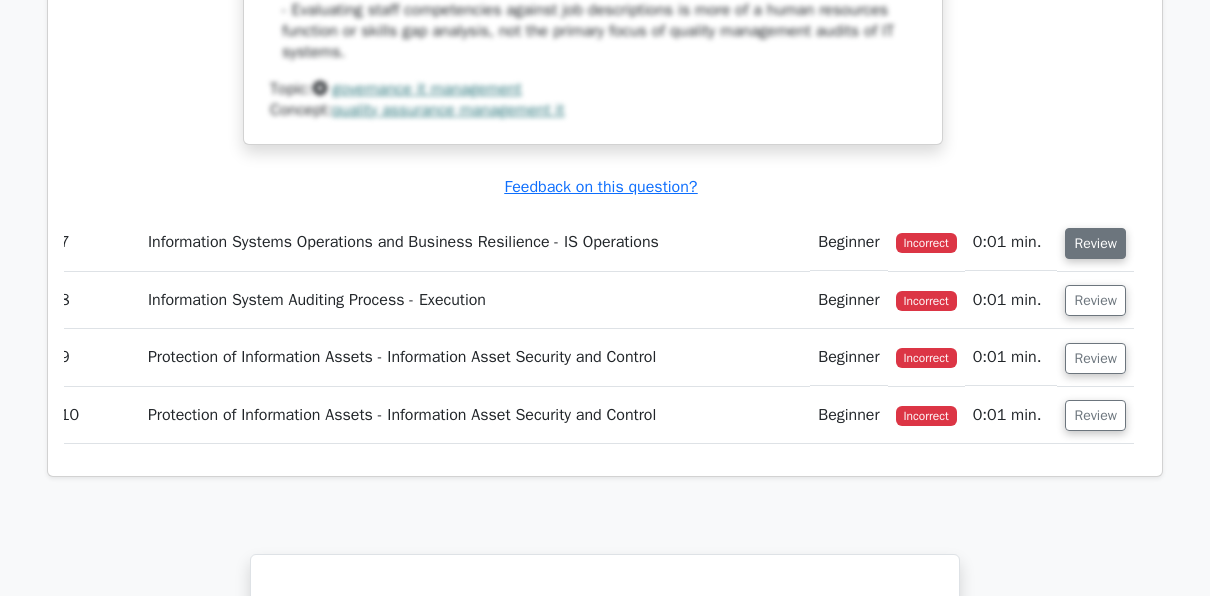 click on "Review" at bounding box center (1095, 243) 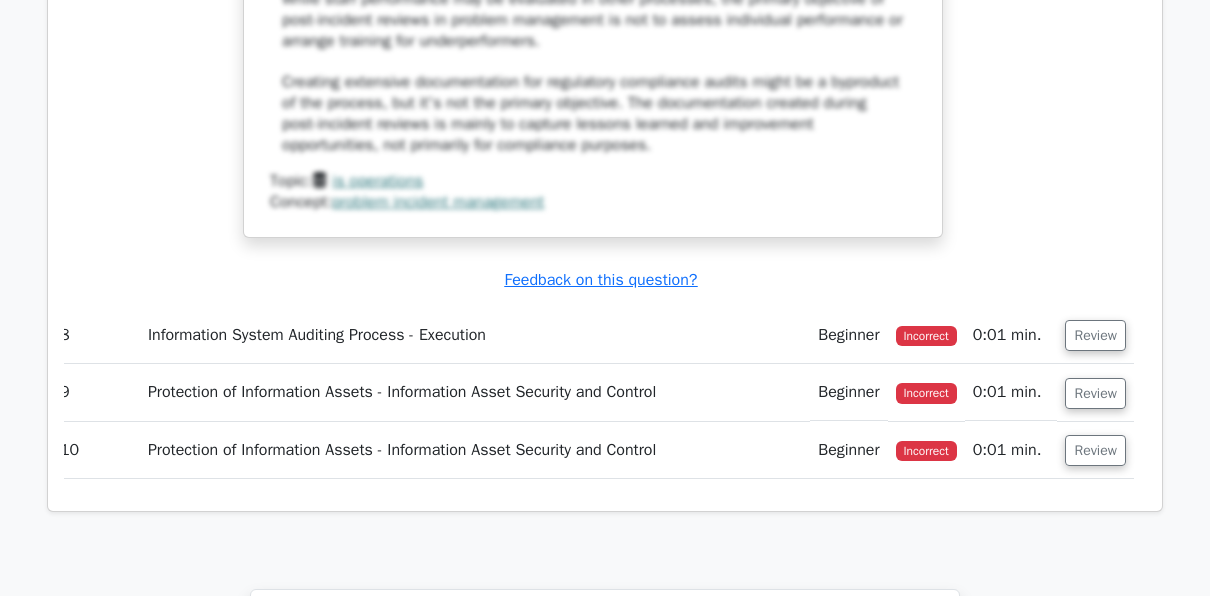 scroll, scrollTop: 9352, scrollLeft: 0, axis: vertical 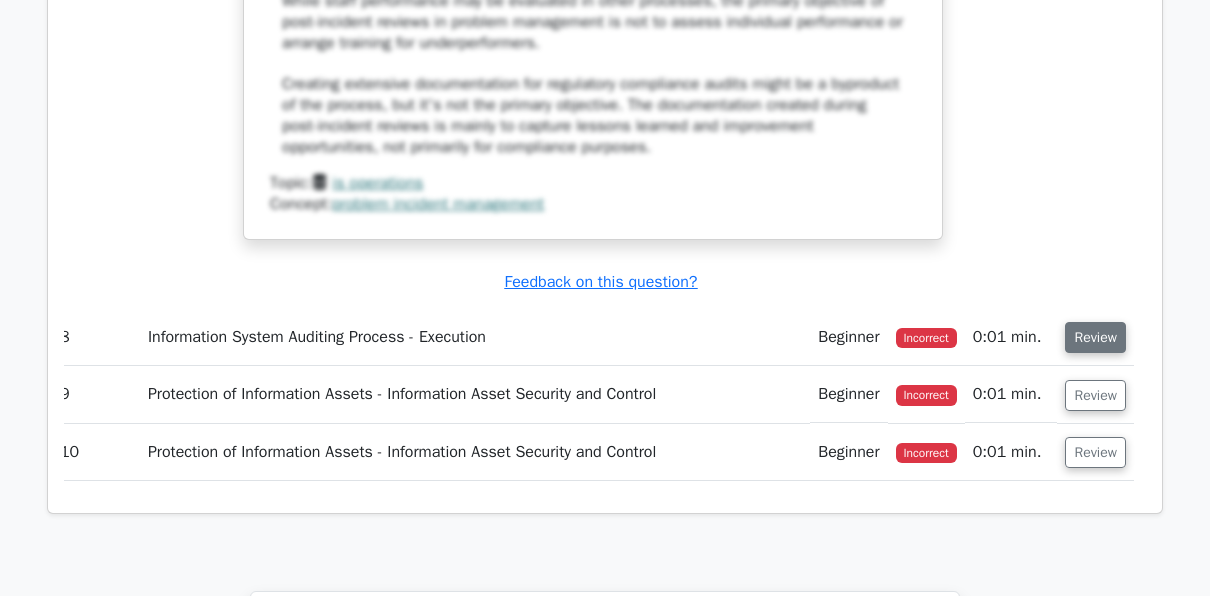 click on "Review" at bounding box center [1095, 337] 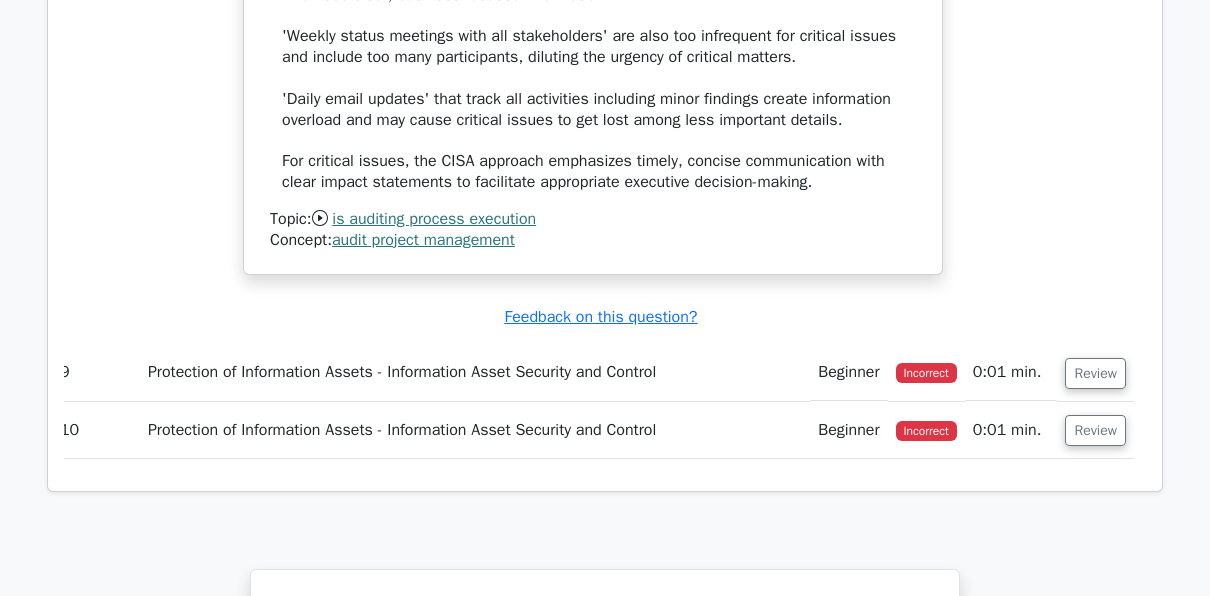 scroll, scrollTop: 10522, scrollLeft: 0, axis: vertical 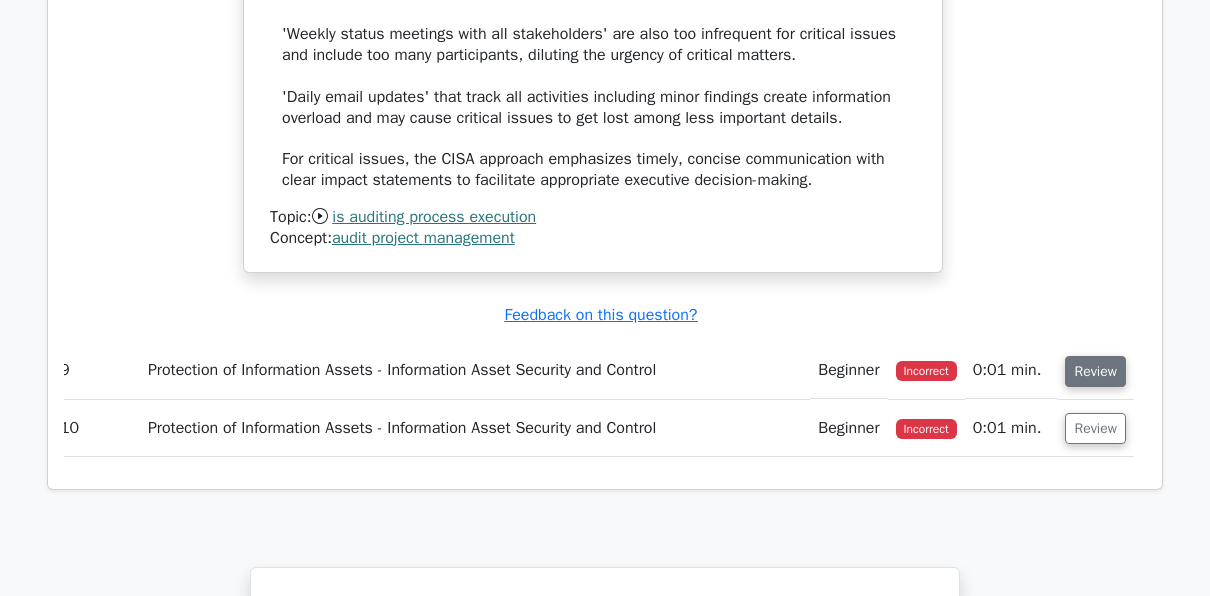 click on "Review" at bounding box center (1095, 371) 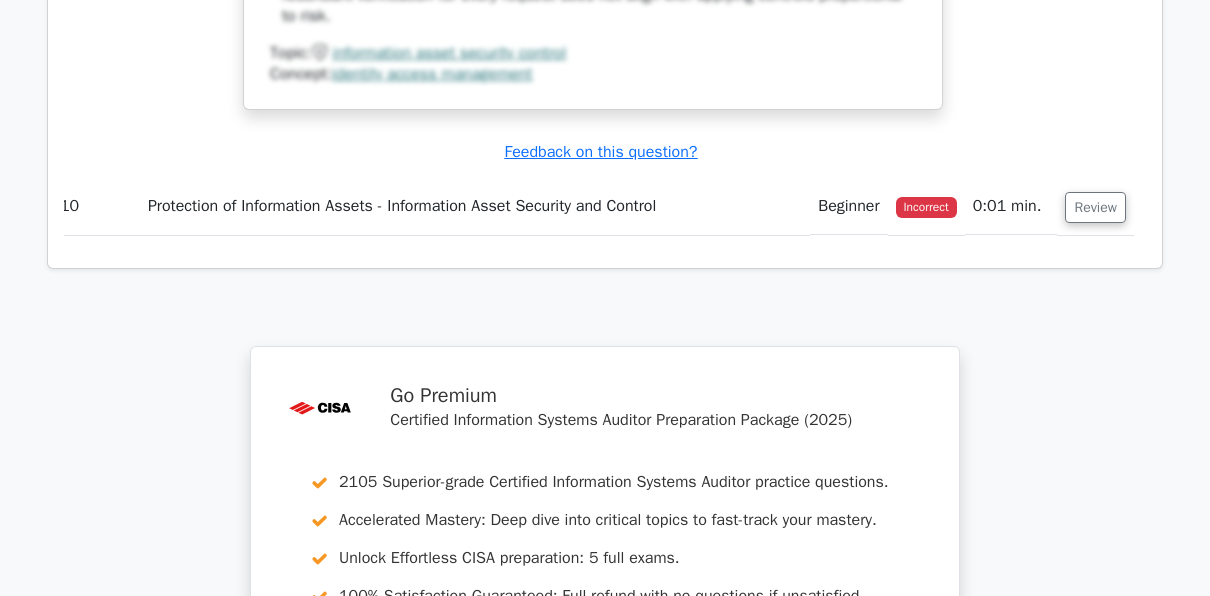 scroll, scrollTop: 11804, scrollLeft: 0, axis: vertical 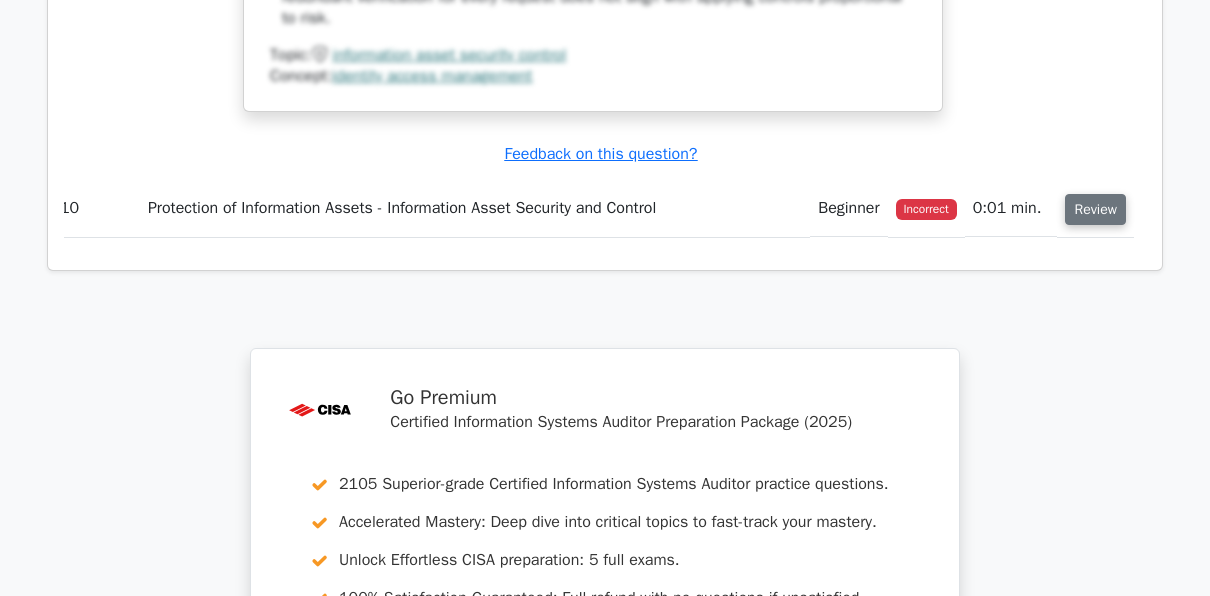 click on "Review" at bounding box center [1095, 209] 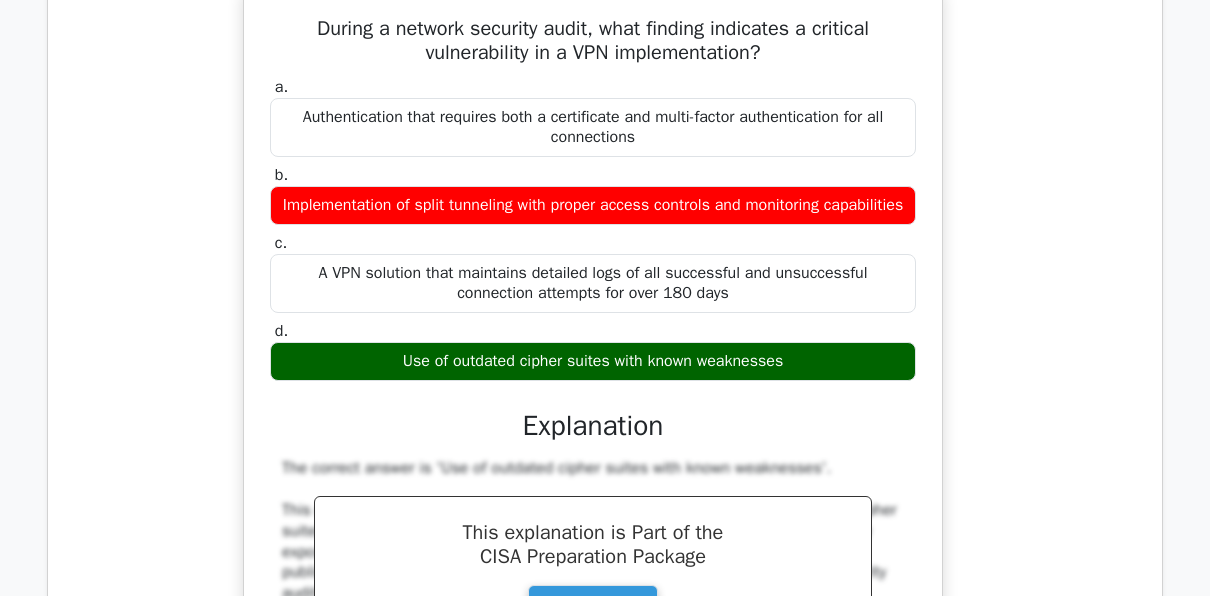 scroll, scrollTop: 12056, scrollLeft: 0, axis: vertical 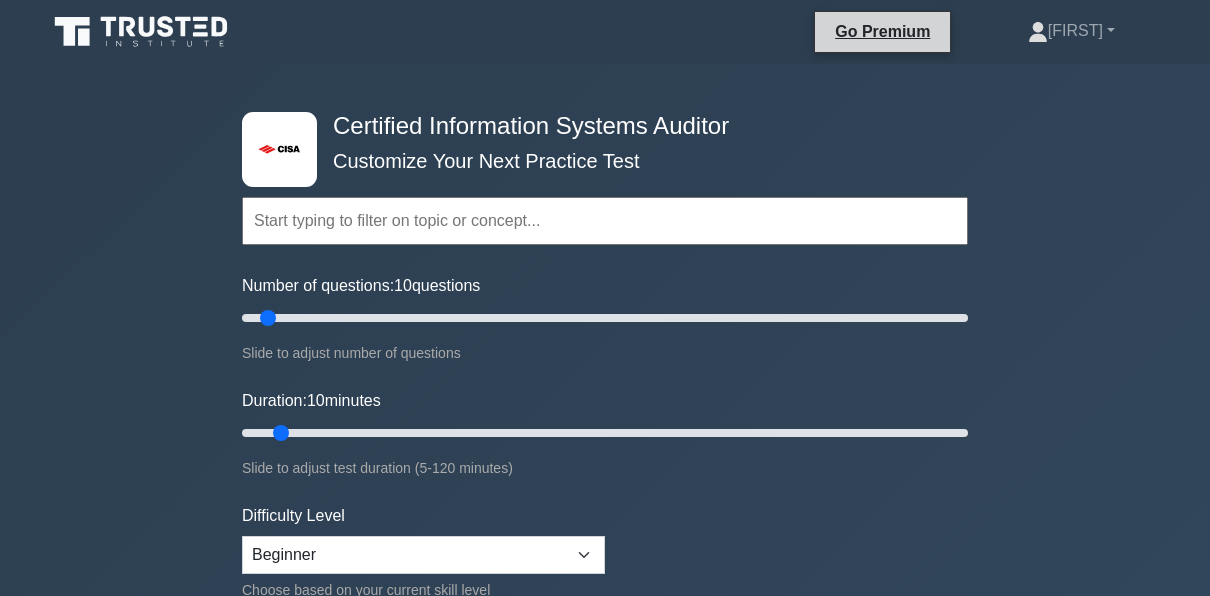 click on "Go Premium" at bounding box center [882, 32] 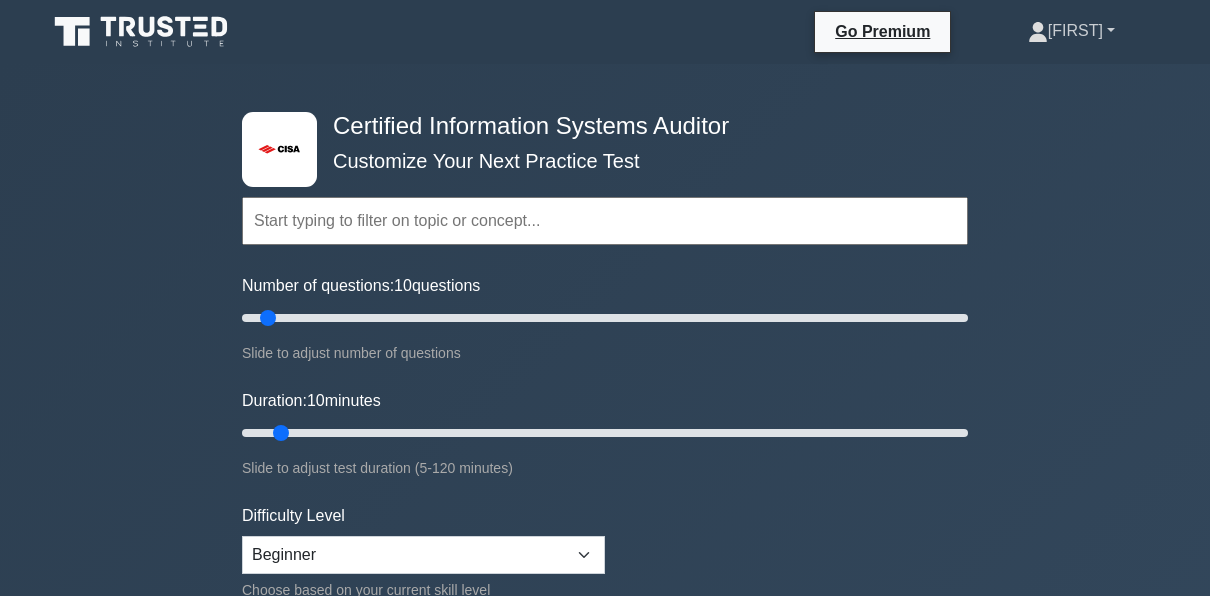 click on "[FIRST]" at bounding box center (1071, 31) 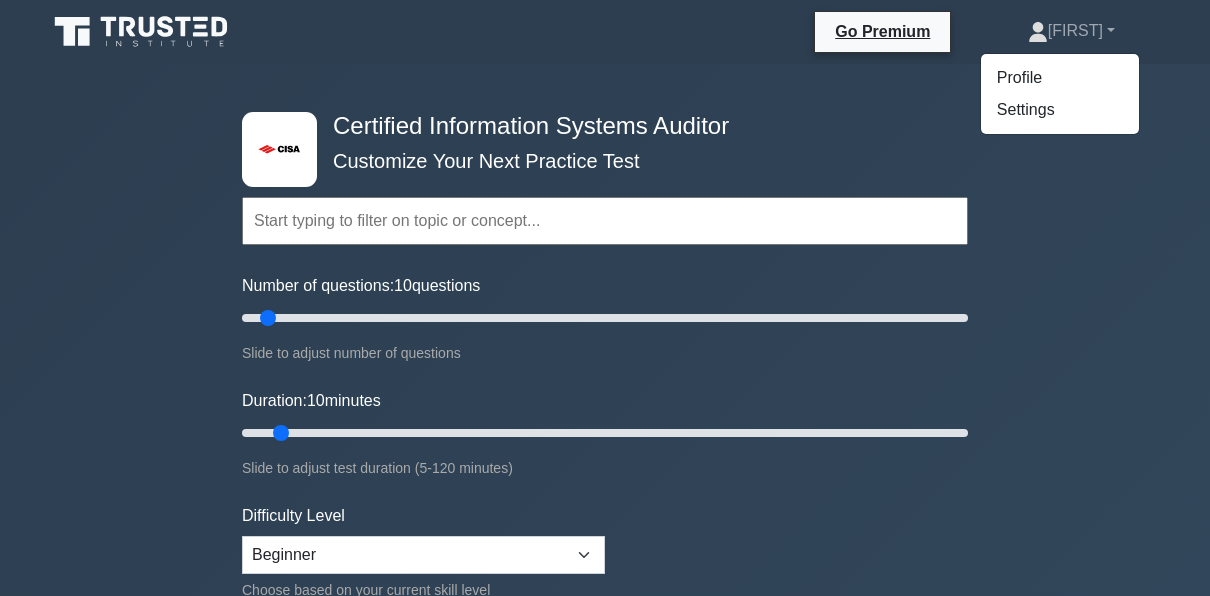 click on "Topics
Information System Auditing Process - Planning
Information System Auditing Process - Execution
Governance and Management of IT - IT Governance
Governance and Management of IT - IT Management
Information Systems Acquisition, Development, and Implementation - Acquisition and Development
Information Systems Acquisition, Development, and Implementation - Implementation
Information Systems Operations and Business Resilience - IS Operations
Concepts" at bounding box center (605, 193) 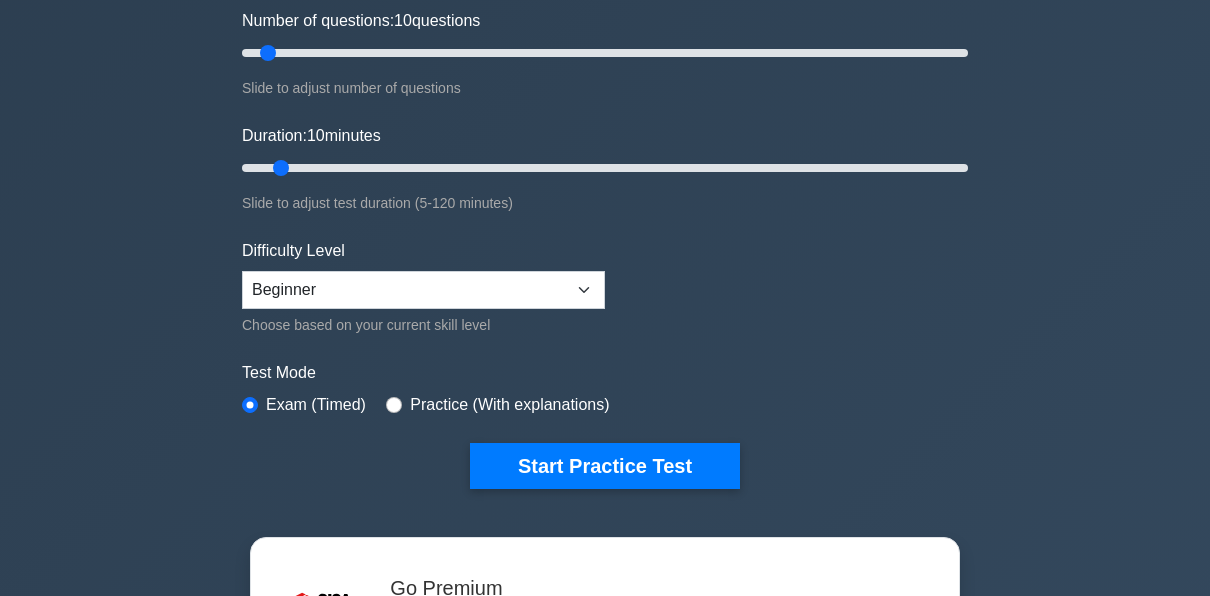 scroll, scrollTop: 266, scrollLeft: 0, axis: vertical 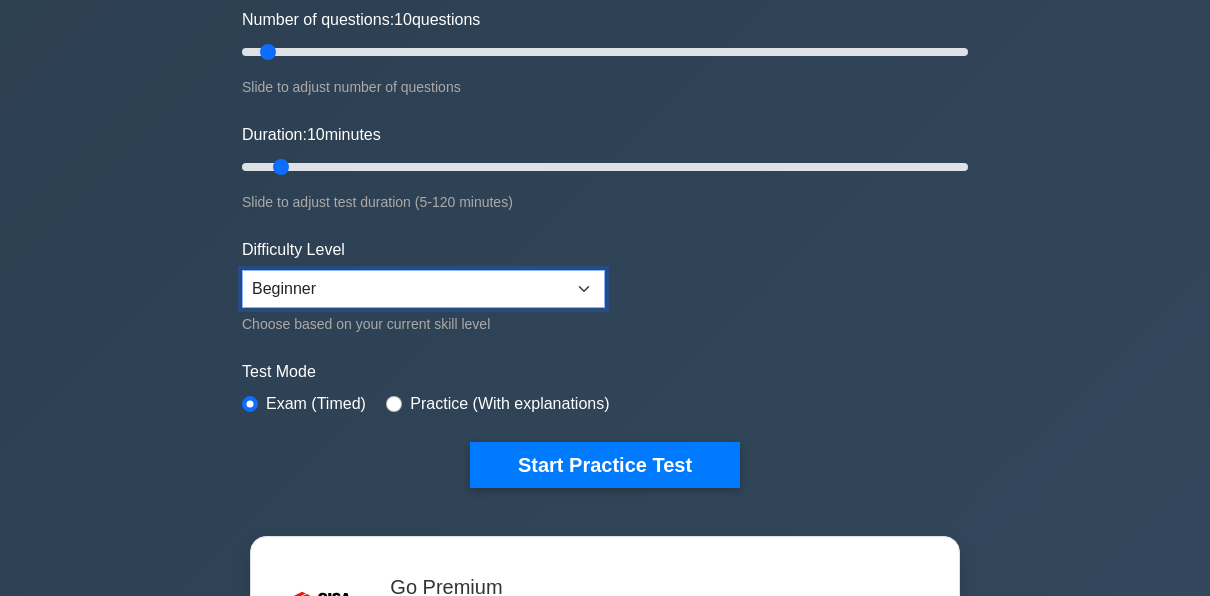 click on "Beginner
Intermediate
Expert" at bounding box center [423, 289] 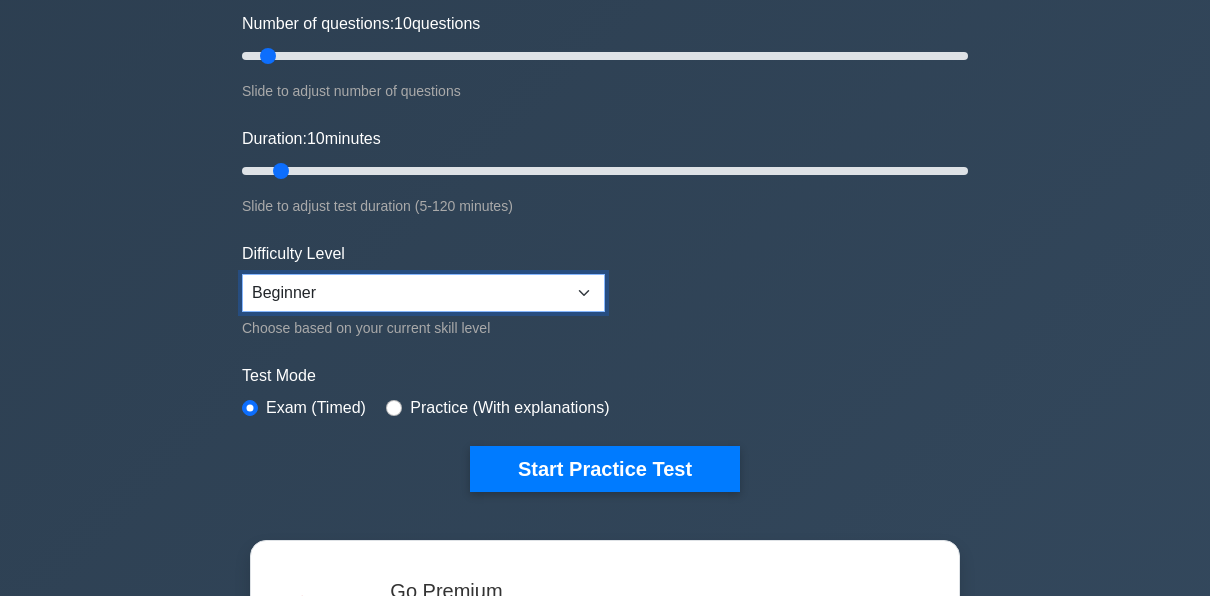 scroll, scrollTop: 0, scrollLeft: 0, axis: both 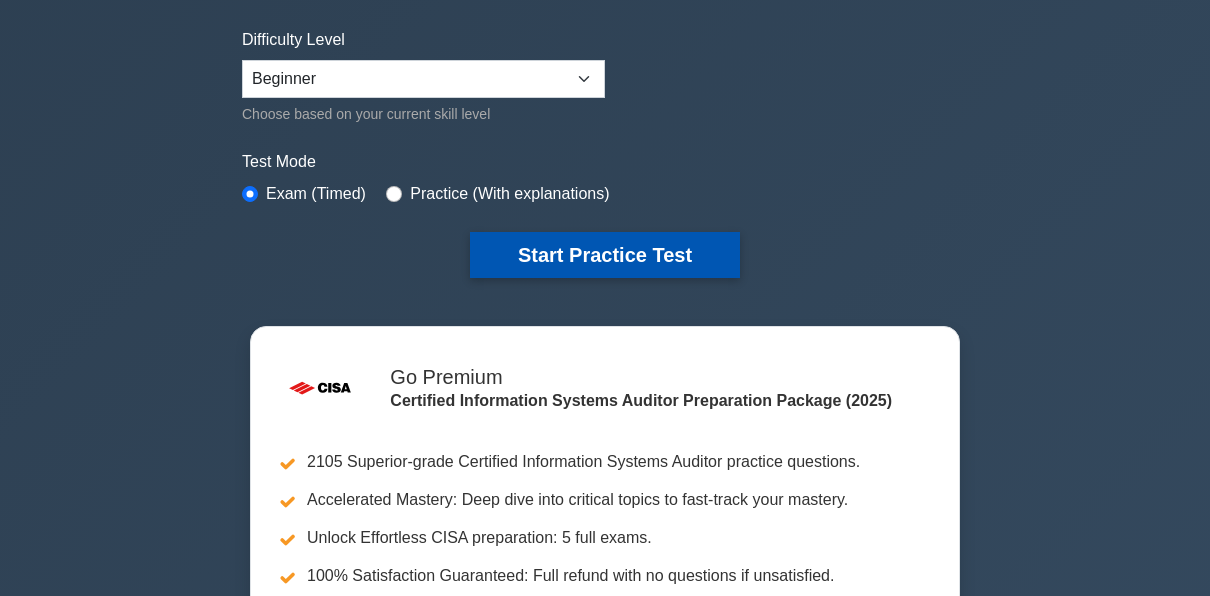 click on "Start Practice Test" at bounding box center (605, 255) 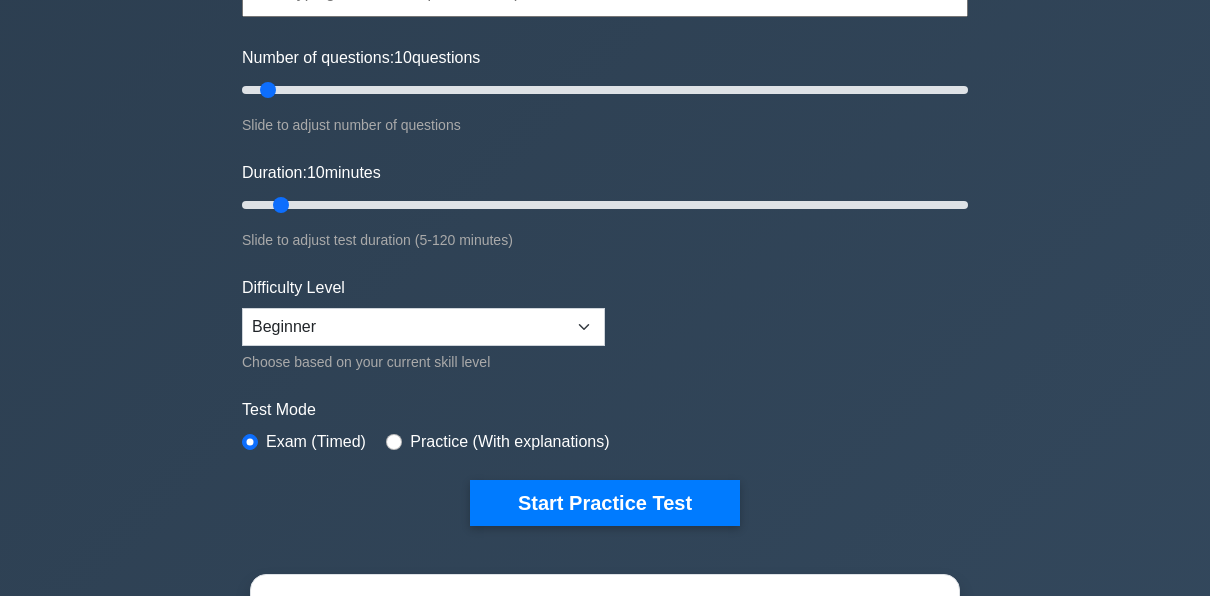 scroll, scrollTop: 0, scrollLeft: 0, axis: both 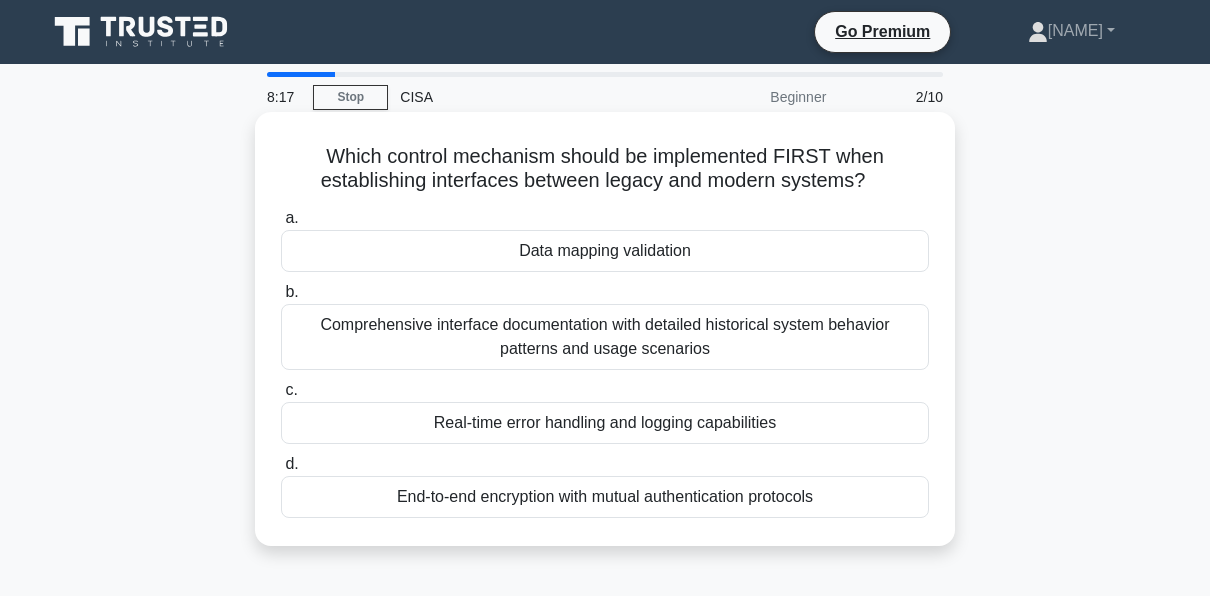 click on "Comprehensive interface documentation with detailed historical system behavior patterns and usage scenarios" at bounding box center [605, 337] 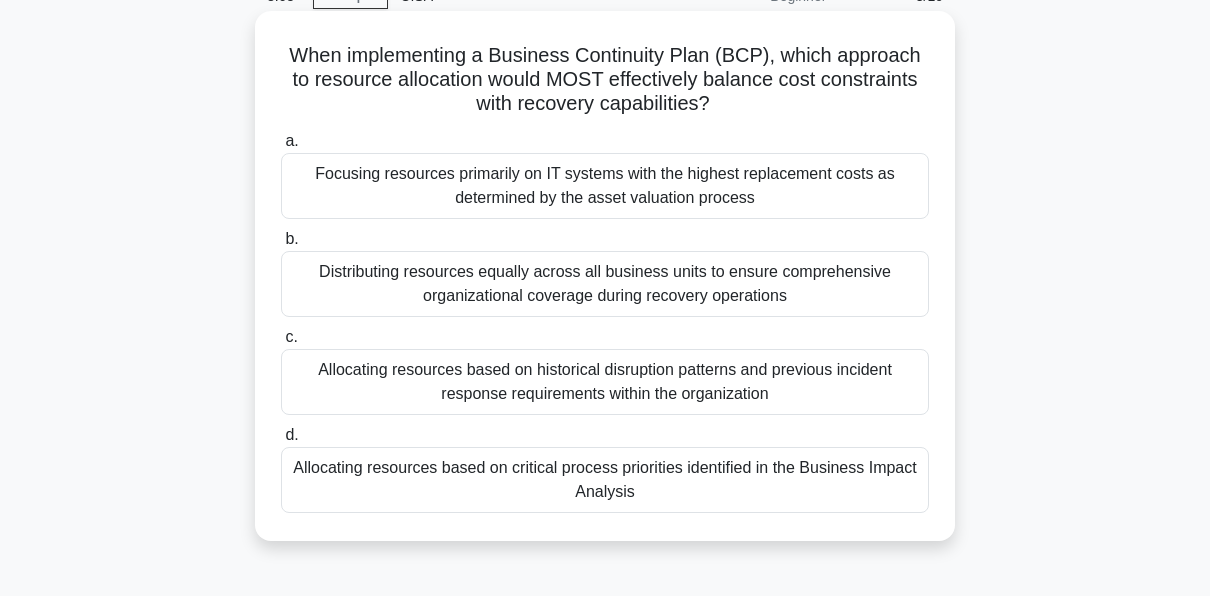 scroll, scrollTop: 132, scrollLeft: 0, axis: vertical 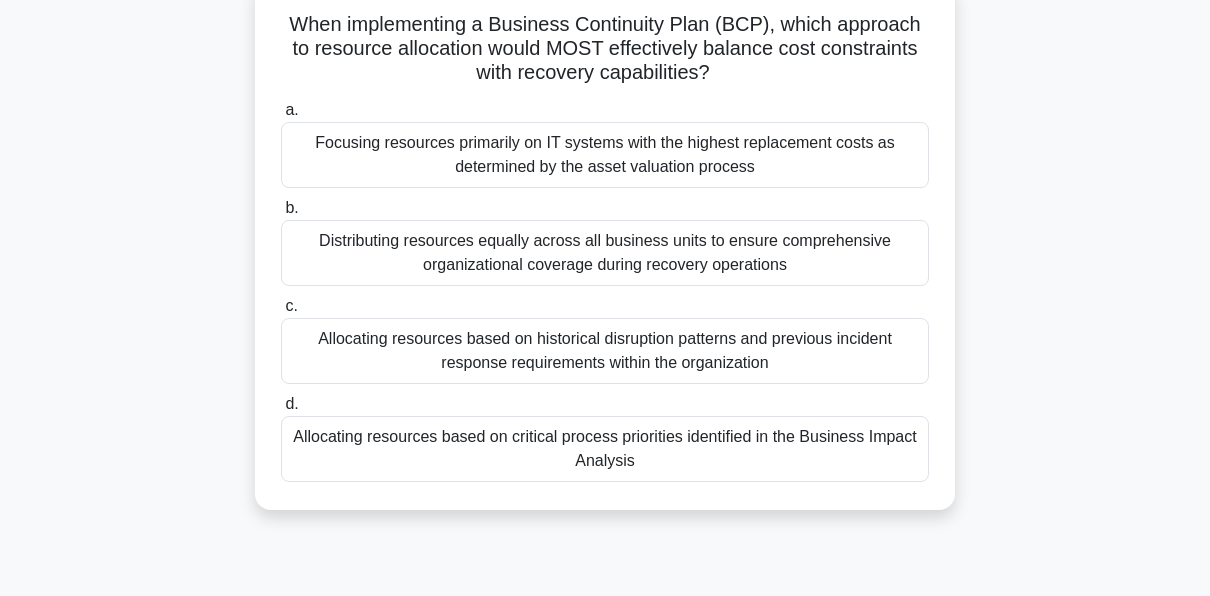 click on "Allocating resources based on critical process priorities identified in the Business Impact Analysis" at bounding box center [605, 449] 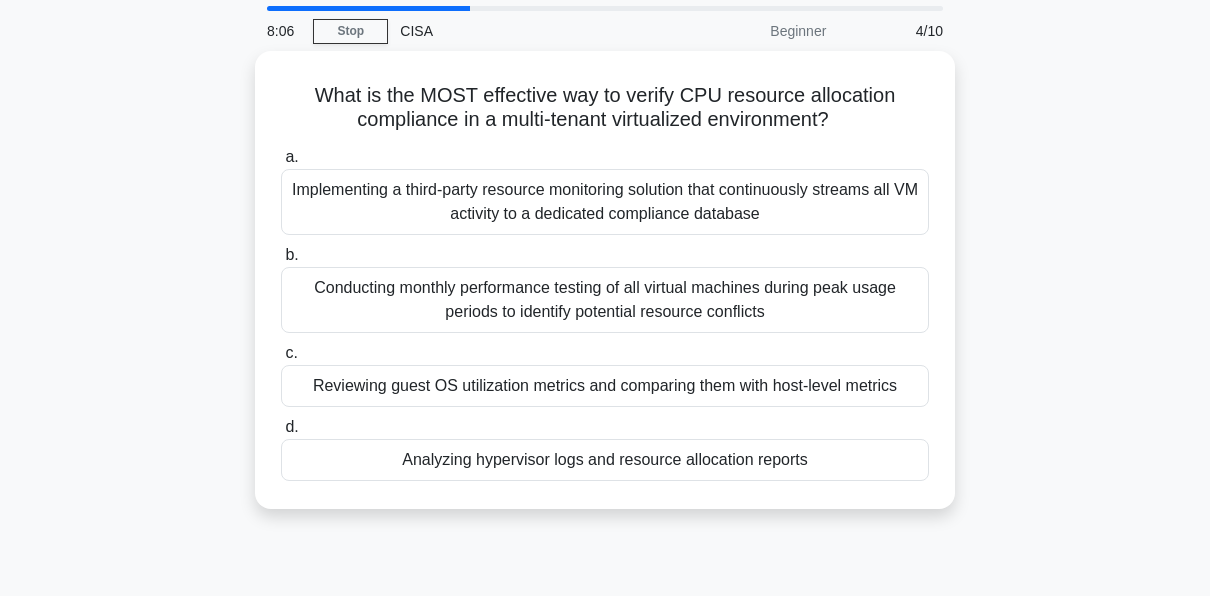 scroll, scrollTop: 0, scrollLeft: 0, axis: both 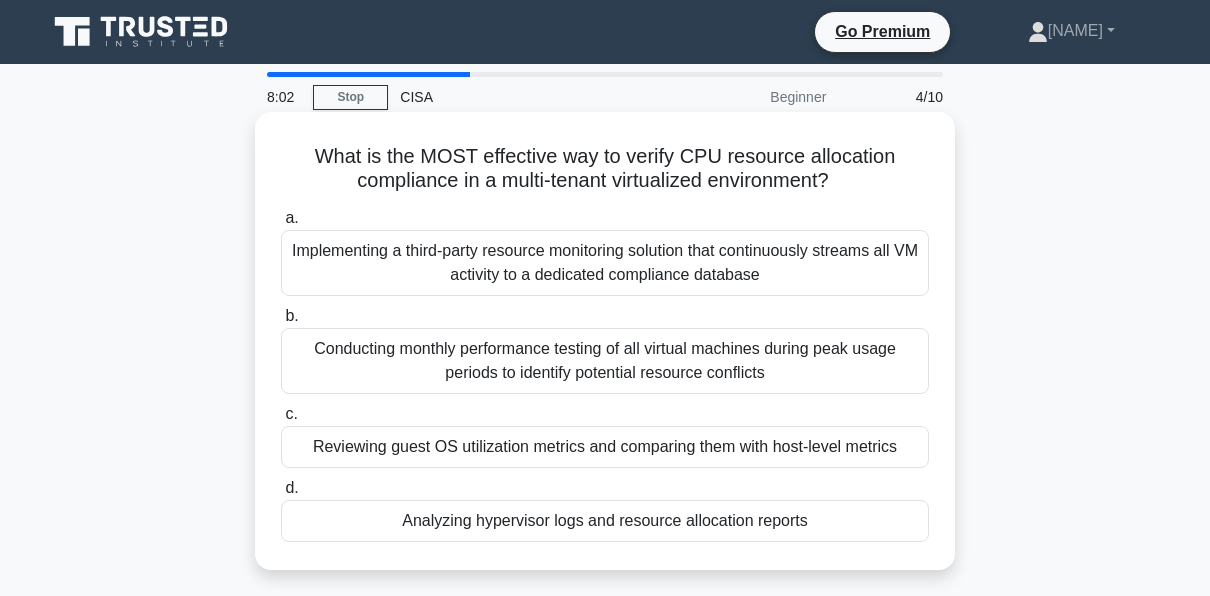 click on "Conducting monthly performance testing of all virtual machines during peak usage periods to identify potential resource conflicts" at bounding box center [605, 361] 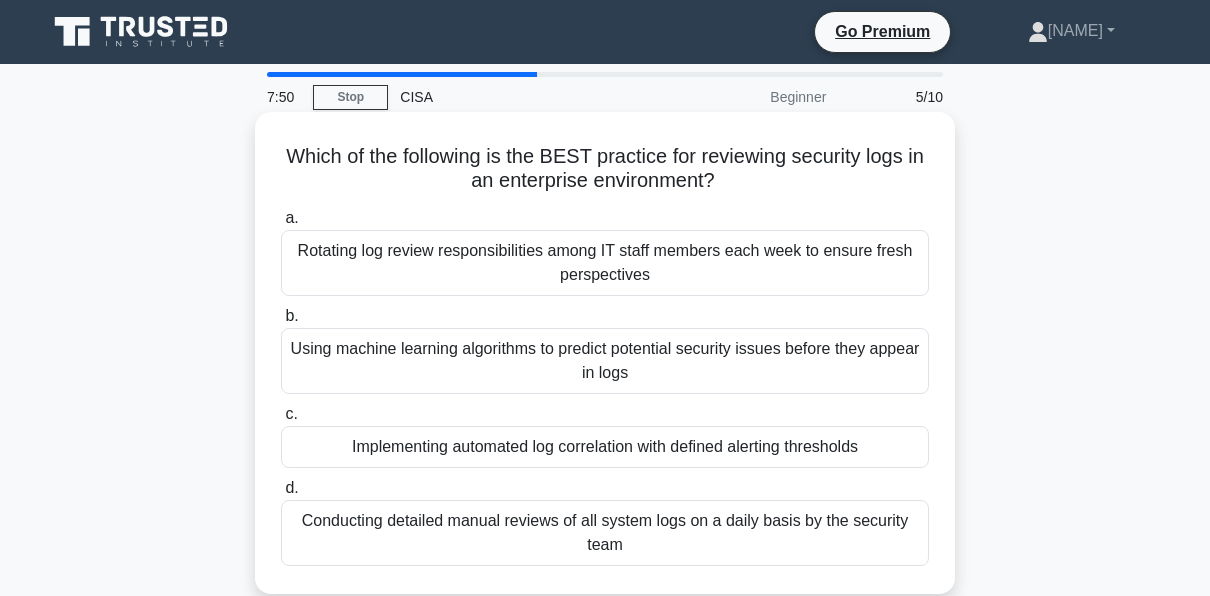 click on "Implementing automated log correlation with defined alerting thresholds" at bounding box center (605, 447) 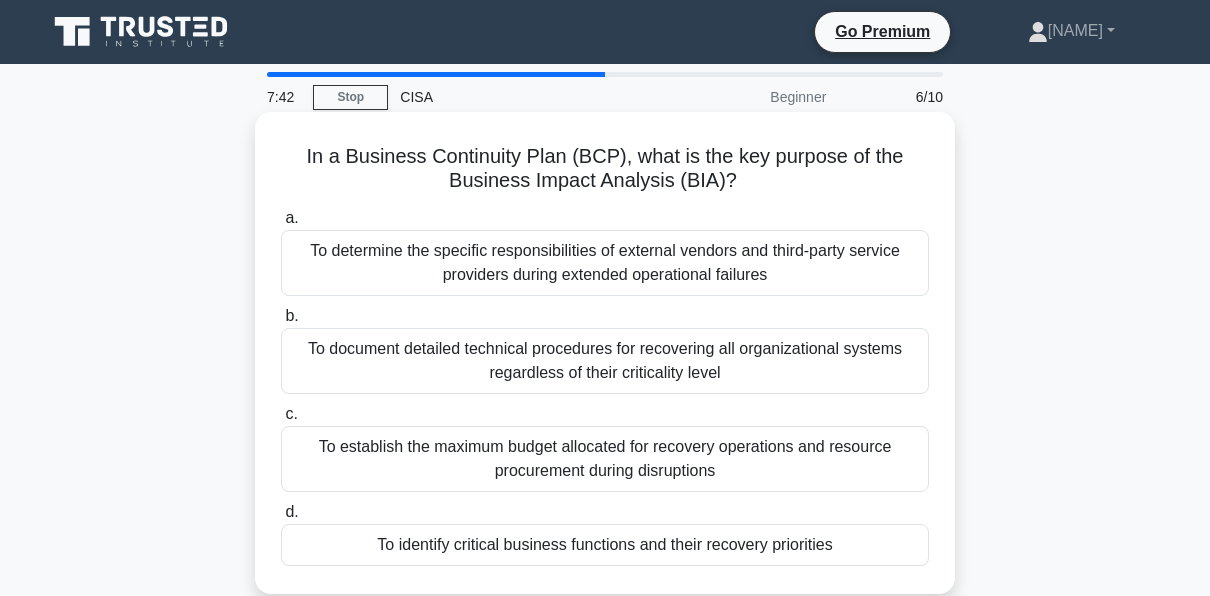click on "To document detailed technical procedures for recovering all organizational systems regardless of their criticality level" at bounding box center (605, 361) 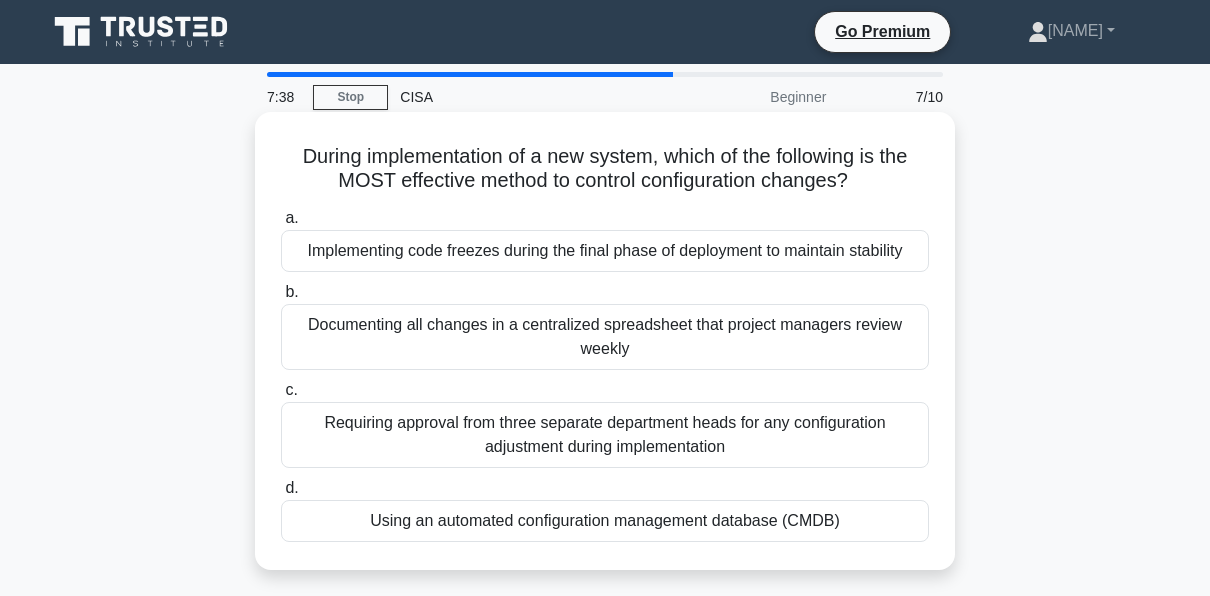 click on "Requiring approval from three separate department heads for any configuration adjustment during implementation" at bounding box center (605, 435) 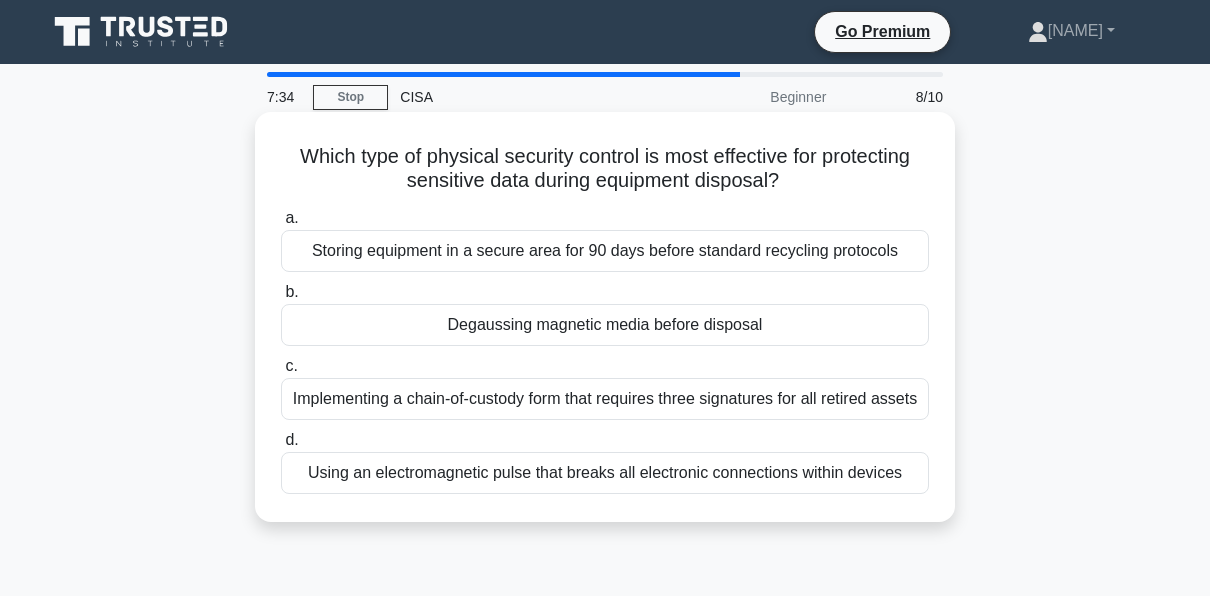 click on "Implementing a chain-of-custody form that requires three signatures for all retired assets" at bounding box center (605, 399) 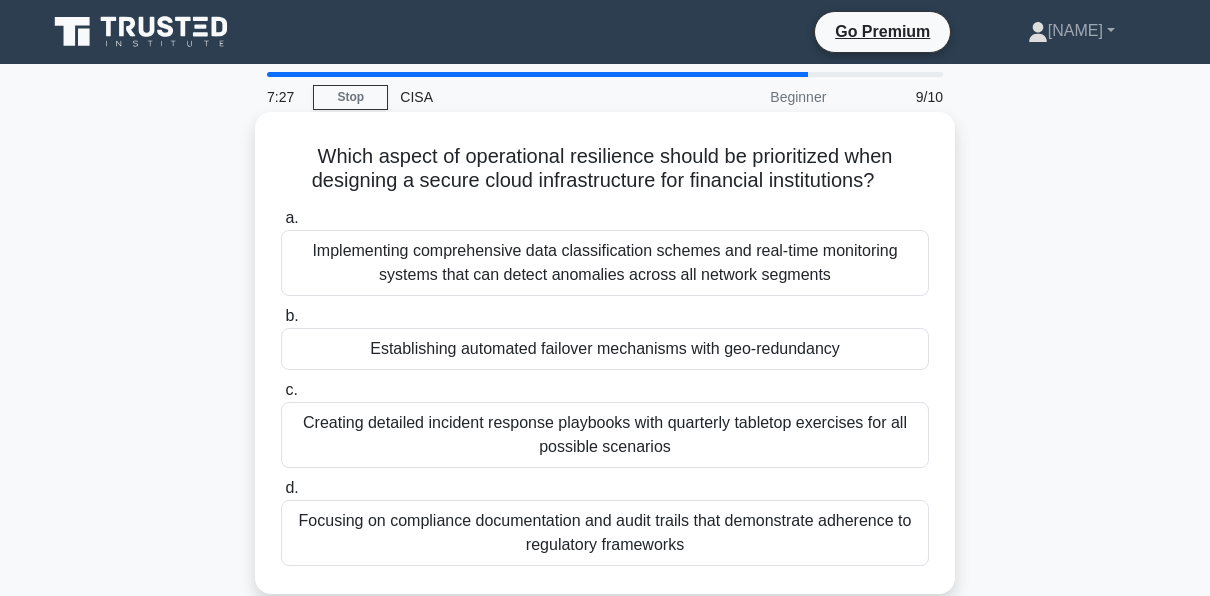 click on "Implementing comprehensive data classification schemes and real-time monitoring systems that can detect anomalies across all network segments" at bounding box center [605, 263] 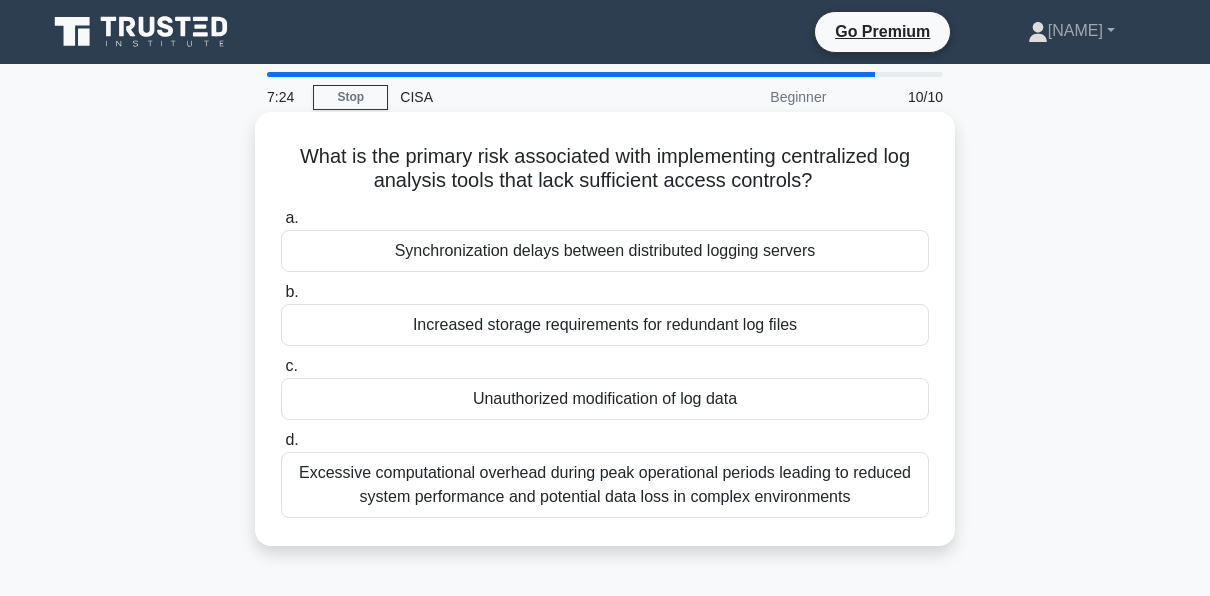 click on "Excessive computational overhead during peak operational periods leading to reduced system performance and potential data loss in complex environments" at bounding box center [605, 485] 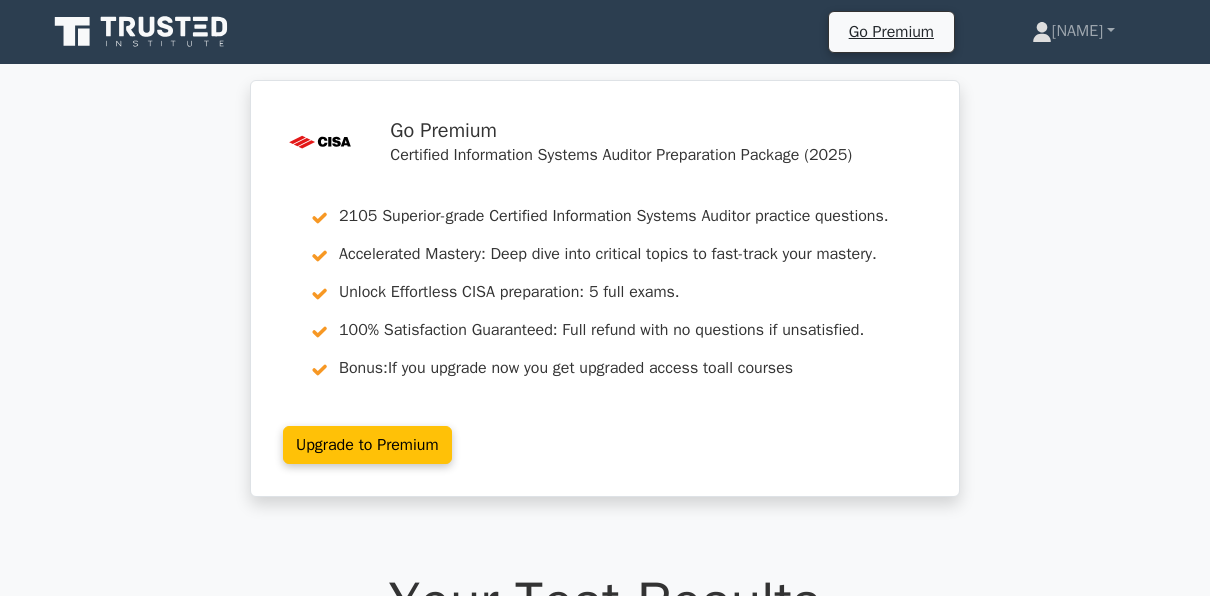 scroll, scrollTop: 0, scrollLeft: 0, axis: both 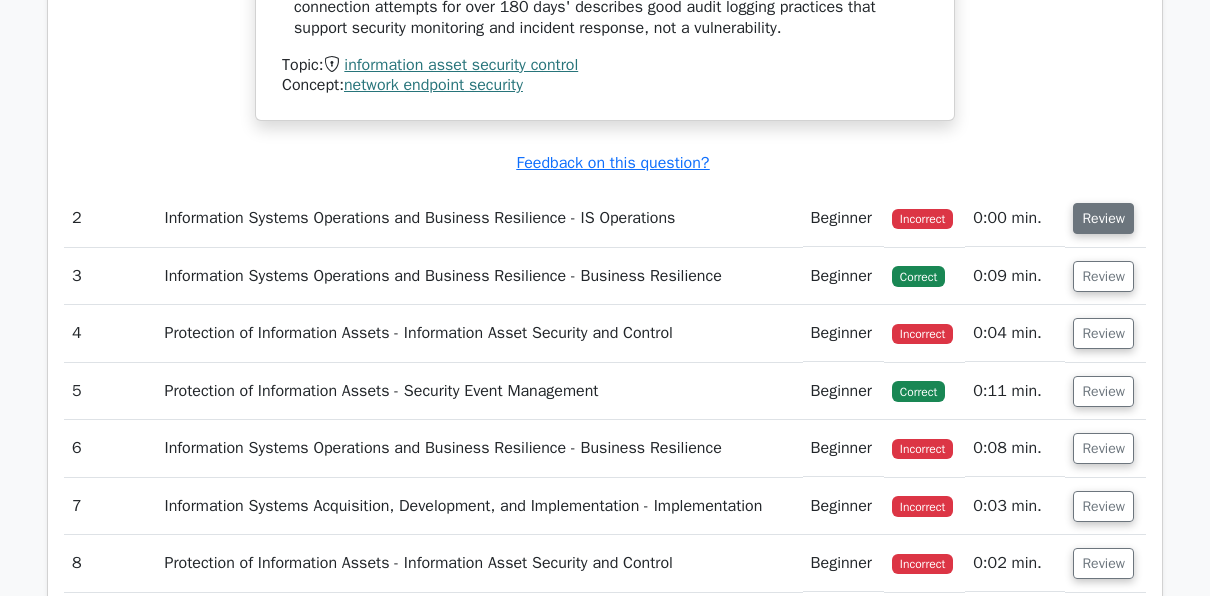 click on "Review" at bounding box center [1103, 218] 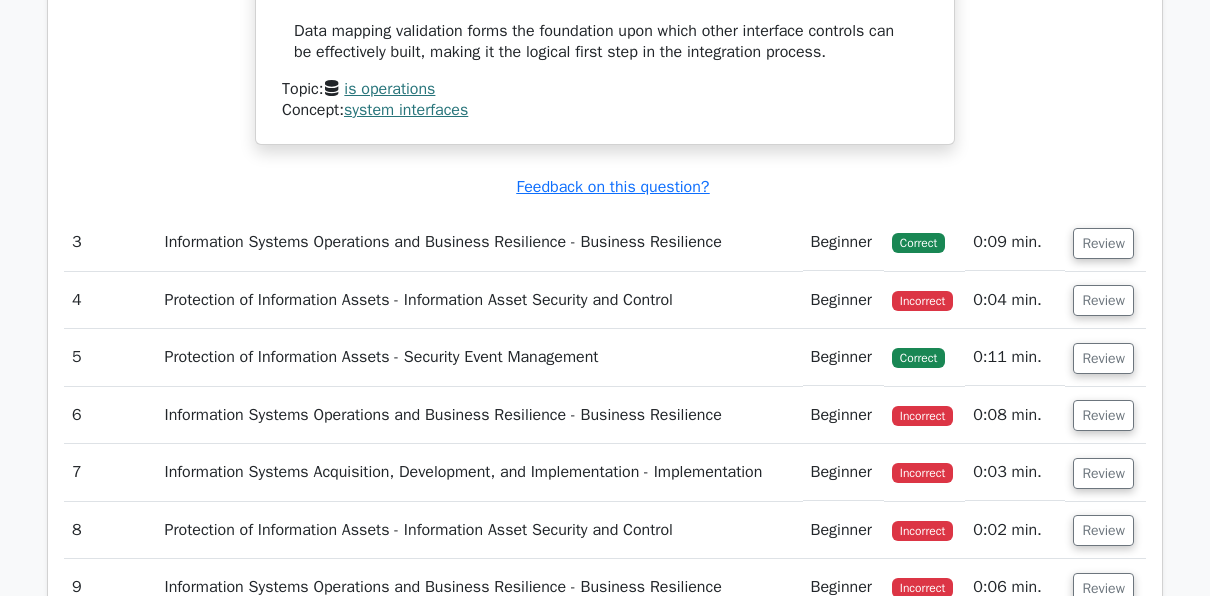 scroll, scrollTop: 3593, scrollLeft: 0, axis: vertical 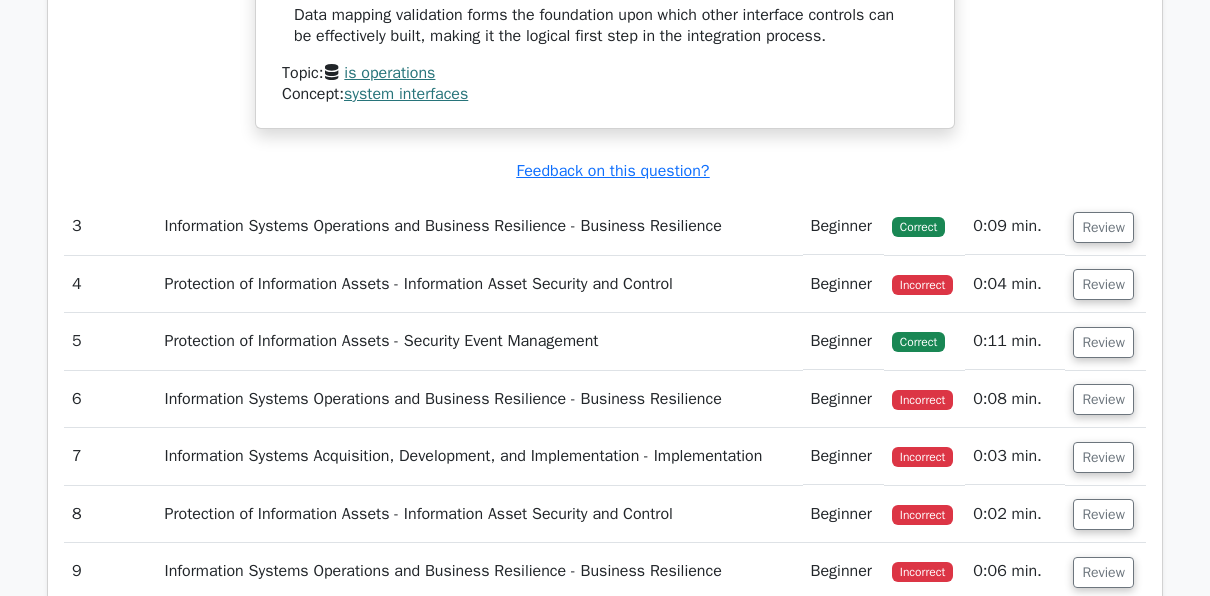 click on "Review" at bounding box center [1103, 227] 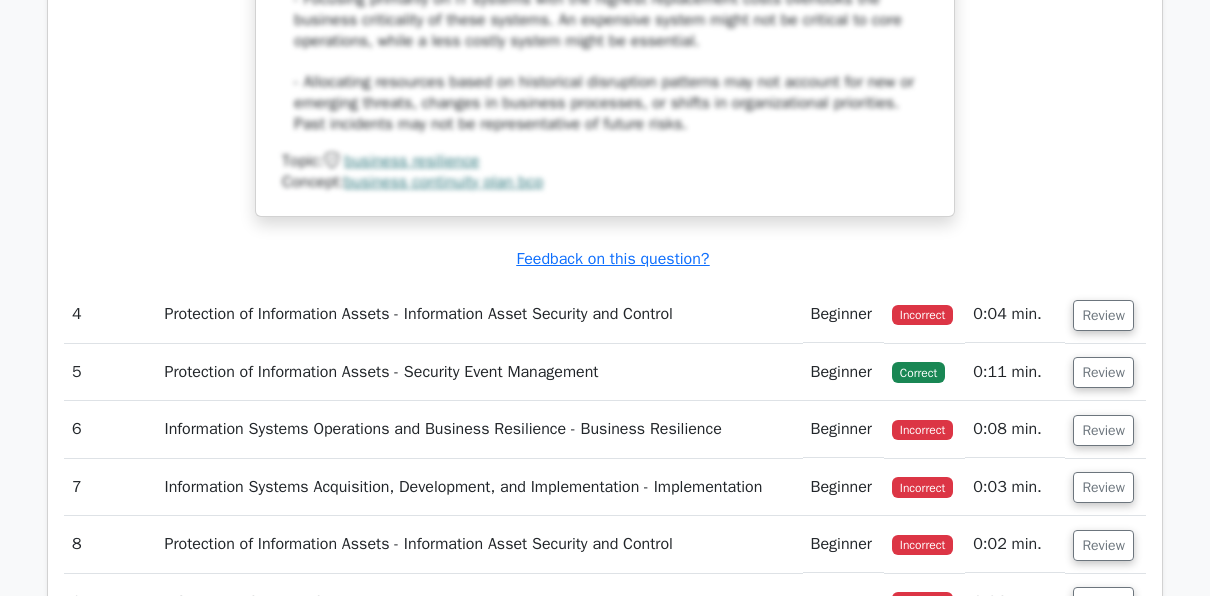 scroll, scrollTop: 4775, scrollLeft: 0, axis: vertical 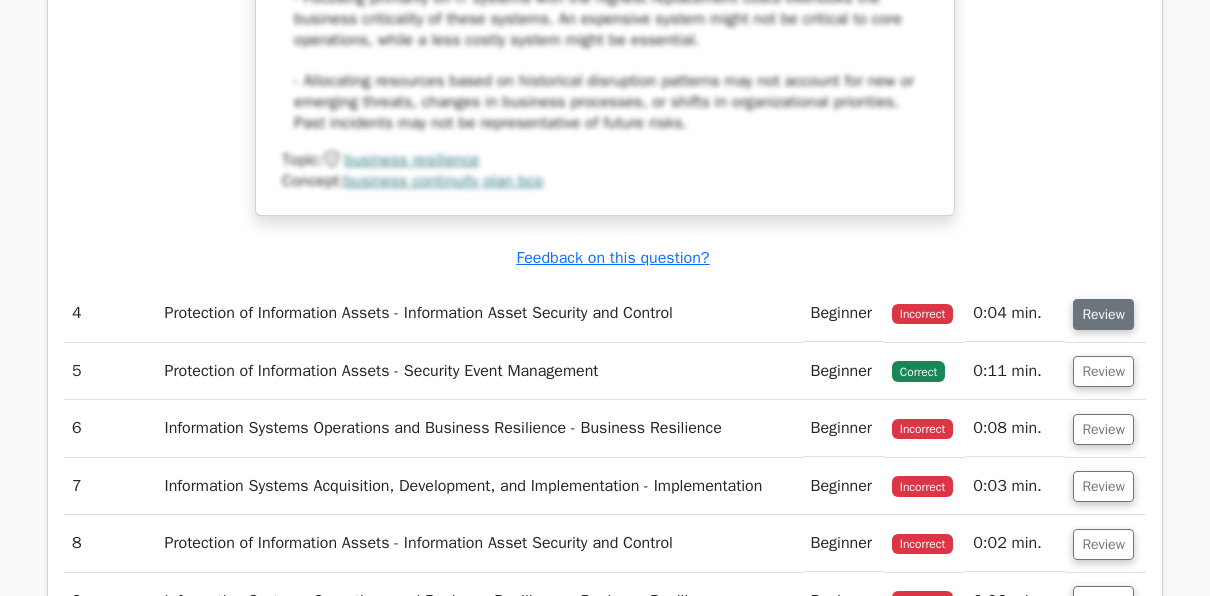 click on "Review" at bounding box center (1103, 314) 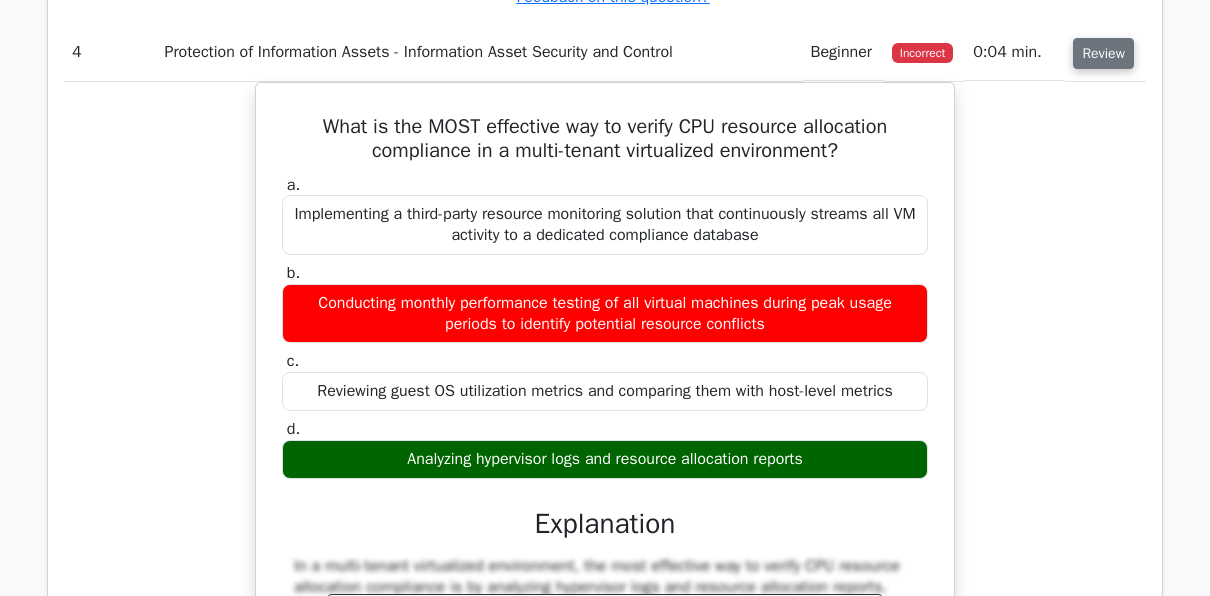 scroll, scrollTop: 5038, scrollLeft: 0, axis: vertical 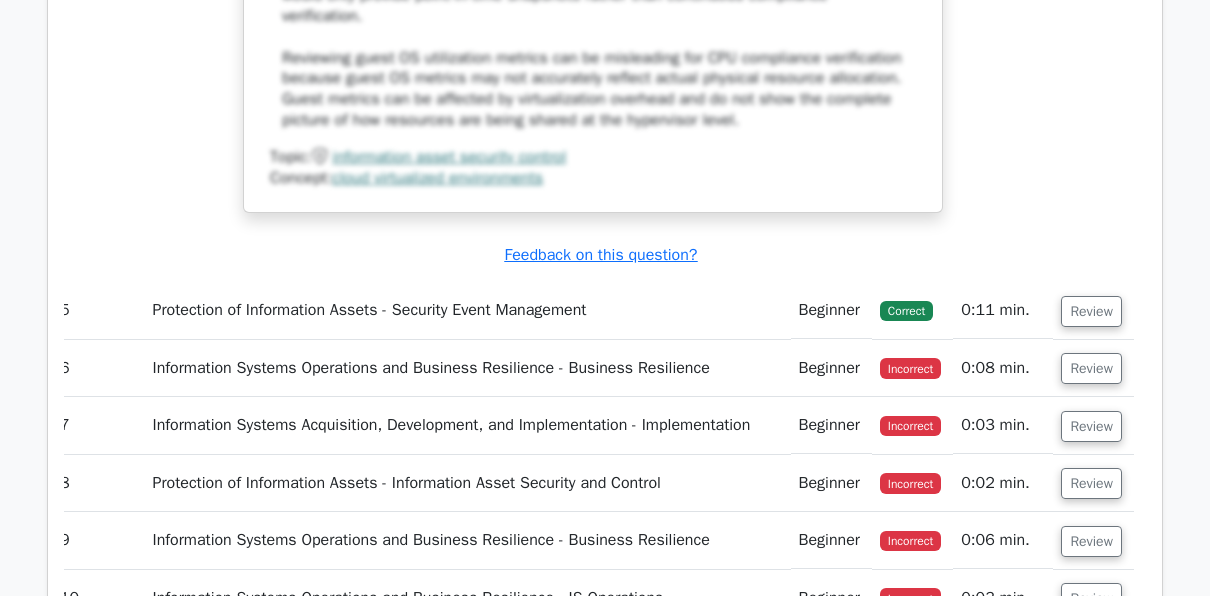 click on "Review" at bounding box center [1091, 311] 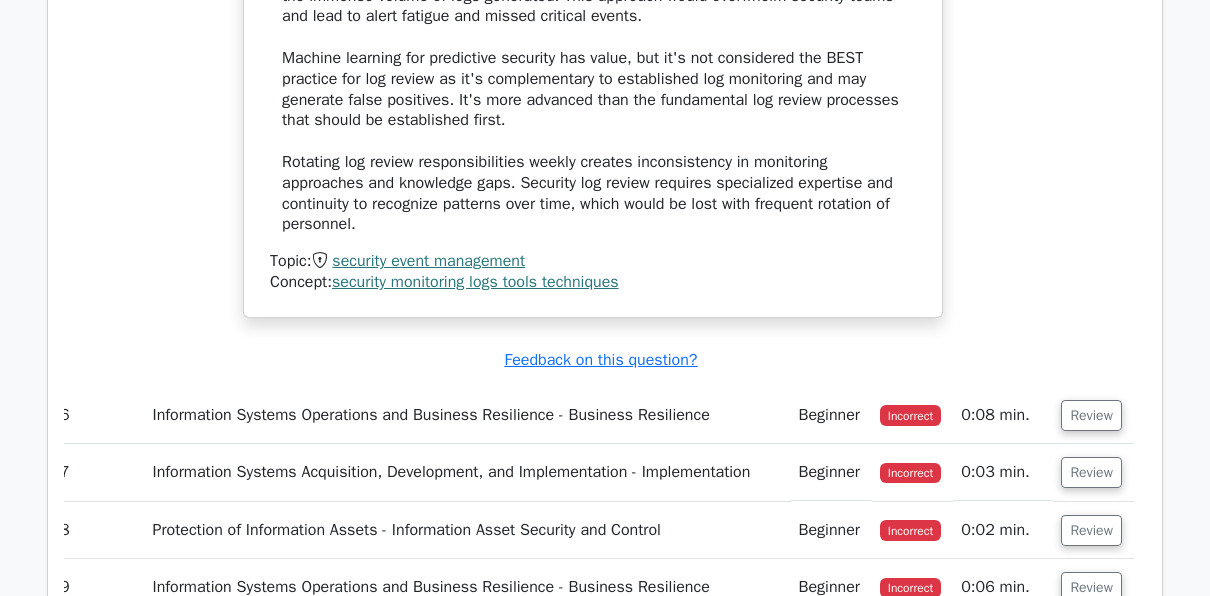 scroll, scrollTop: 6915, scrollLeft: 0, axis: vertical 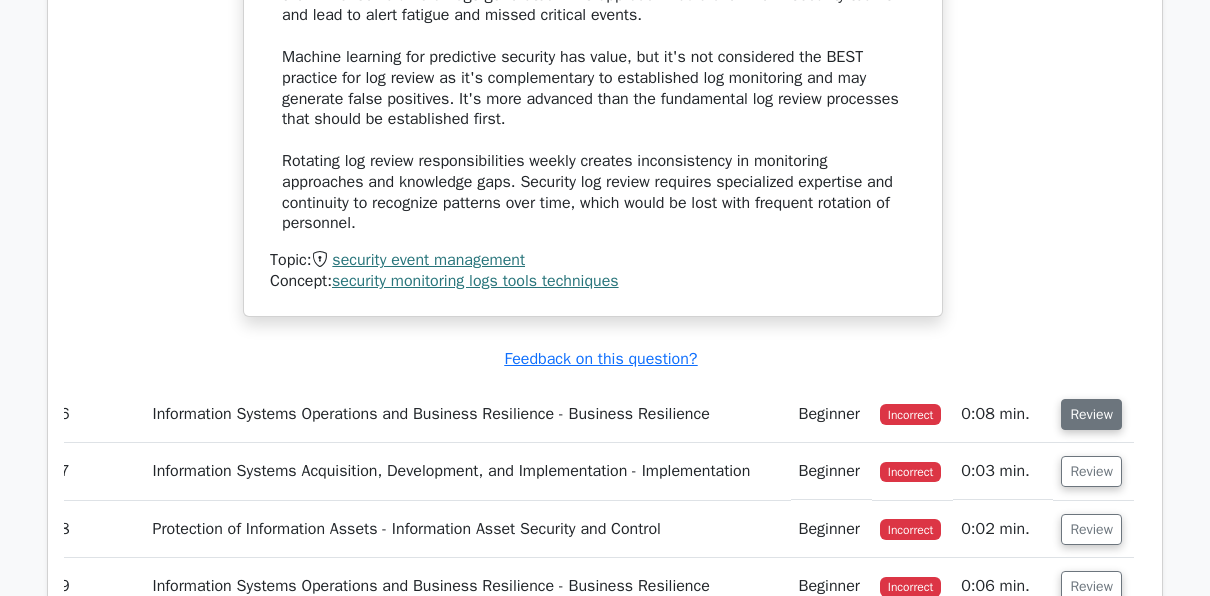 click on "Review" at bounding box center [1091, 414] 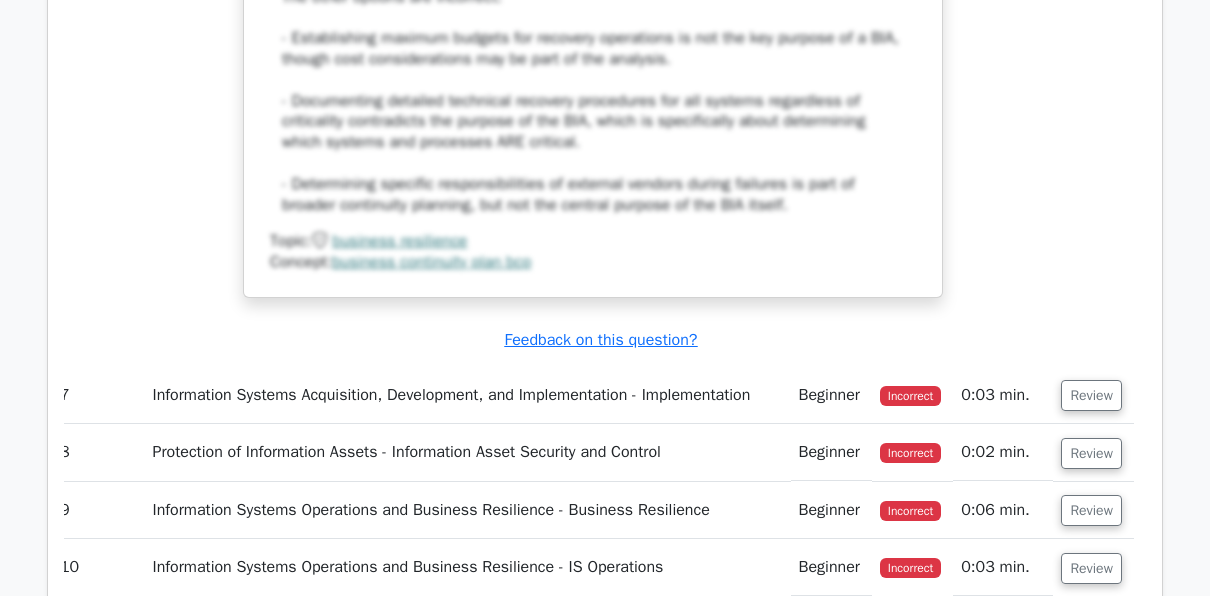 scroll, scrollTop: 8052, scrollLeft: 0, axis: vertical 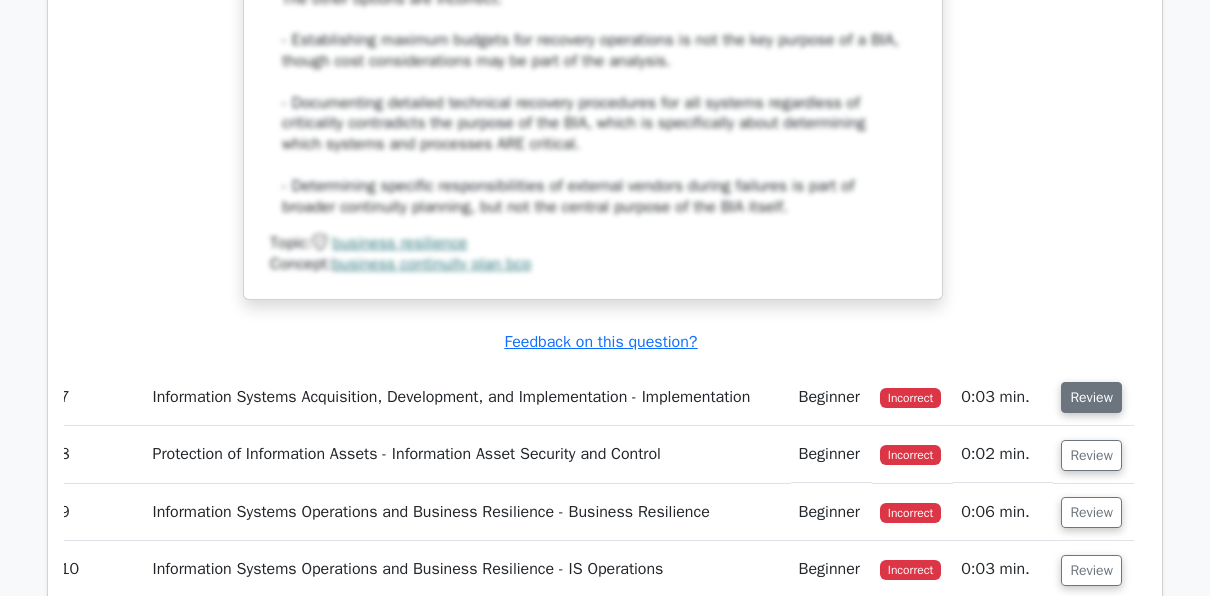 click on "Review" at bounding box center [1091, 397] 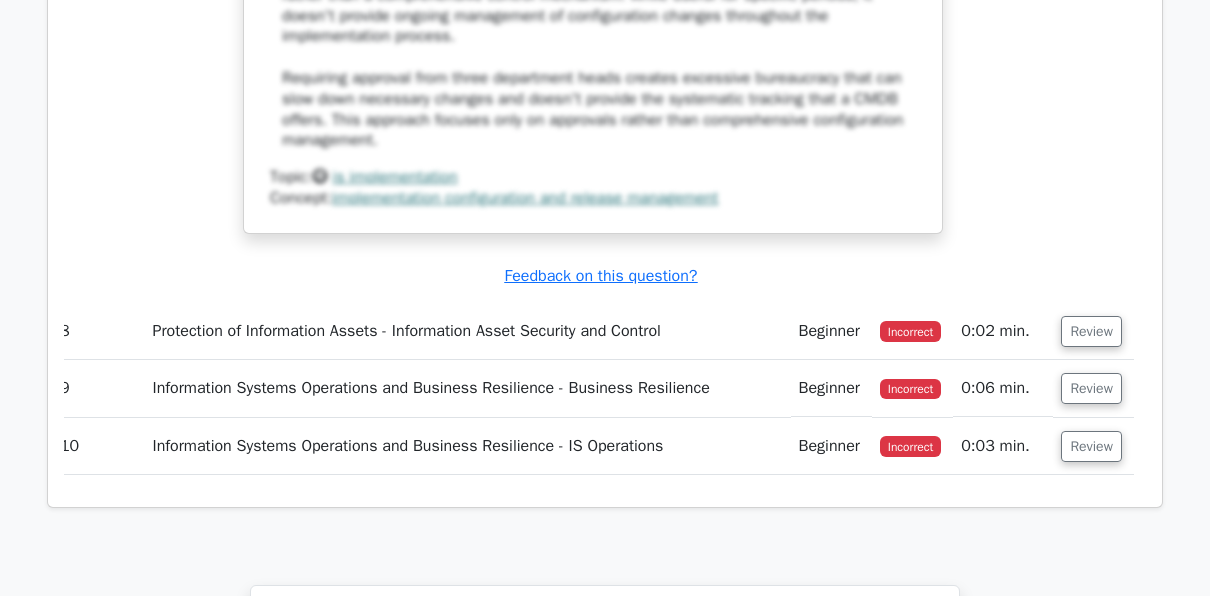 scroll, scrollTop: 9279, scrollLeft: 0, axis: vertical 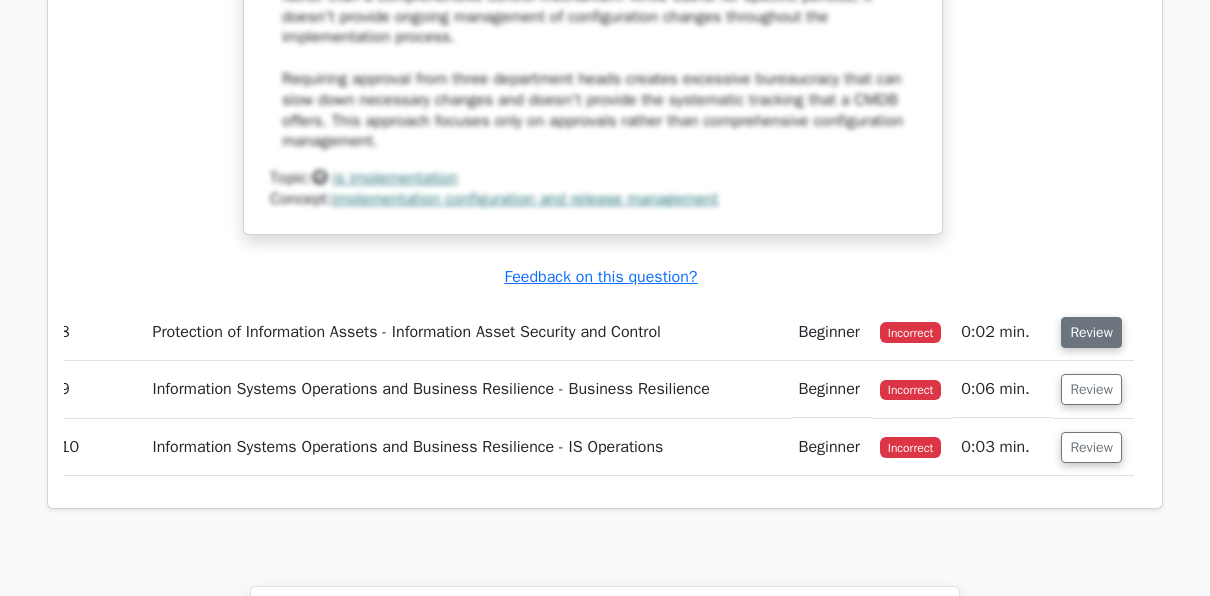 click on "Review" at bounding box center (1091, 332) 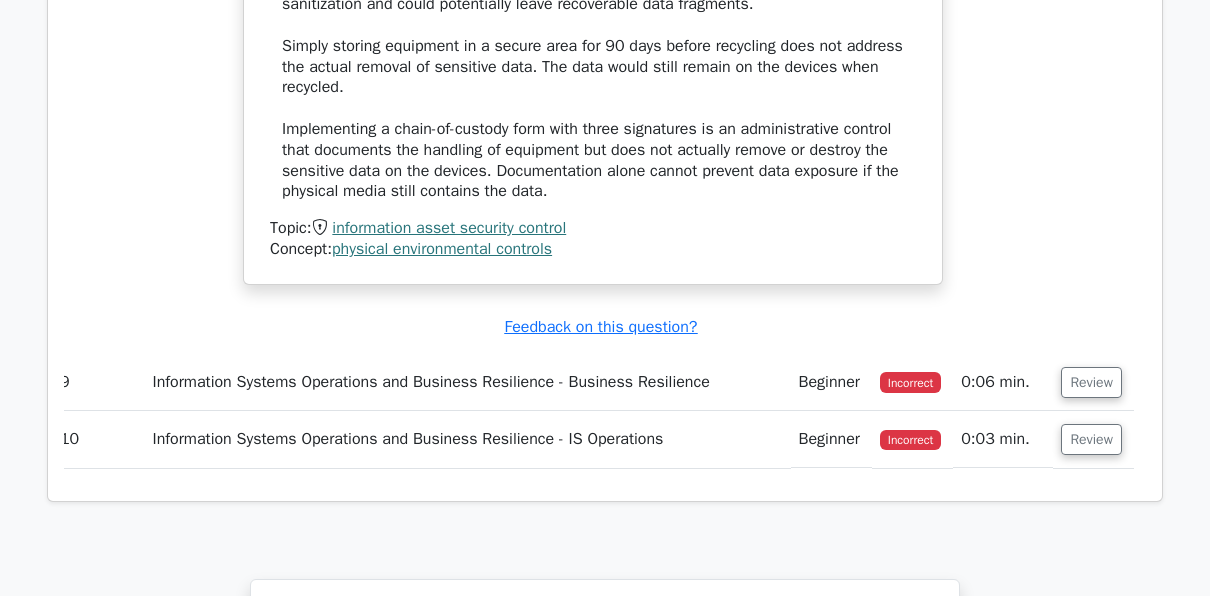 scroll, scrollTop: 10267, scrollLeft: 0, axis: vertical 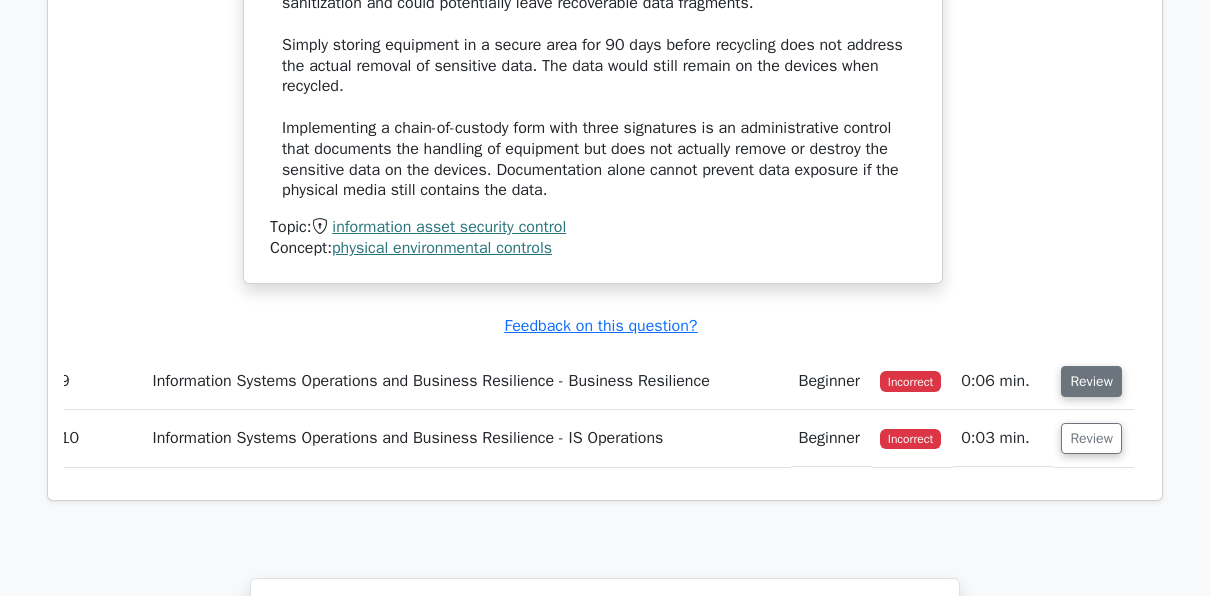 click on "Review" at bounding box center [1091, 381] 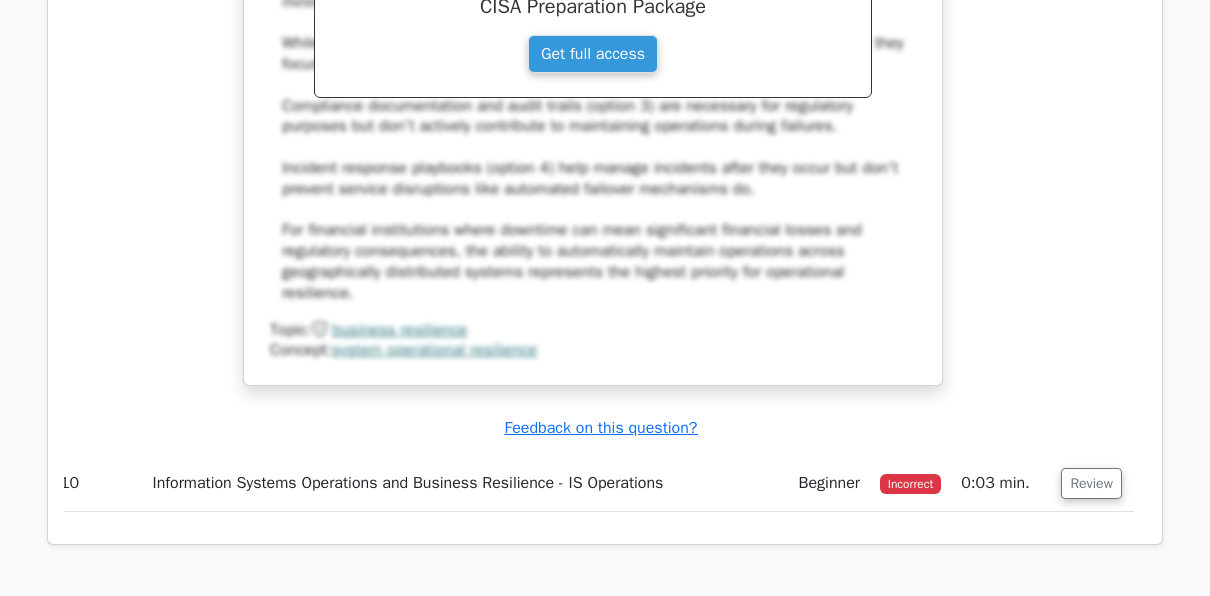 scroll, scrollTop: 11380, scrollLeft: 0, axis: vertical 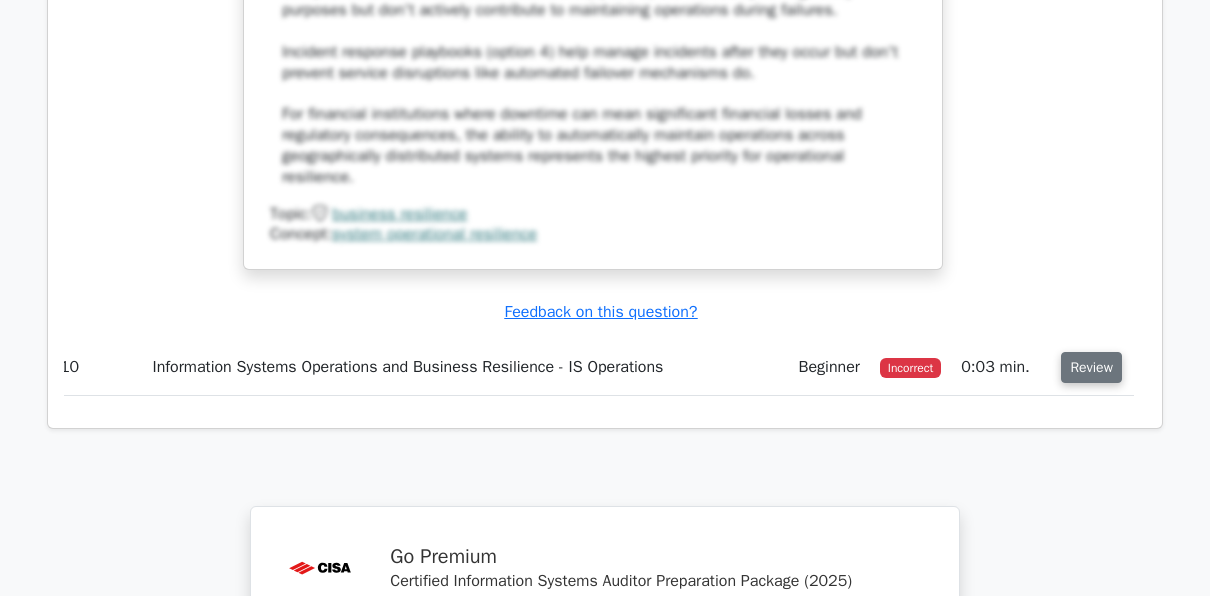 click on "Review" at bounding box center (1091, 367) 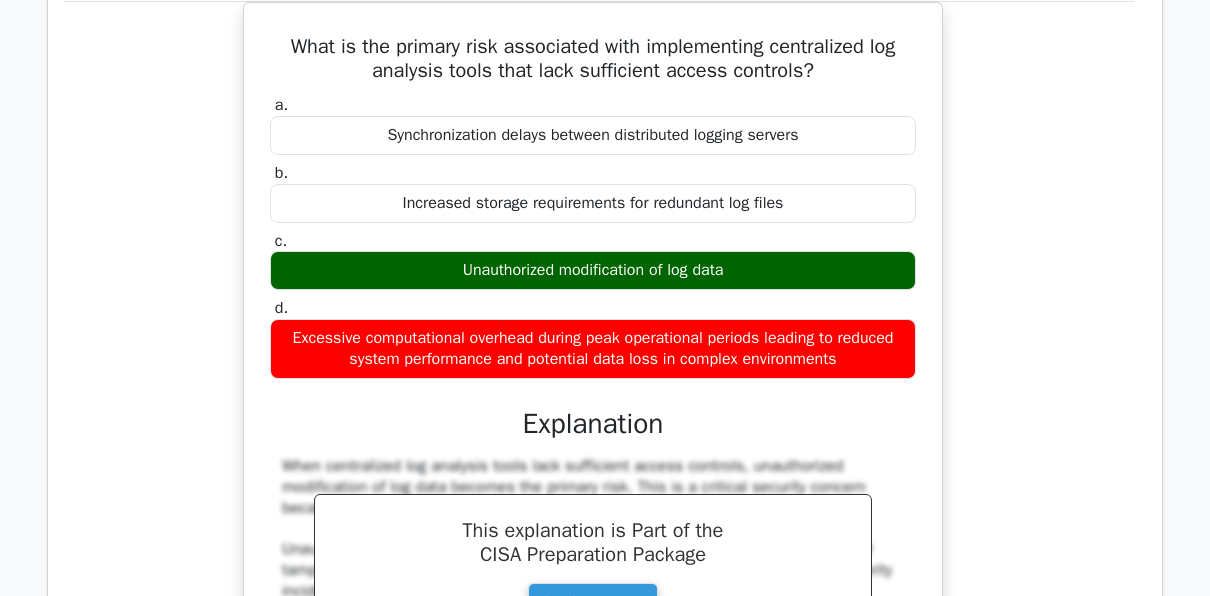 scroll, scrollTop: 11770, scrollLeft: 0, axis: vertical 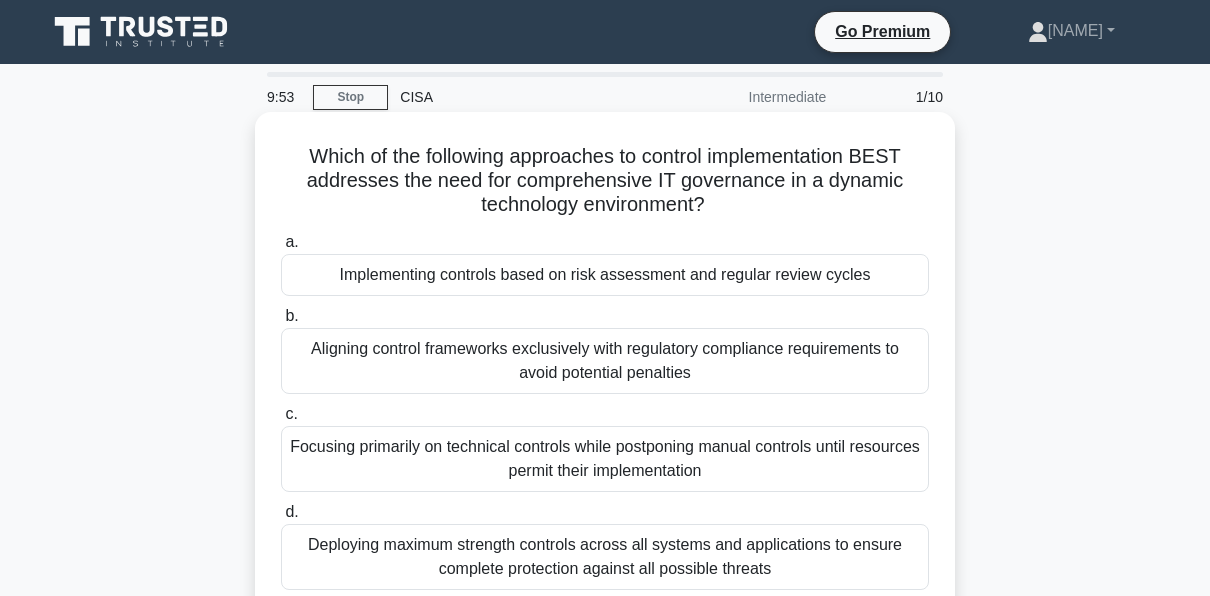 click on "Implementing controls based on risk assessment and regular review cycles" at bounding box center [605, 275] 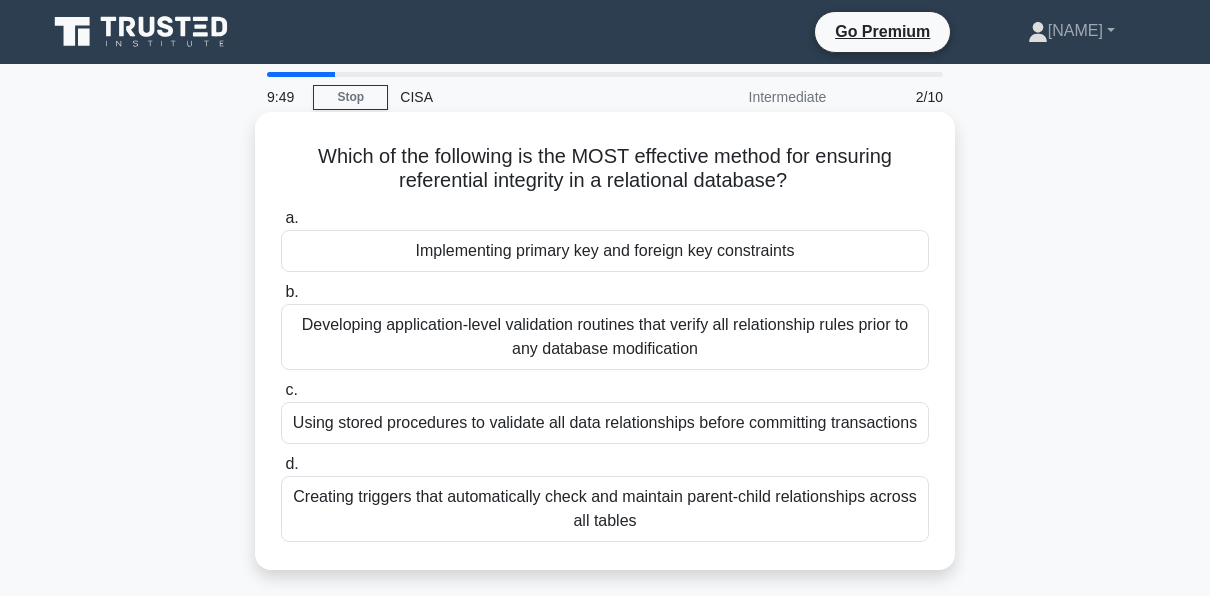 click on "Developing application-level validation routines that verify all relationship rules prior to any database modification" at bounding box center (605, 337) 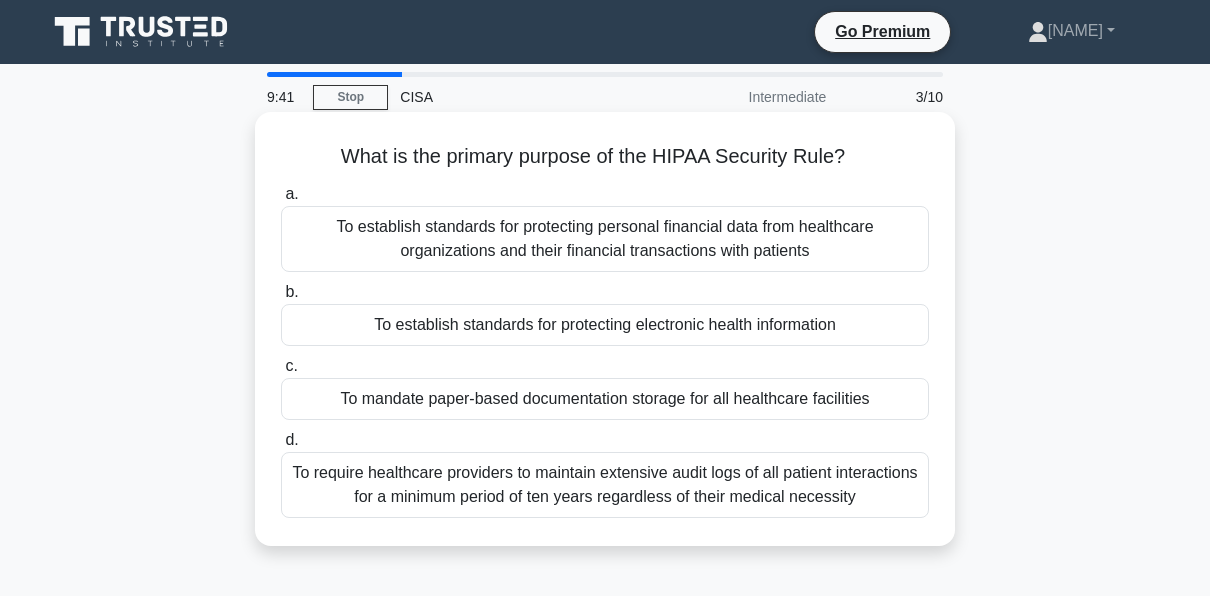 click on "To require healthcare providers to maintain extensive audit logs of all patient interactions for a minimum period of ten years regardless of their medical necessity" at bounding box center [605, 485] 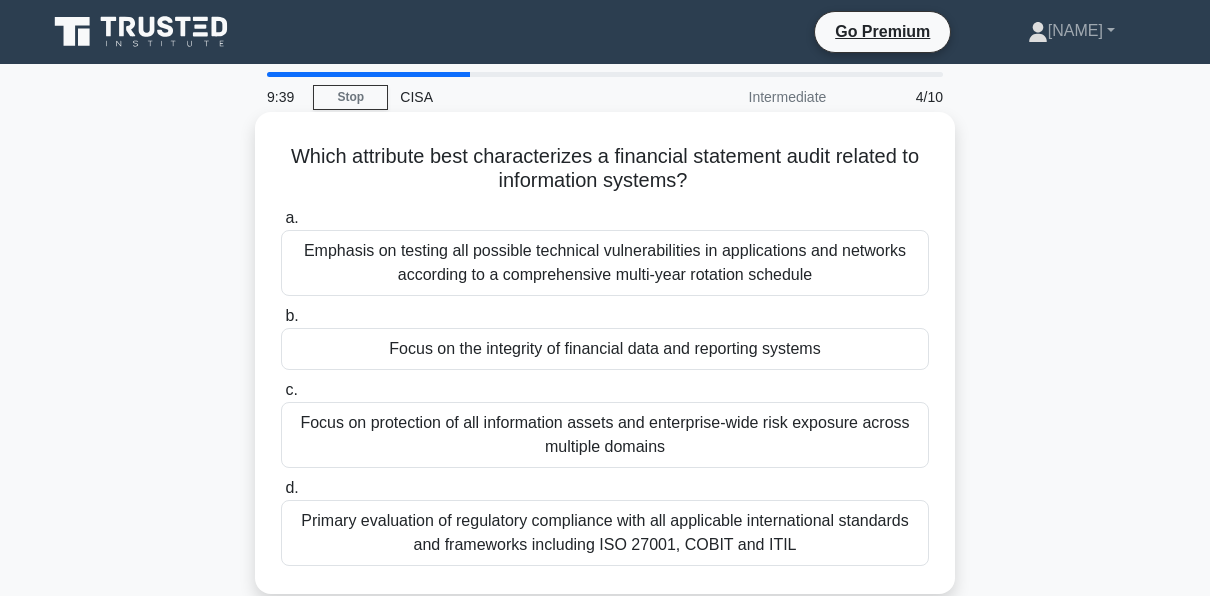 click on "Primary evaluation of regulatory compliance with all applicable international standards and frameworks including ISO 27001, COBIT and ITIL" at bounding box center [605, 533] 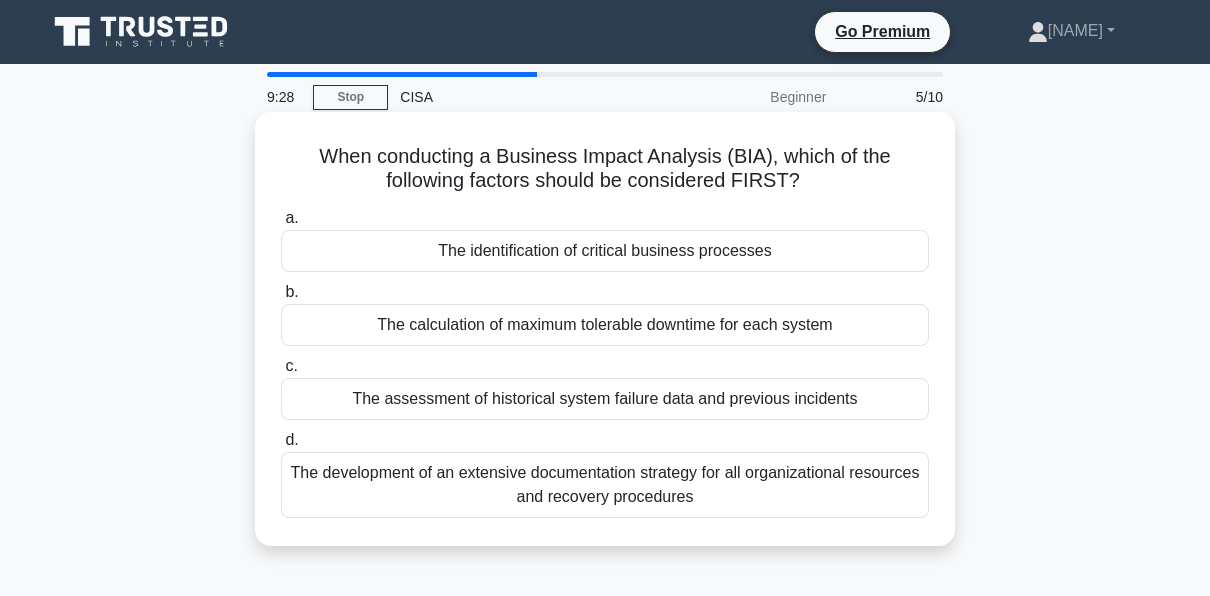 click on "The assessment of historical system failure data and previous incidents" at bounding box center (605, 399) 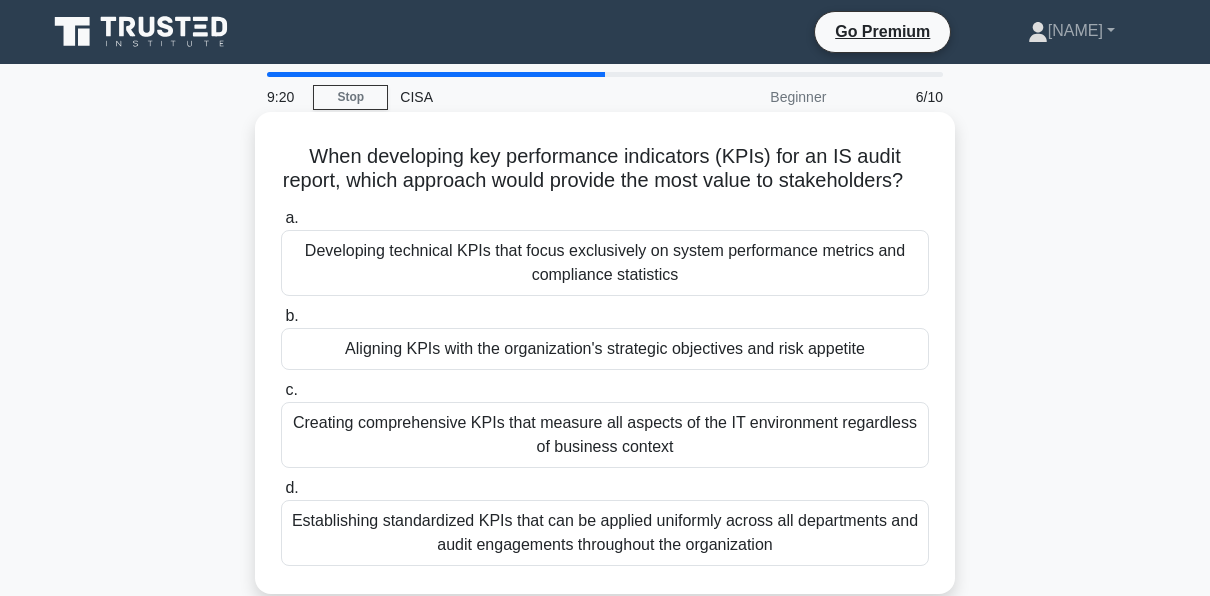 click on "Aligning KPIs with the organization's strategic objectives and risk appetite" at bounding box center (605, 349) 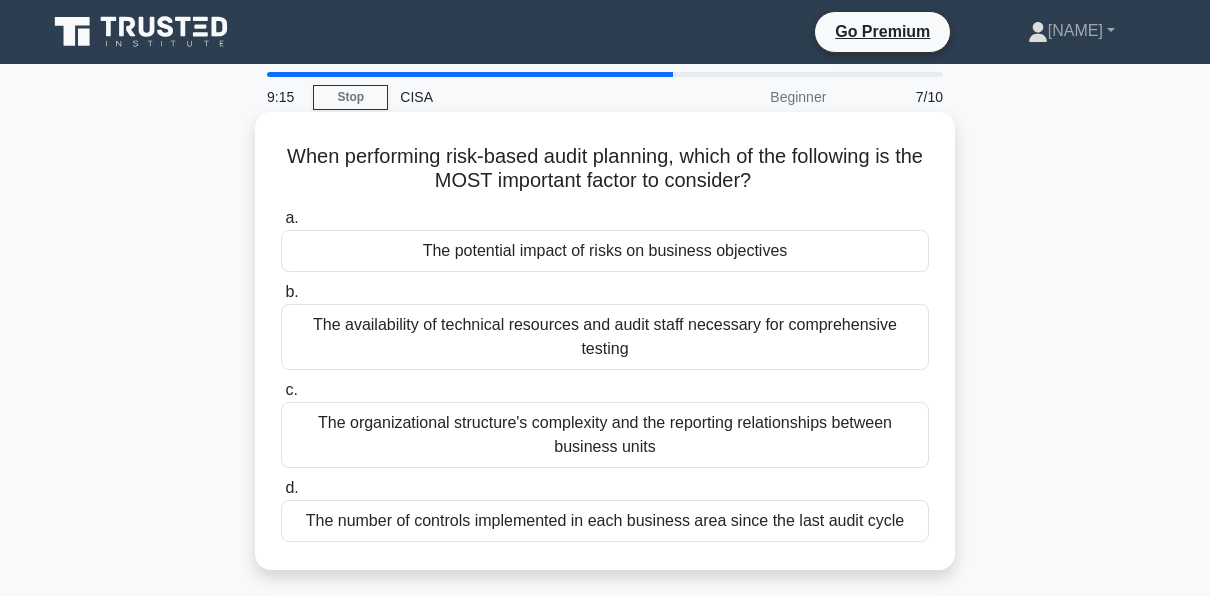 click on "The organizational structure's complexity and the reporting relationships between business units" at bounding box center (605, 435) 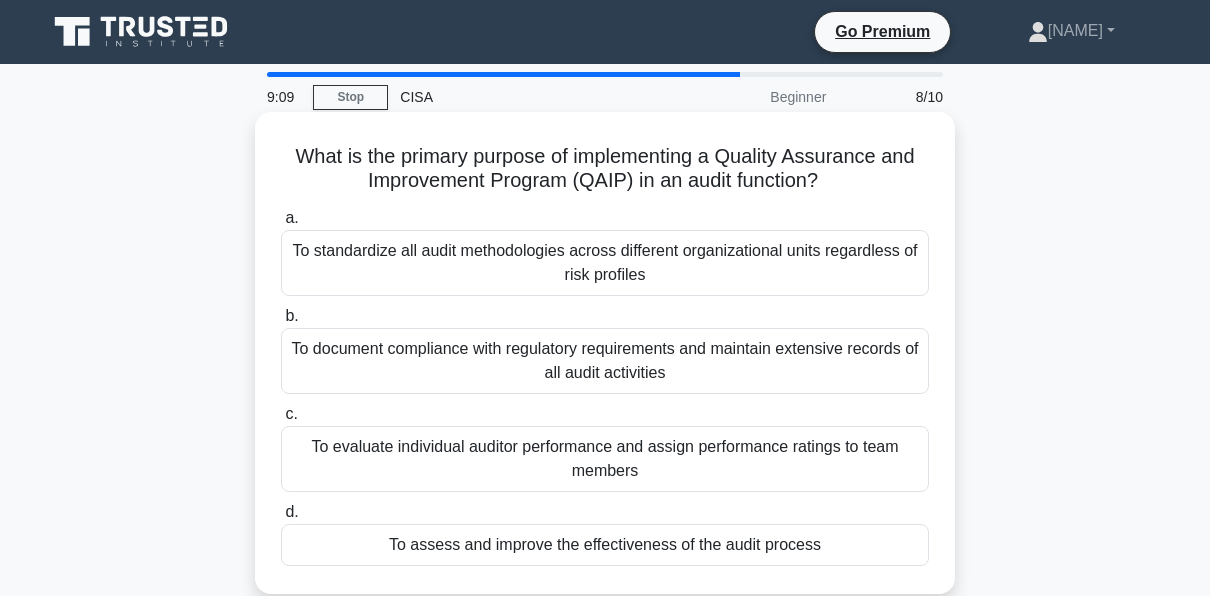 click on "To evaluate individual auditor performance and assign performance ratings to team members" at bounding box center [605, 459] 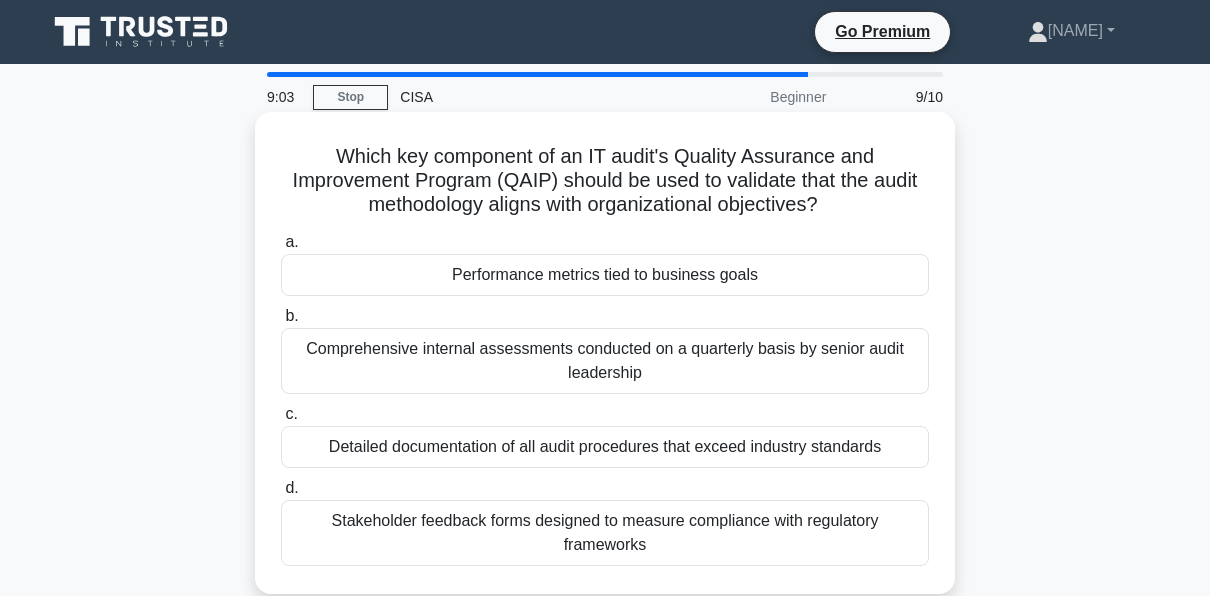 click on "Performance metrics tied to business goals" at bounding box center (605, 275) 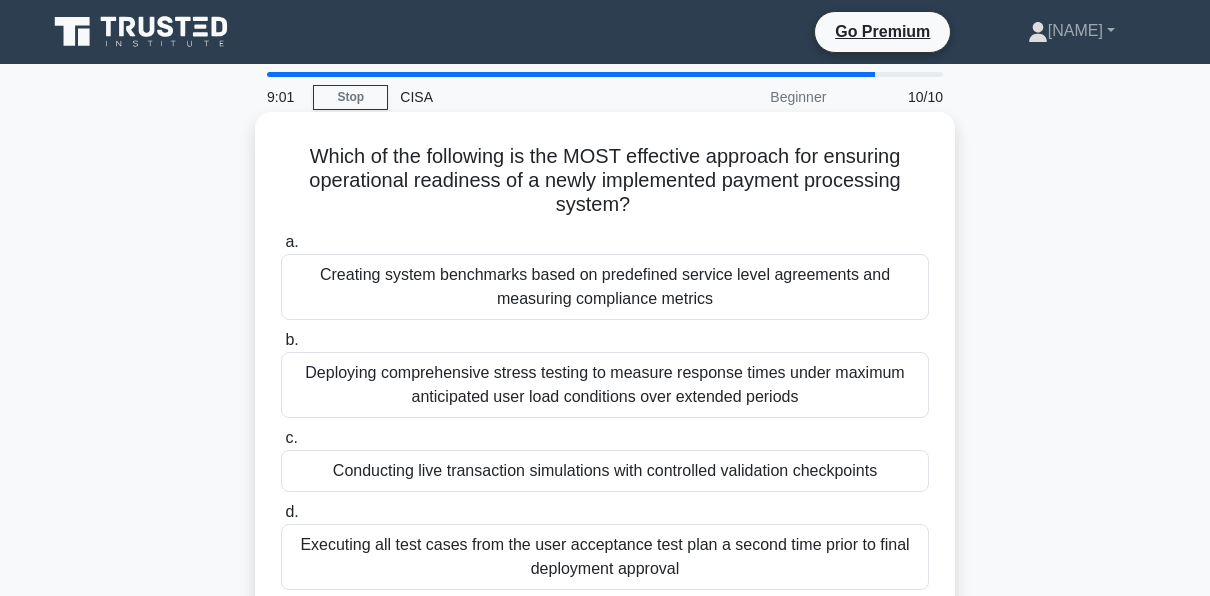 scroll, scrollTop: 54, scrollLeft: 0, axis: vertical 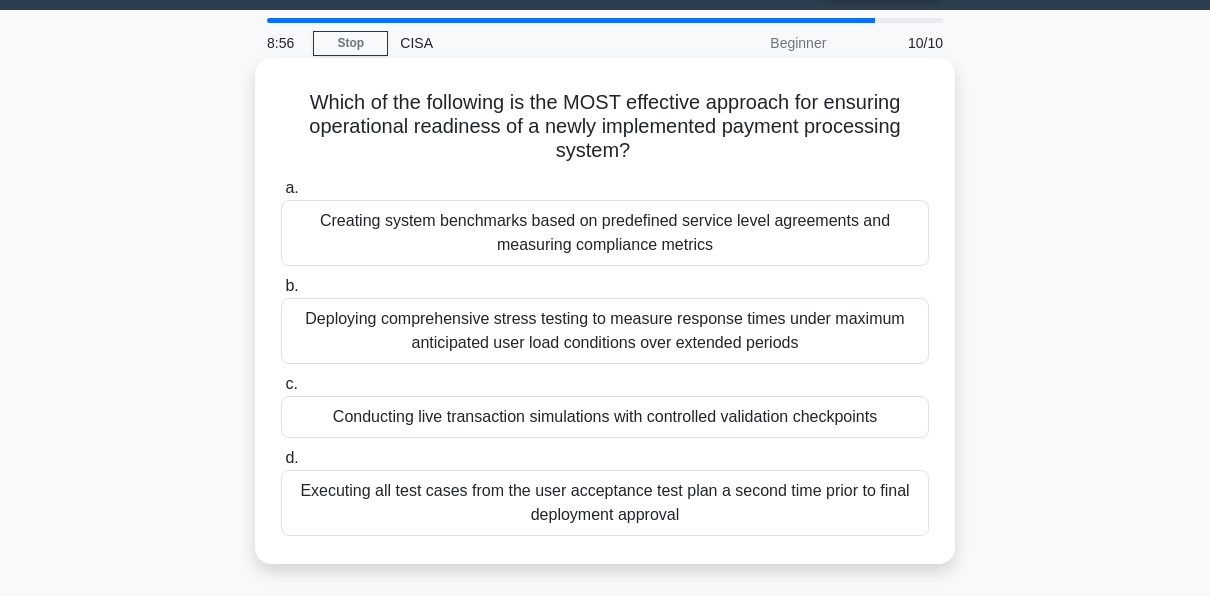 click on "Conducting live transaction simulations with controlled validation checkpoints" at bounding box center [605, 417] 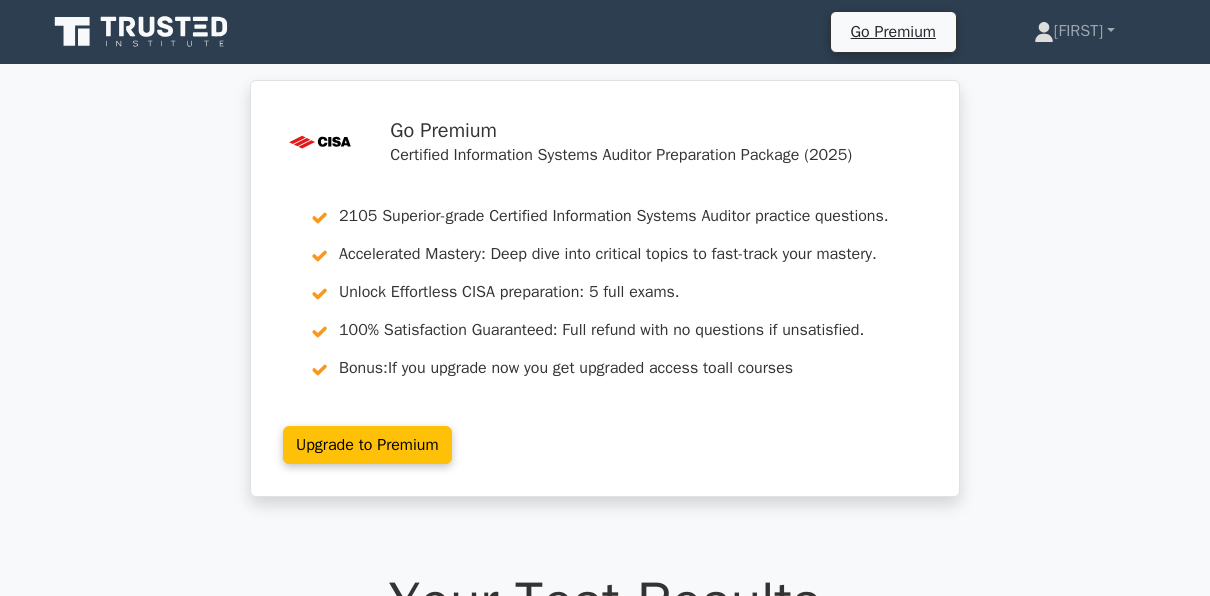 scroll, scrollTop: 0, scrollLeft: 0, axis: both 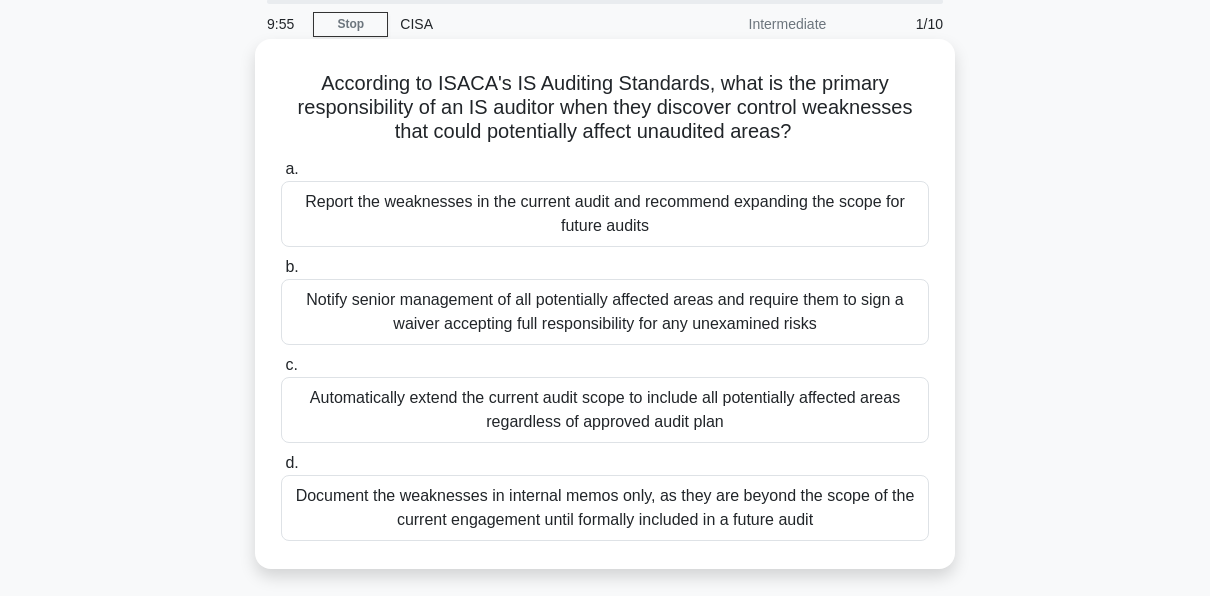 click on "Report the weaknesses in the current audit and recommend expanding the scope for future audits" at bounding box center [605, 214] 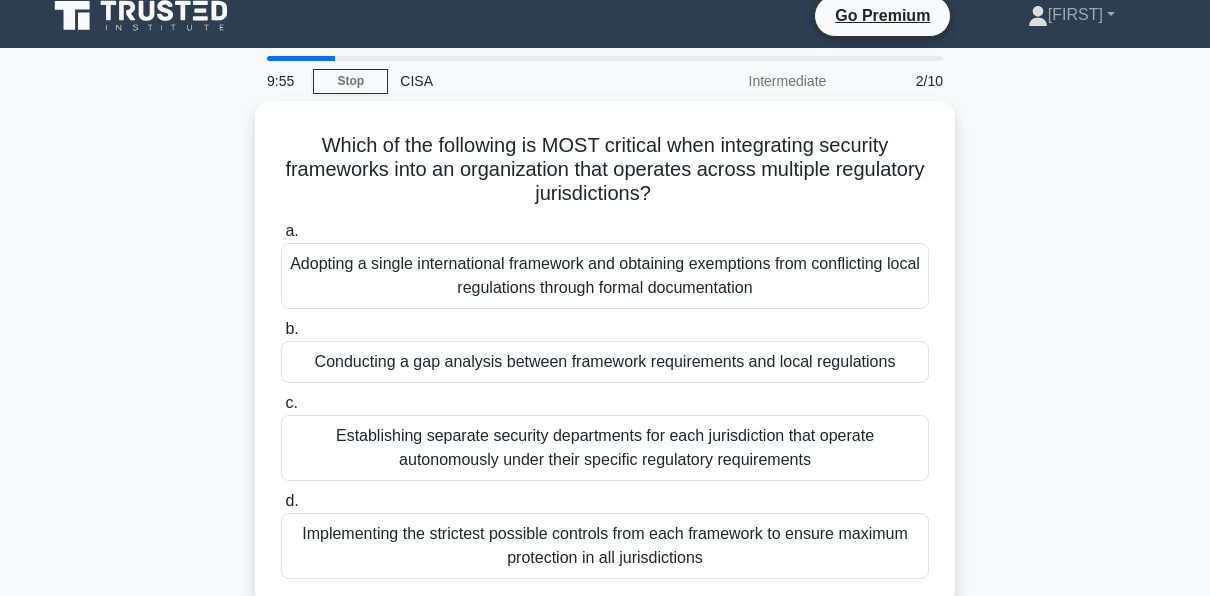 scroll, scrollTop: 0, scrollLeft: 0, axis: both 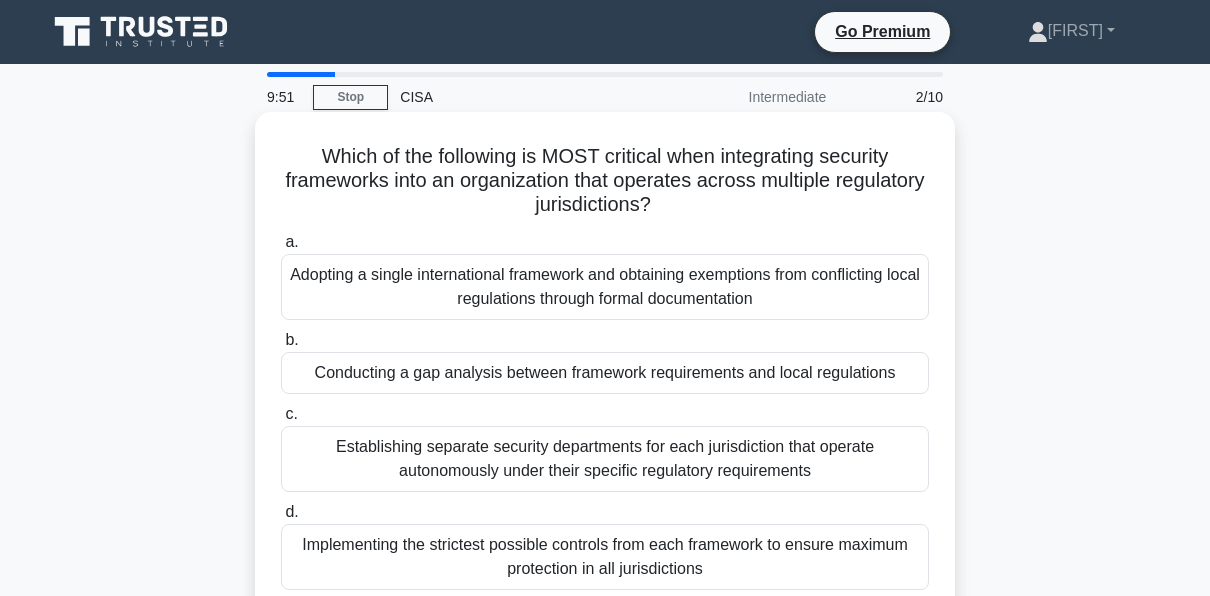click on "Conducting a gap analysis between framework requirements and local regulations" at bounding box center [605, 373] 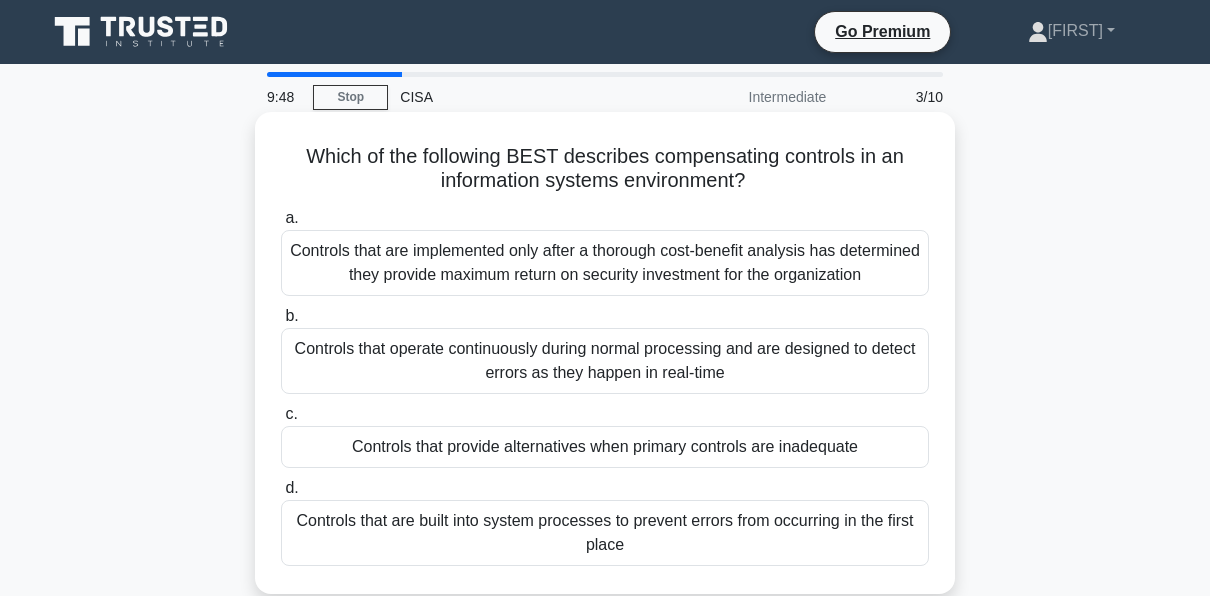 click on "Controls that are built into system processes to prevent errors from occurring in the first place" at bounding box center [605, 533] 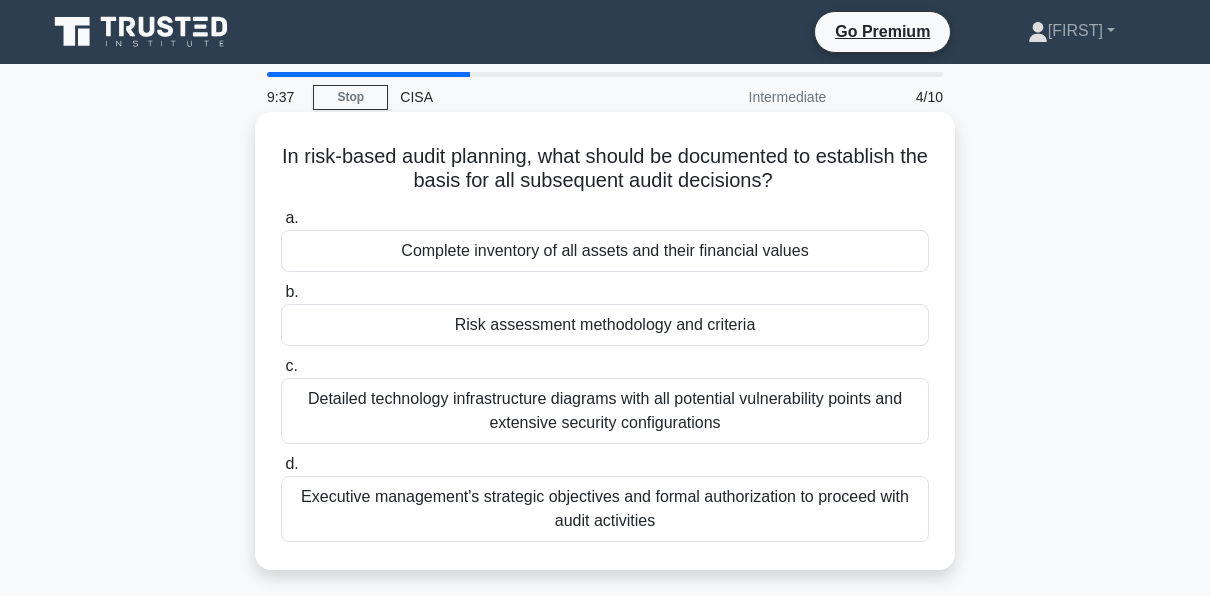 click on "Executive management's strategic objectives and formal authorization to proceed with audit activities" at bounding box center (605, 509) 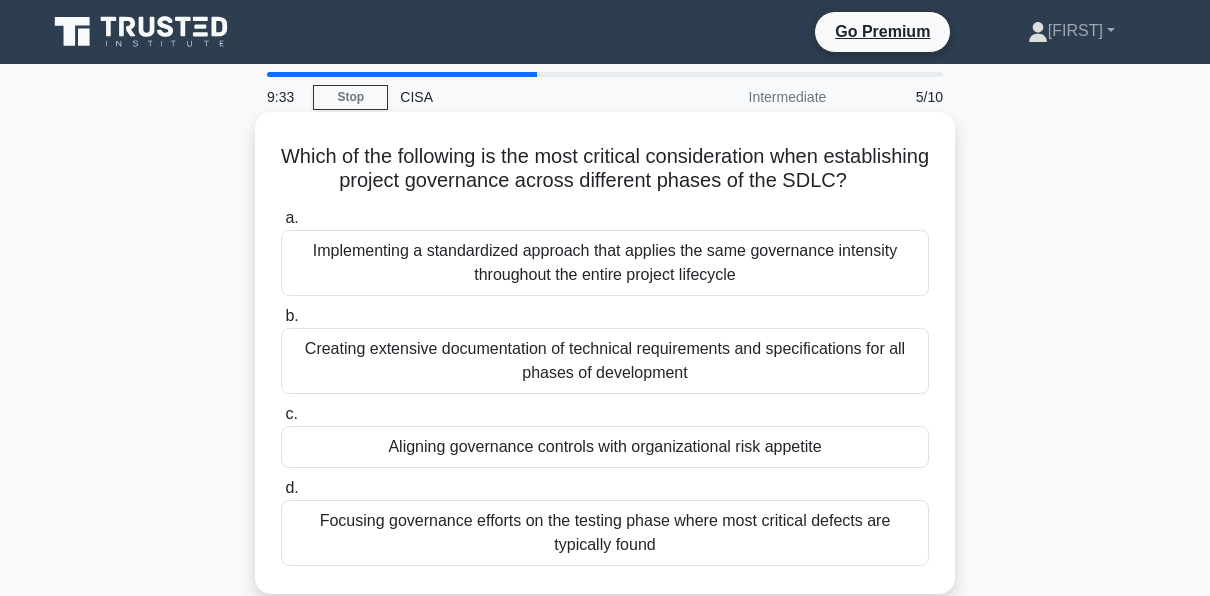 click on "Focusing governance efforts on the testing phase where most critical defects are typically found" at bounding box center (605, 533) 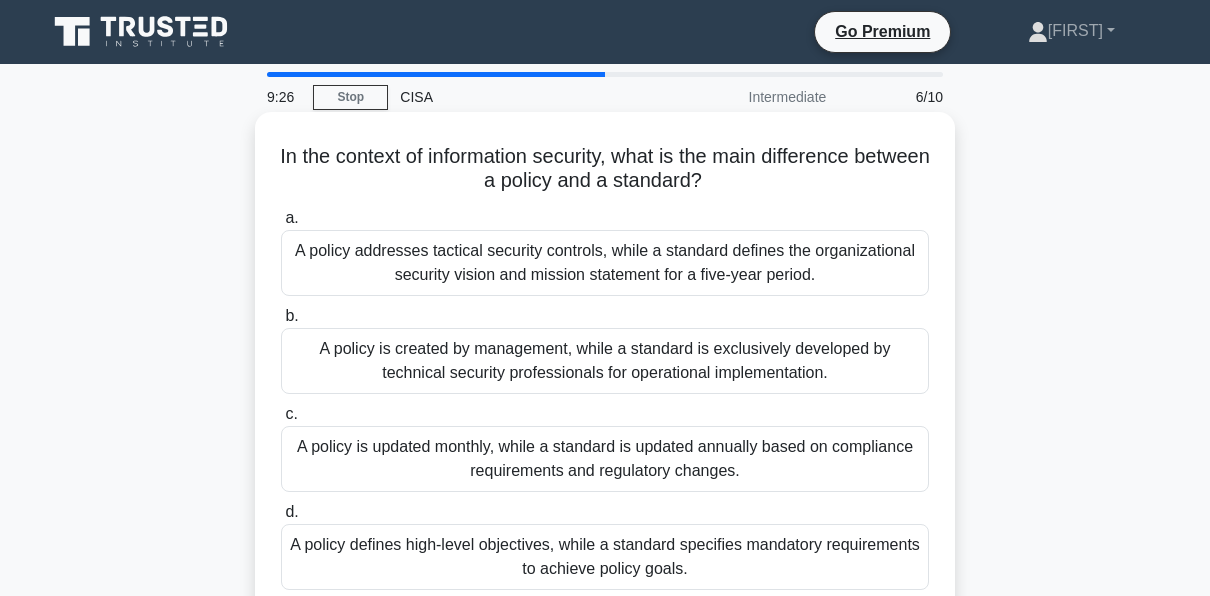 click on "A policy defines high-level objectives, while a standard specifies mandatory requirements to achieve policy goals." at bounding box center [605, 557] 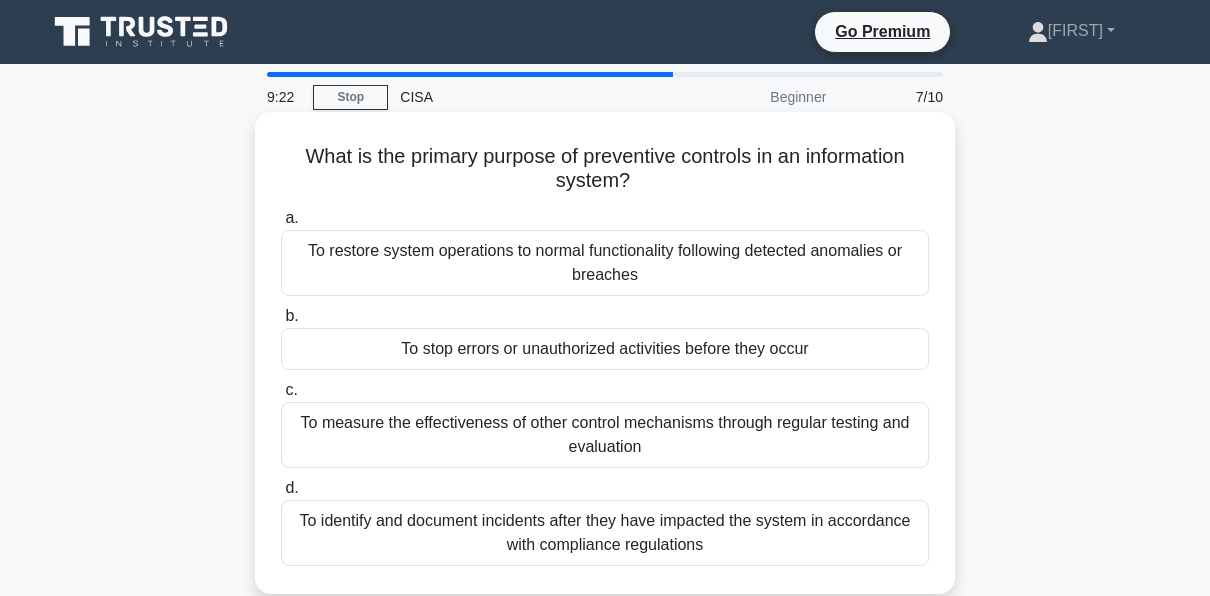 click on "To identify and document incidents after they have impacted the system in accordance with compliance regulations" at bounding box center [605, 533] 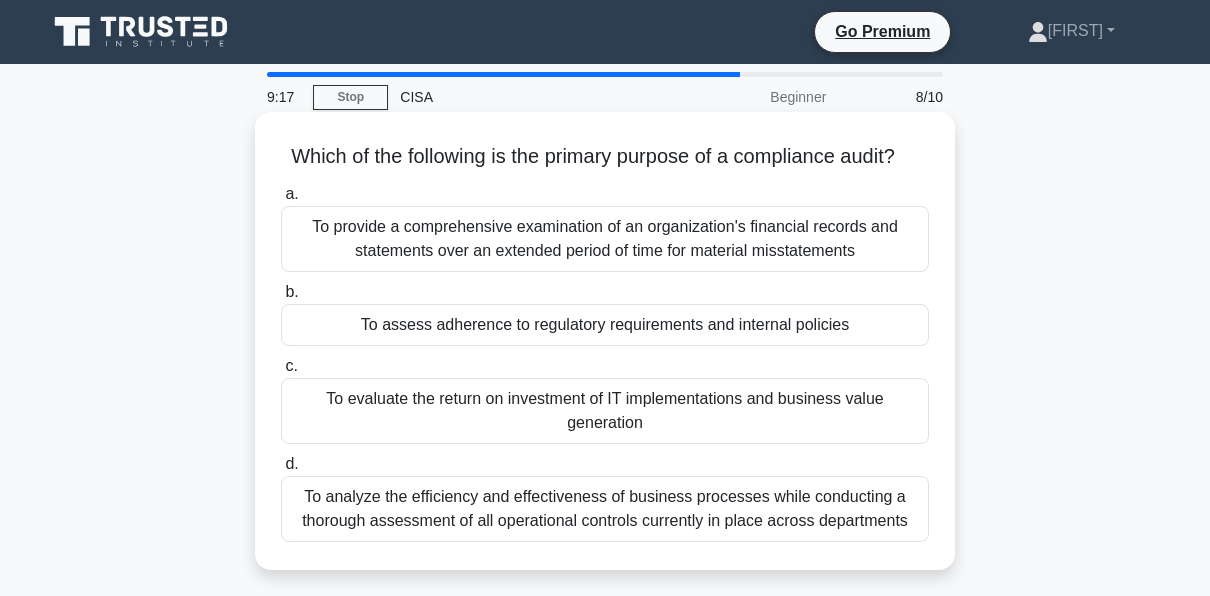 click on "To assess adherence to regulatory requirements and internal policies" at bounding box center (605, 325) 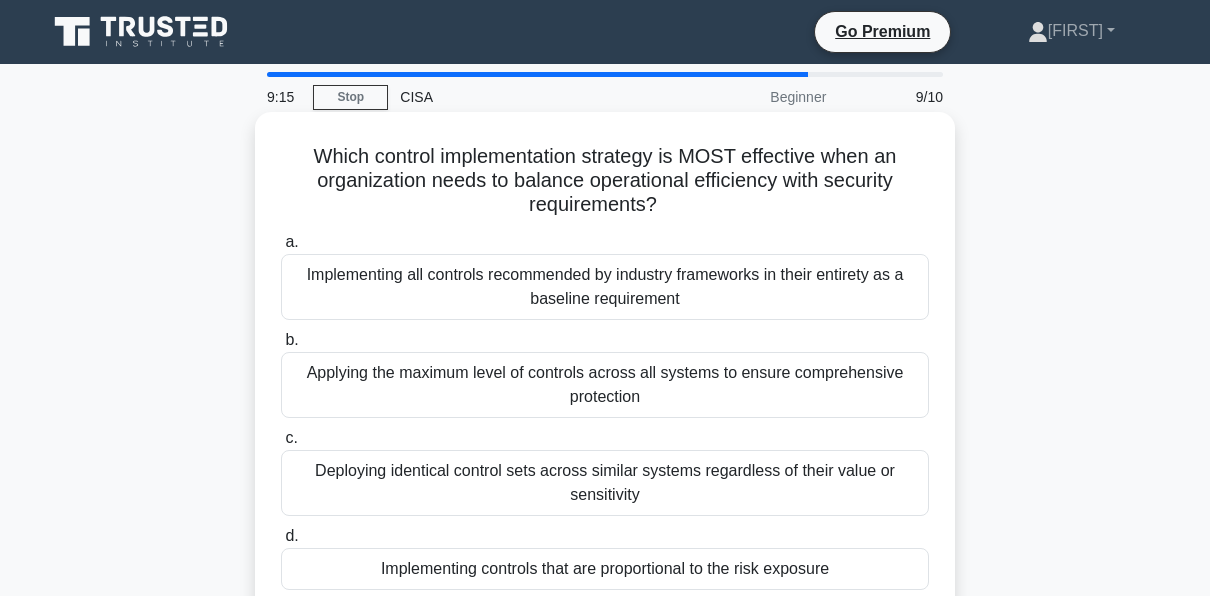 click on "Applying the maximum level of controls across all systems to ensure comprehensive protection" at bounding box center [605, 385] 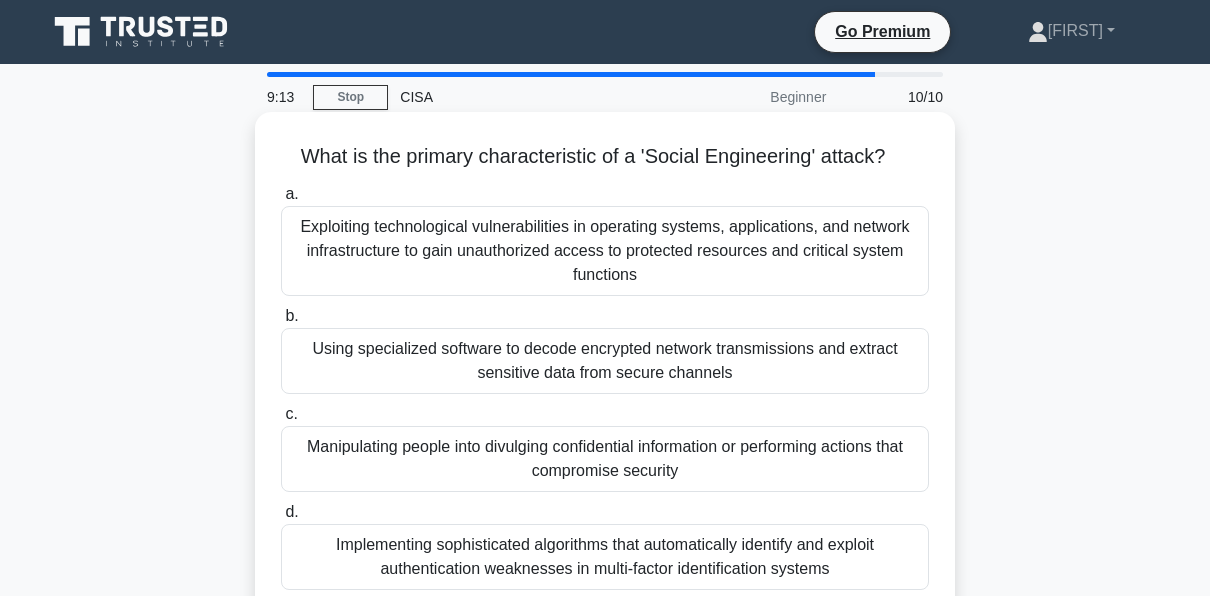 click on "Manipulating people into divulging confidential information or performing actions that compromise security" at bounding box center [605, 459] 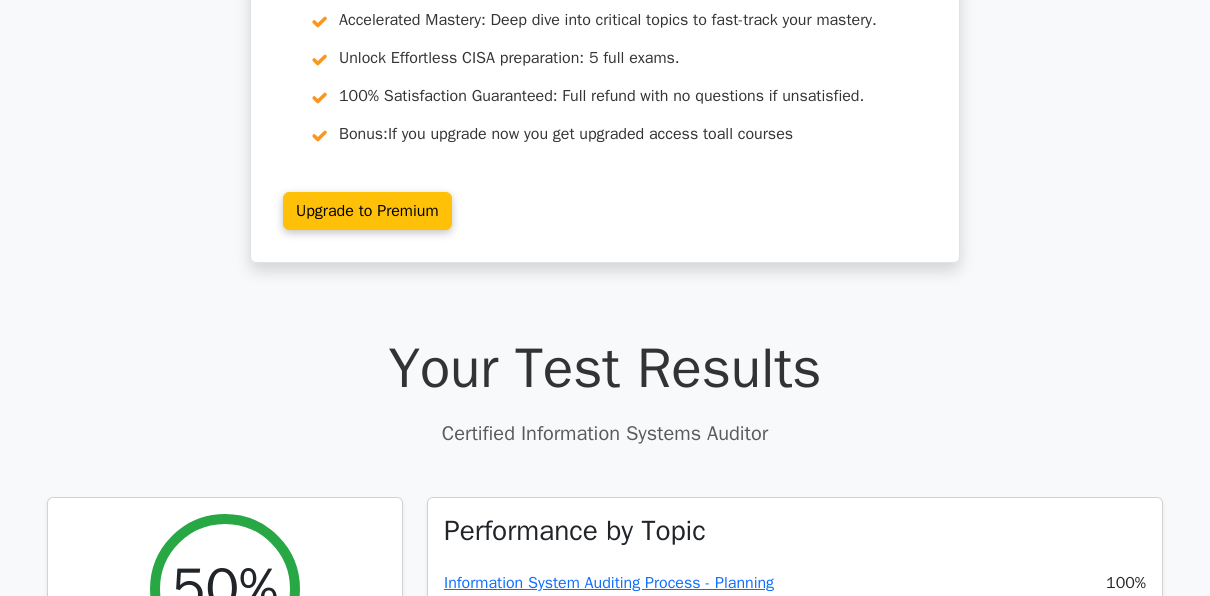 scroll, scrollTop: 236, scrollLeft: 0, axis: vertical 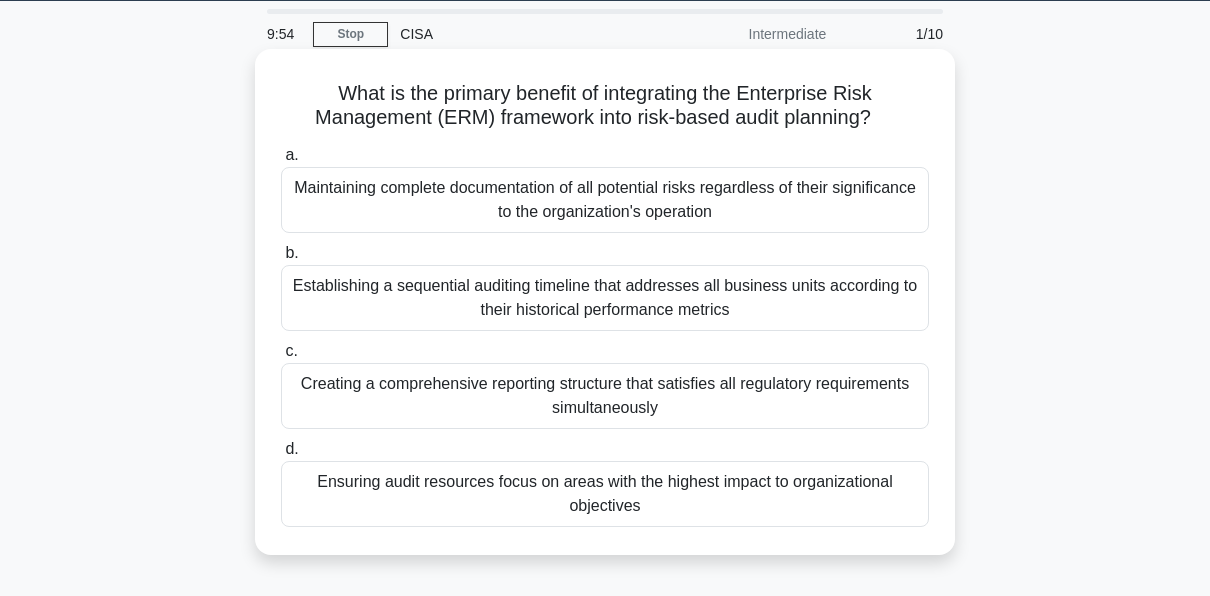click on "Maintaining complete documentation of all potential risks regardless of their significance to the organization's operation" at bounding box center [605, 200] 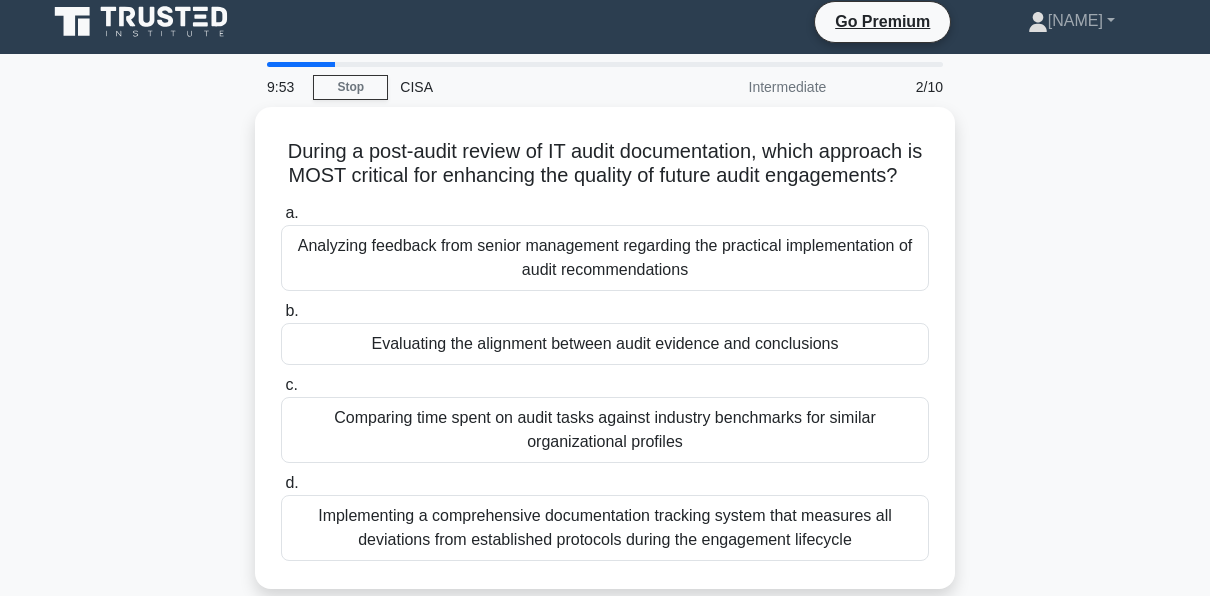scroll, scrollTop: 0, scrollLeft: 0, axis: both 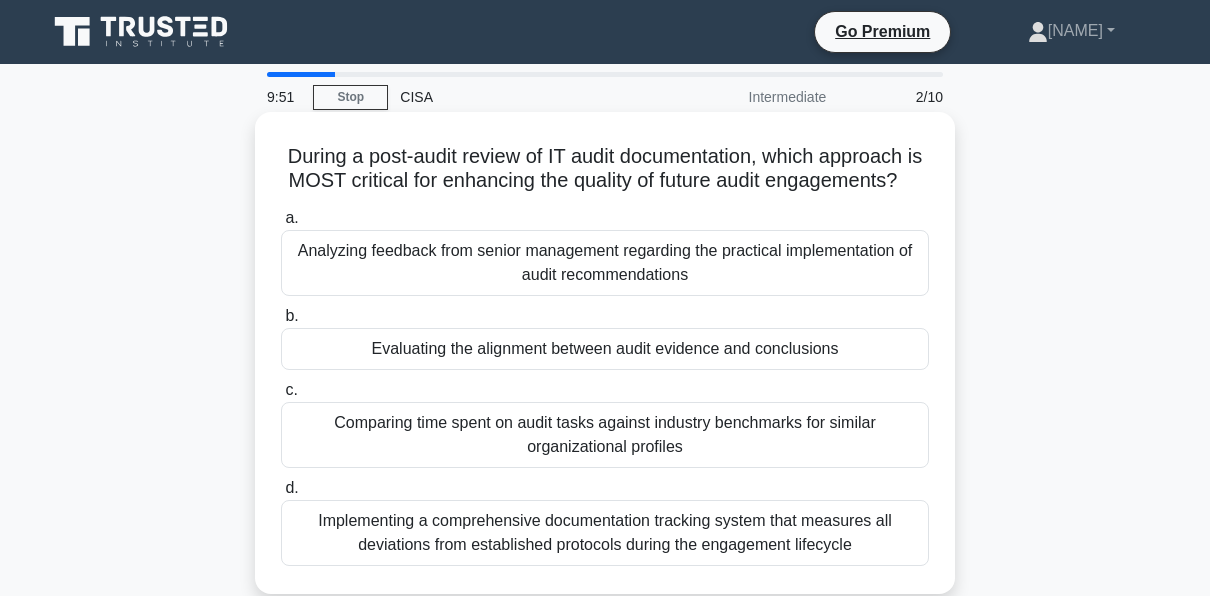 click on "Evaluating the alignment between audit evidence and conclusions" at bounding box center (605, 349) 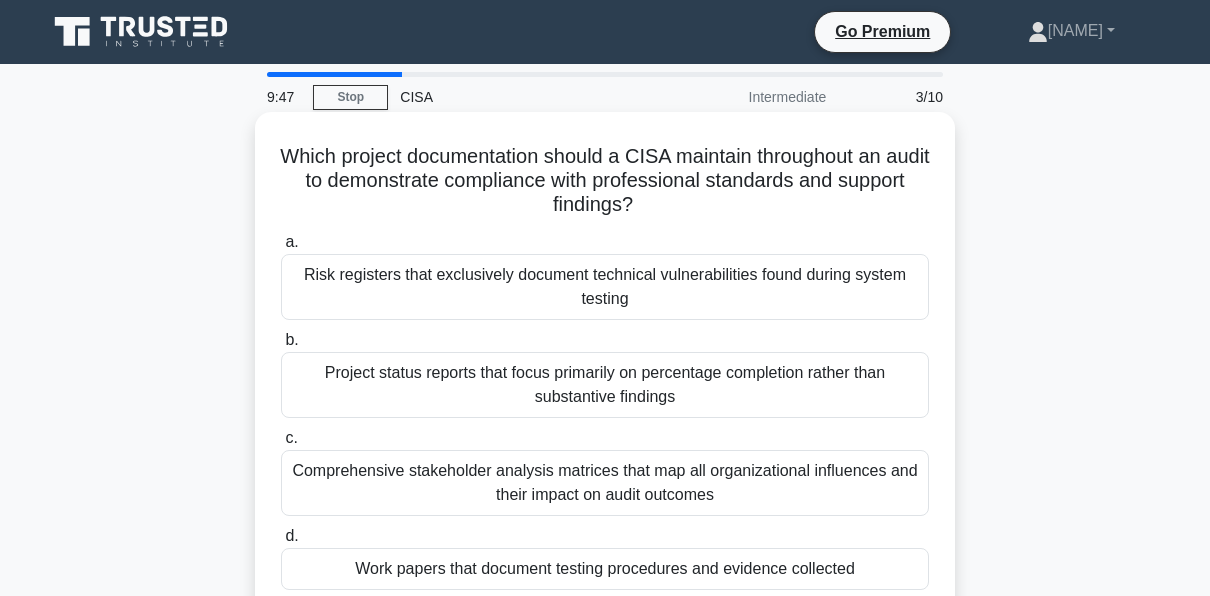 click on "Work papers that document testing procedures and evidence collected" at bounding box center (605, 569) 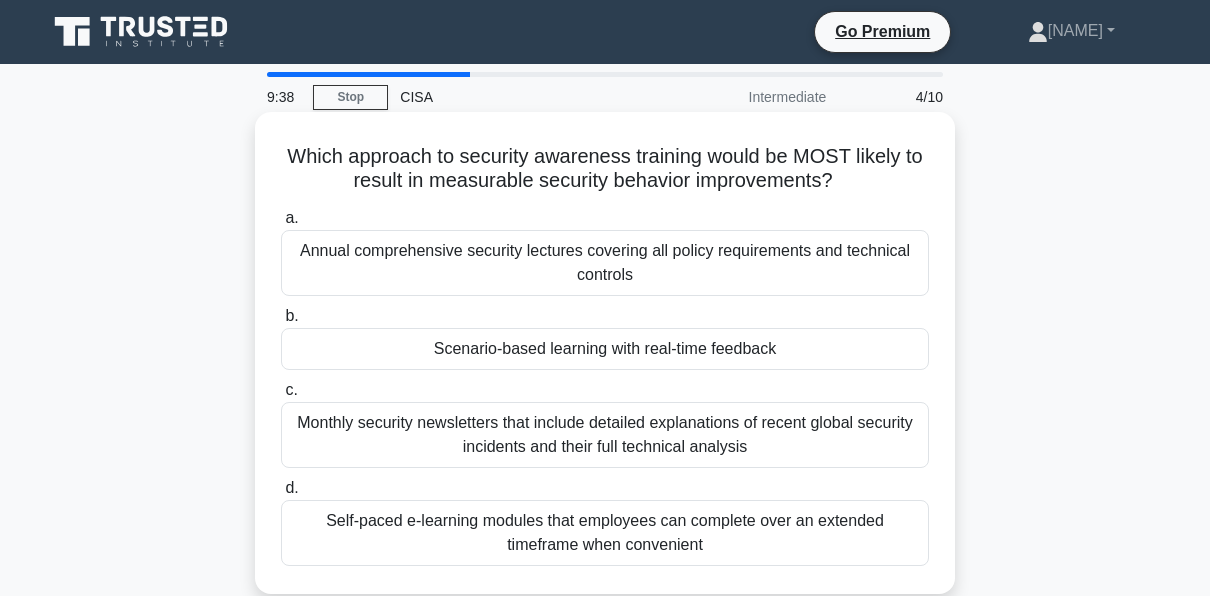click on "Self-paced e-learning modules that employees can complete over an extended timeframe when convenient" at bounding box center [605, 533] 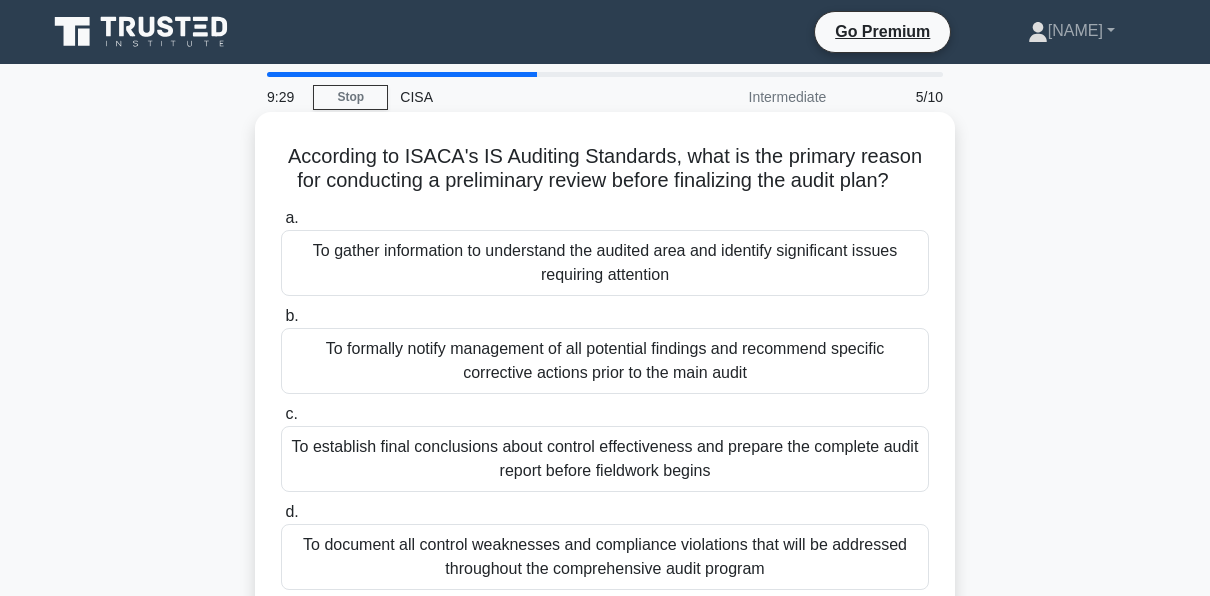 click on "To establish final conclusions about control effectiveness and prepare the complete audit report before fieldwork begins" at bounding box center [605, 459] 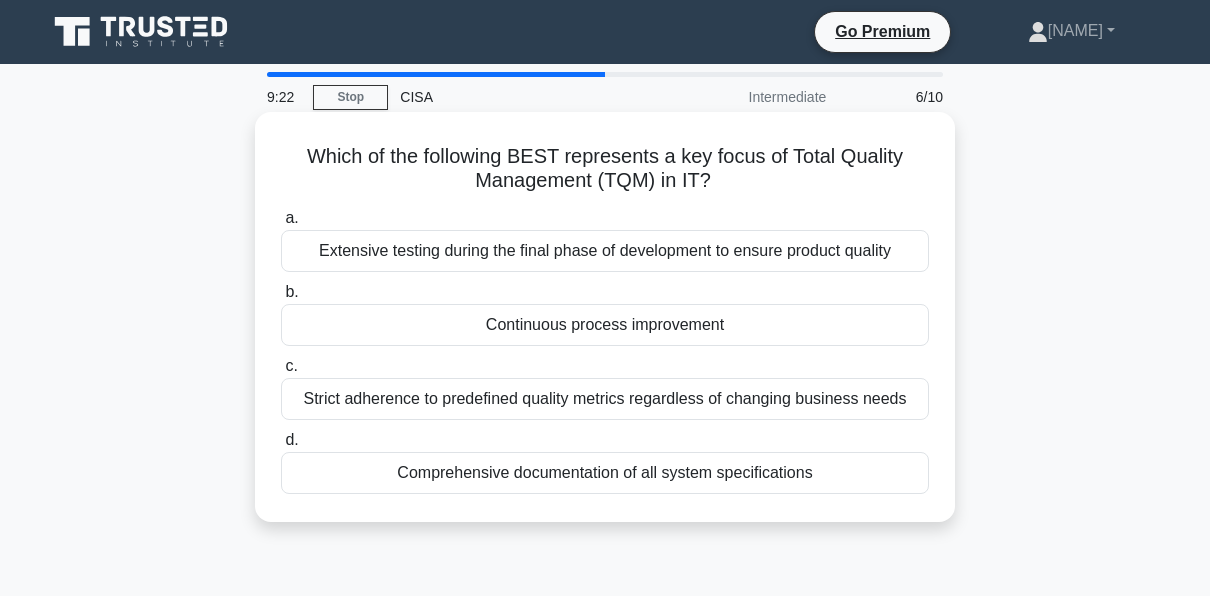 click on "Comprehensive documentation of all system specifications" at bounding box center (605, 473) 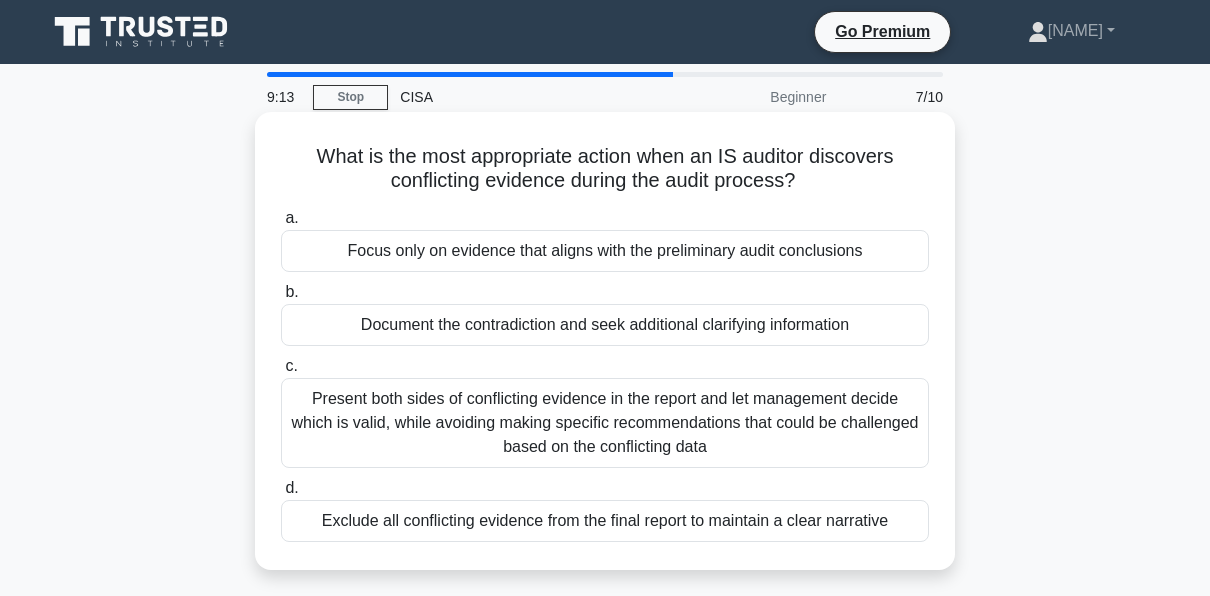 click on "Exclude all conflicting evidence from the final report to maintain a clear narrative" at bounding box center [605, 521] 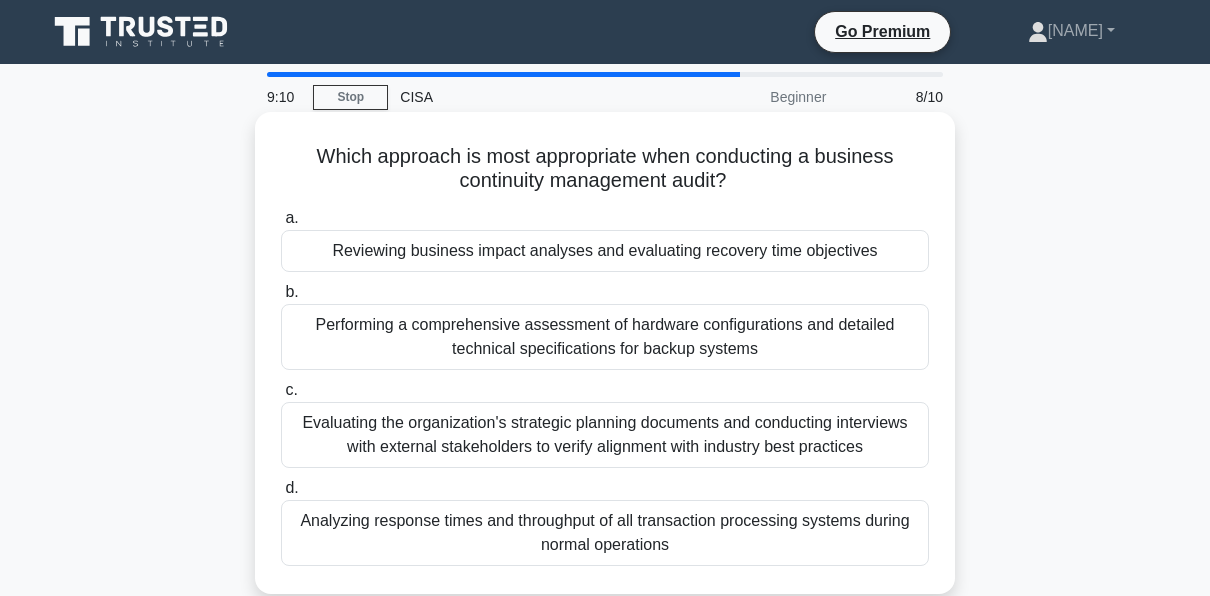 click on "Performing a comprehensive assessment of hardware configurations and detailed technical specifications for backup systems" at bounding box center (605, 337) 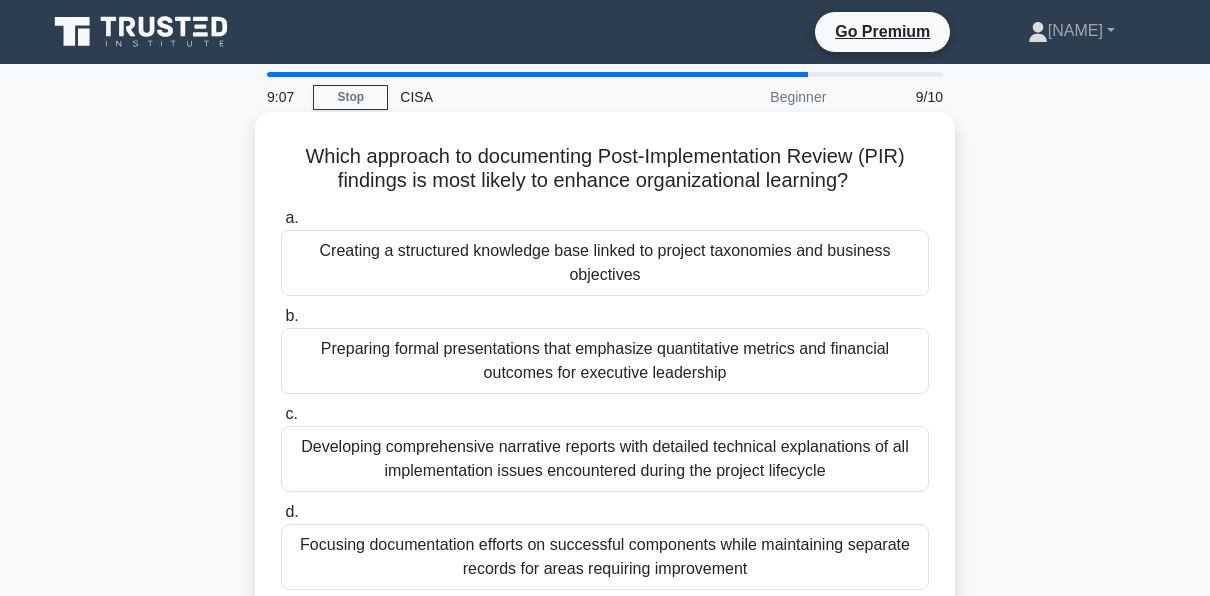 click on "Preparing formal presentations that emphasize quantitative metrics and financial outcomes for executive leadership" at bounding box center (605, 361) 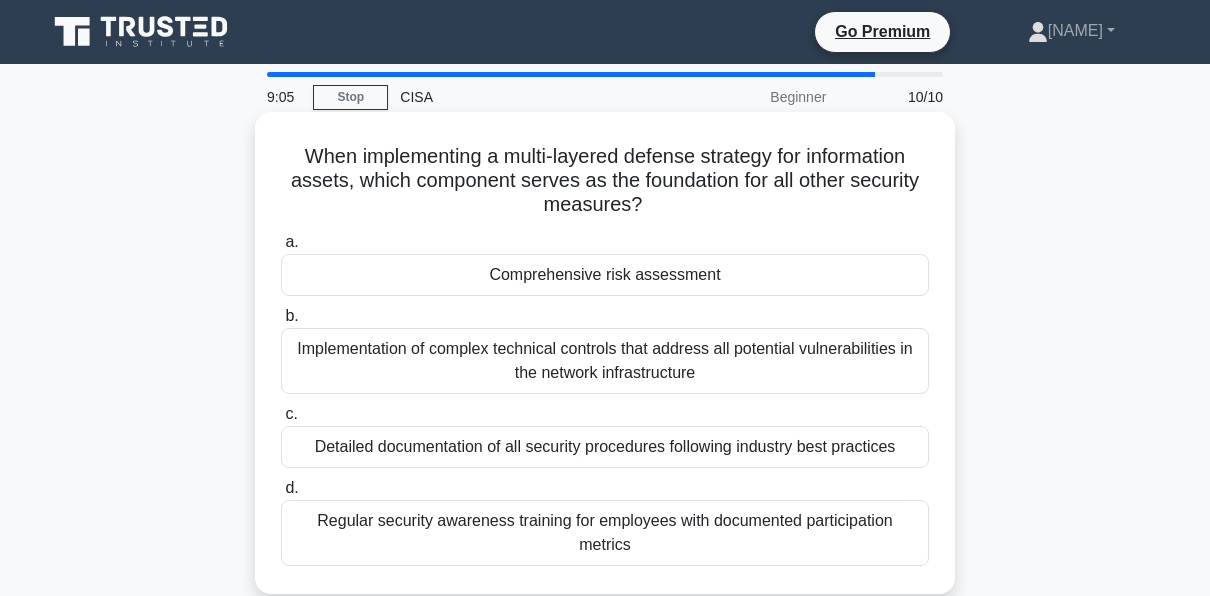 click on "Regular security awareness training for employees with documented participation metrics" at bounding box center [605, 533] 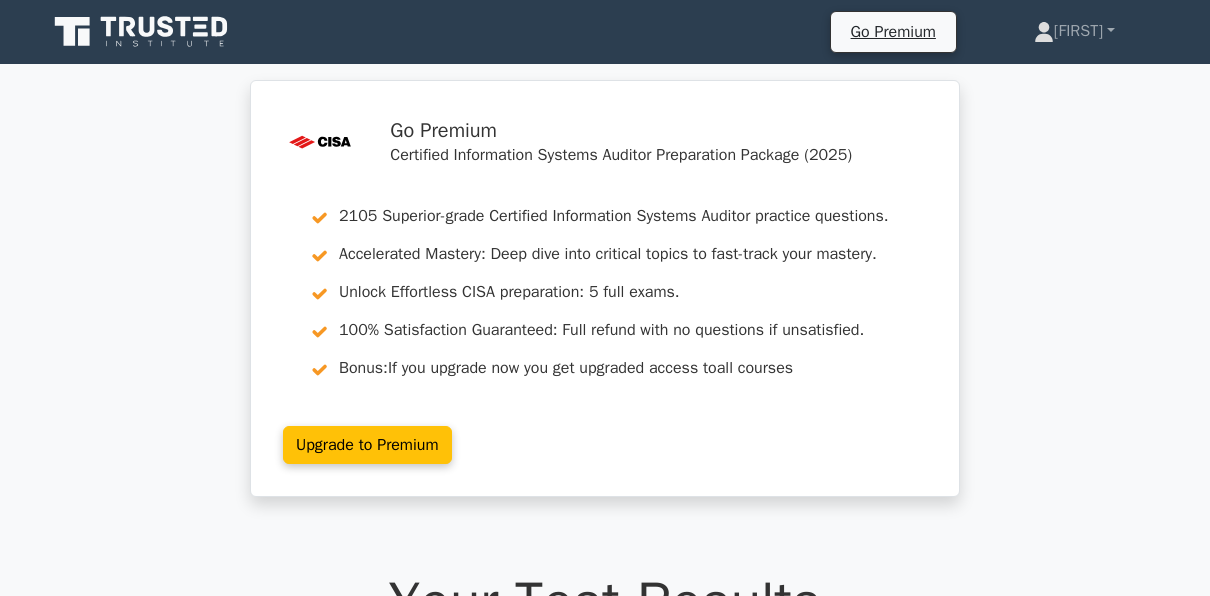 scroll, scrollTop: 238, scrollLeft: 0, axis: vertical 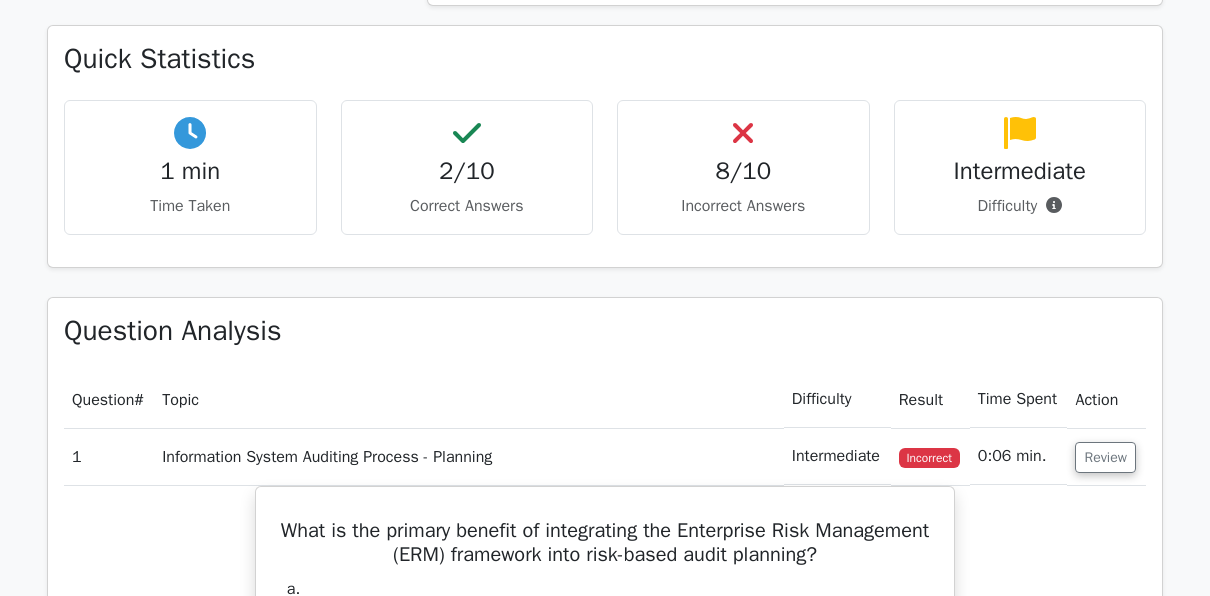 click on "Intermediate" at bounding box center (1020, 171) 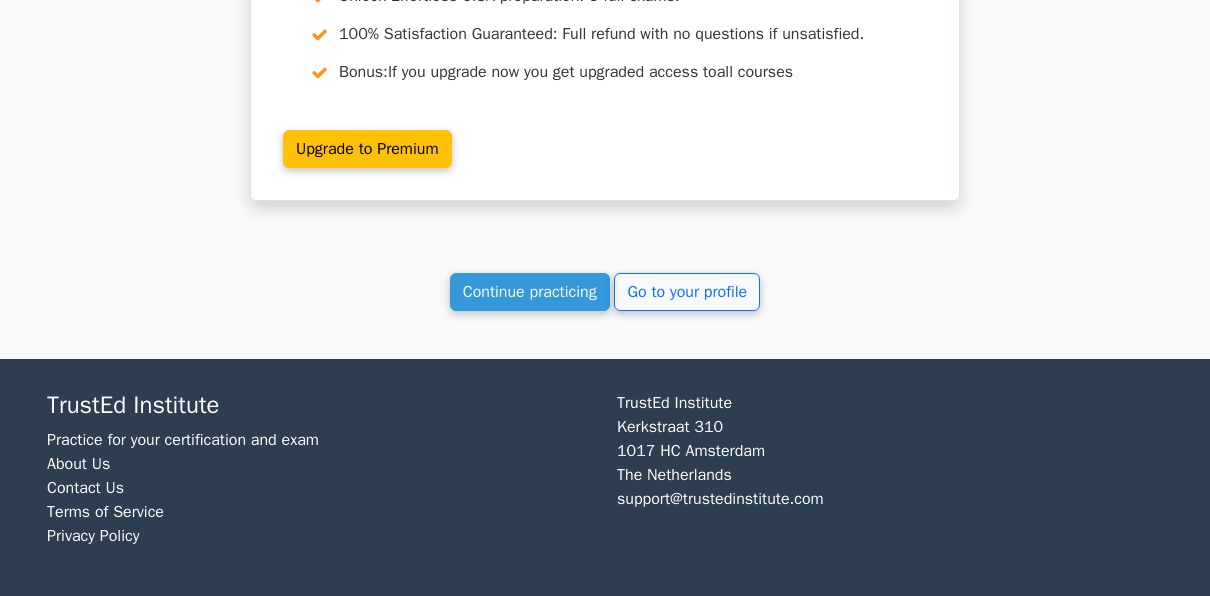 scroll, scrollTop: 3628, scrollLeft: 0, axis: vertical 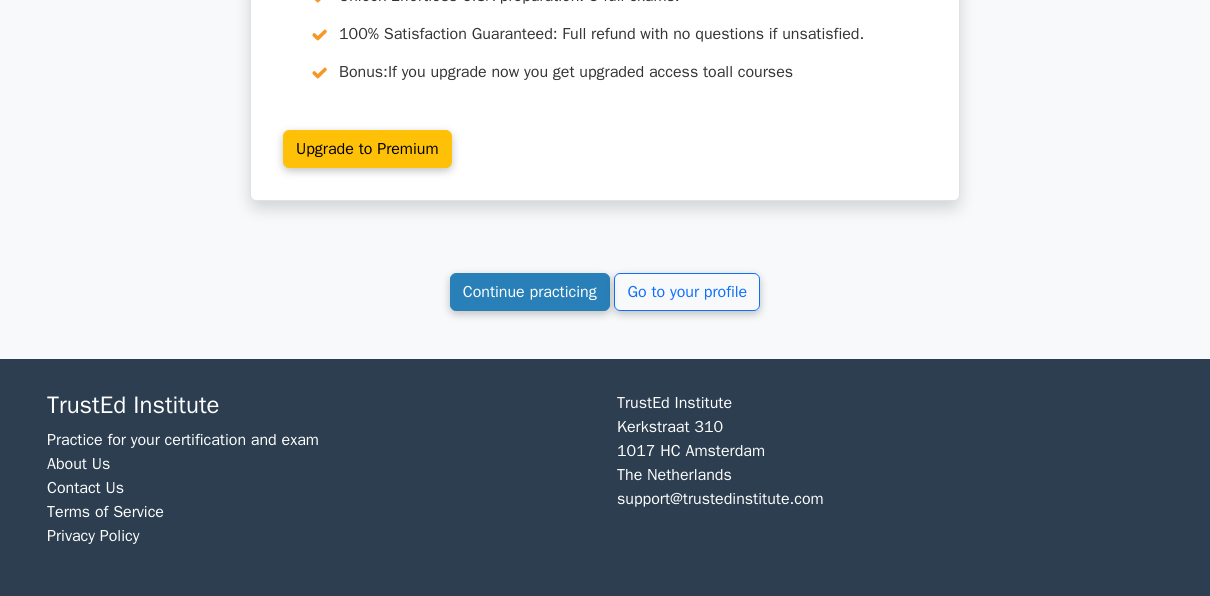 click on "Continue practicing" at bounding box center (530, 292) 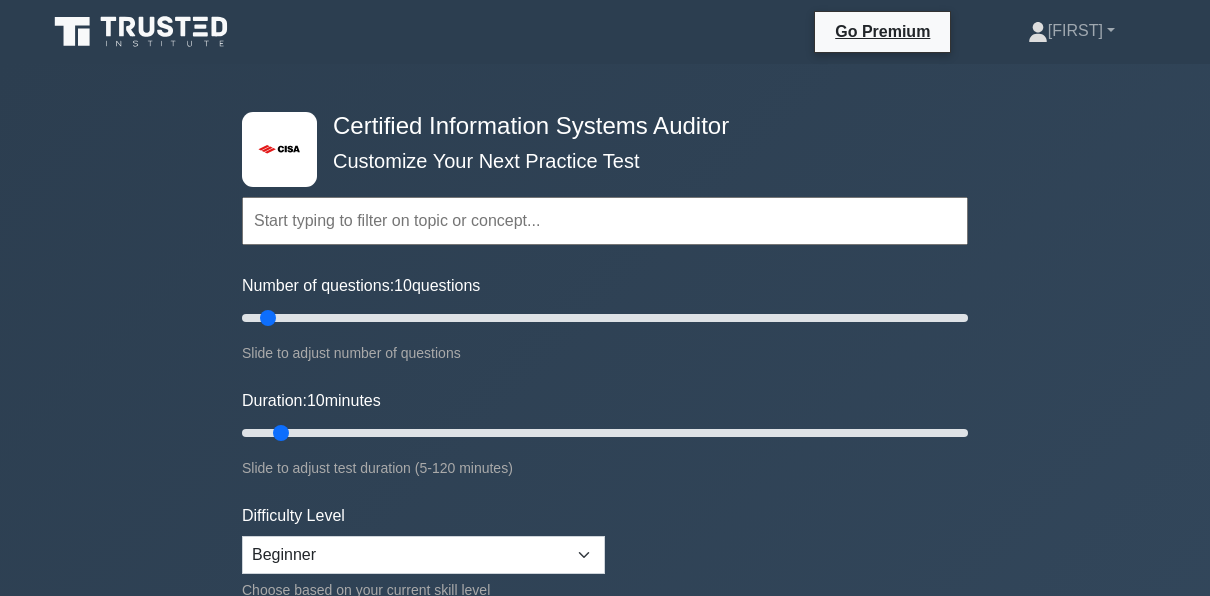 scroll, scrollTop: 0, scrollLeft: 0, axis: both 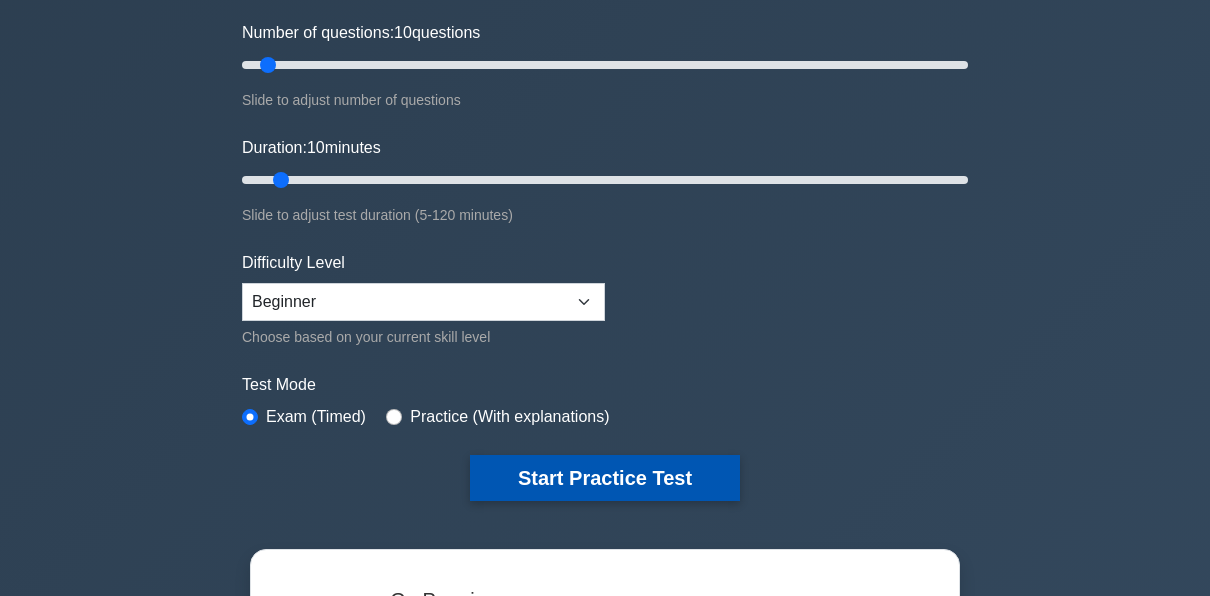 click on "Start Practice Test" at bounding box center [605, 478] 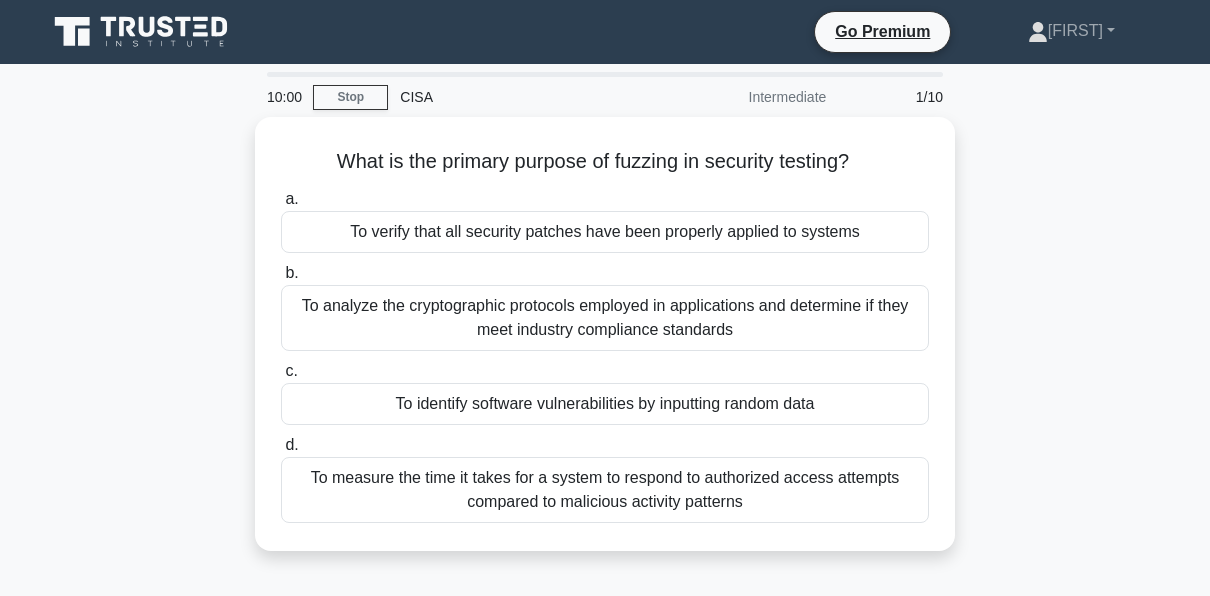 scroll, scrollTop: 0, scrollLeft: 0, axis: both 